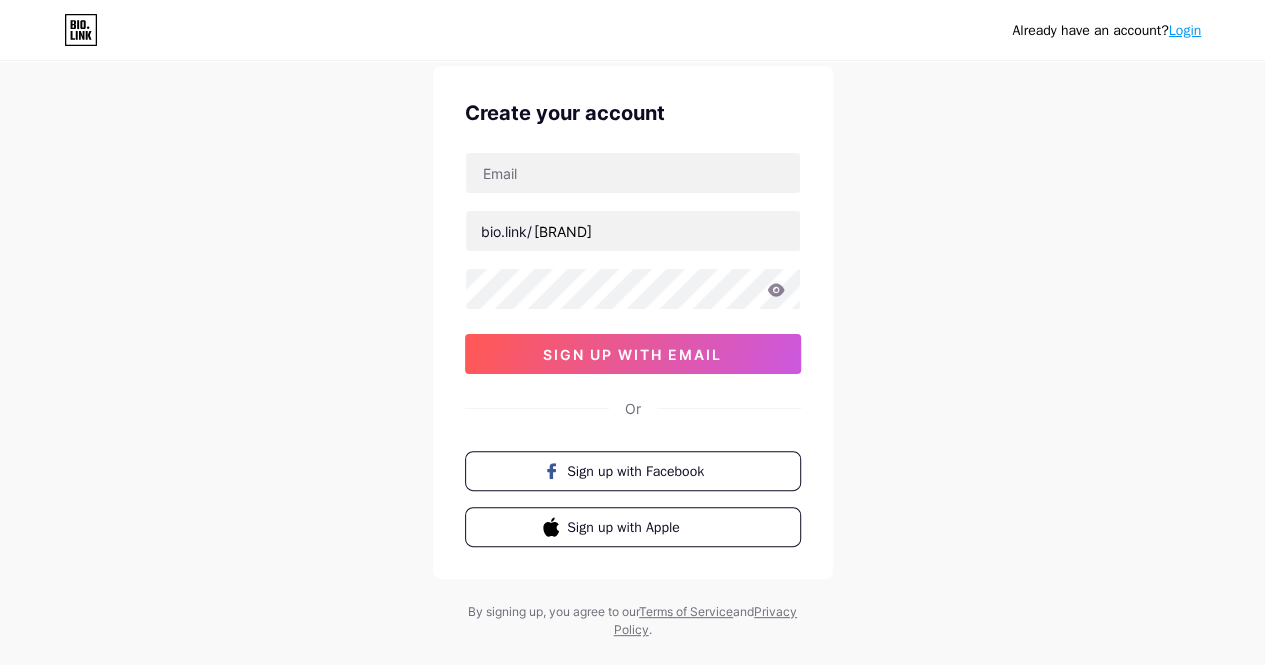 scroll, scrollTop: 61, scrollLeft: 0, axis: vertical 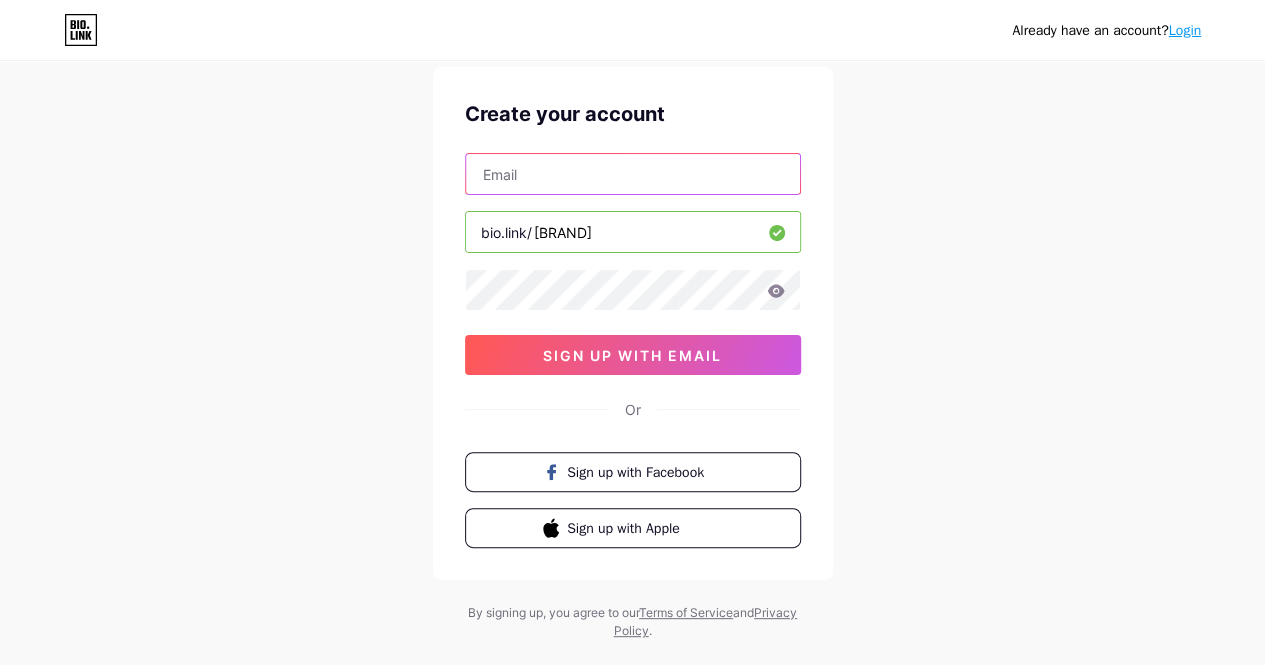 click at bounding box center [633, 174] 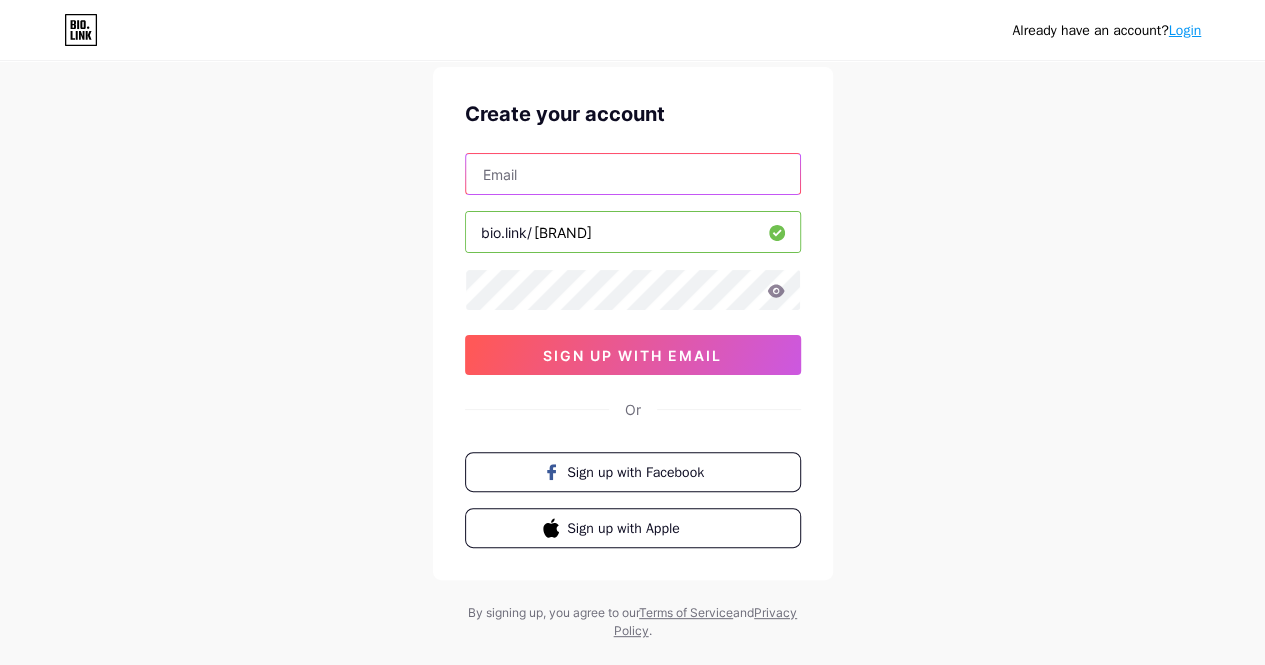 paste on "[EMAIL]" 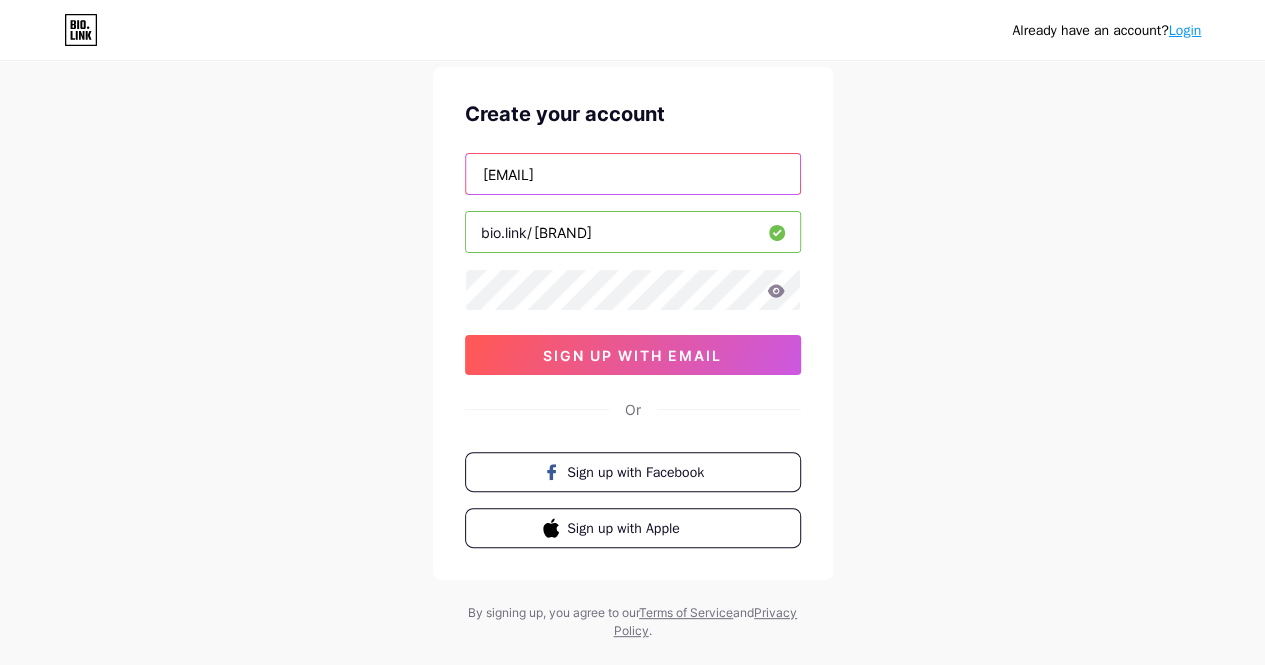 type on "[EMAIL]" 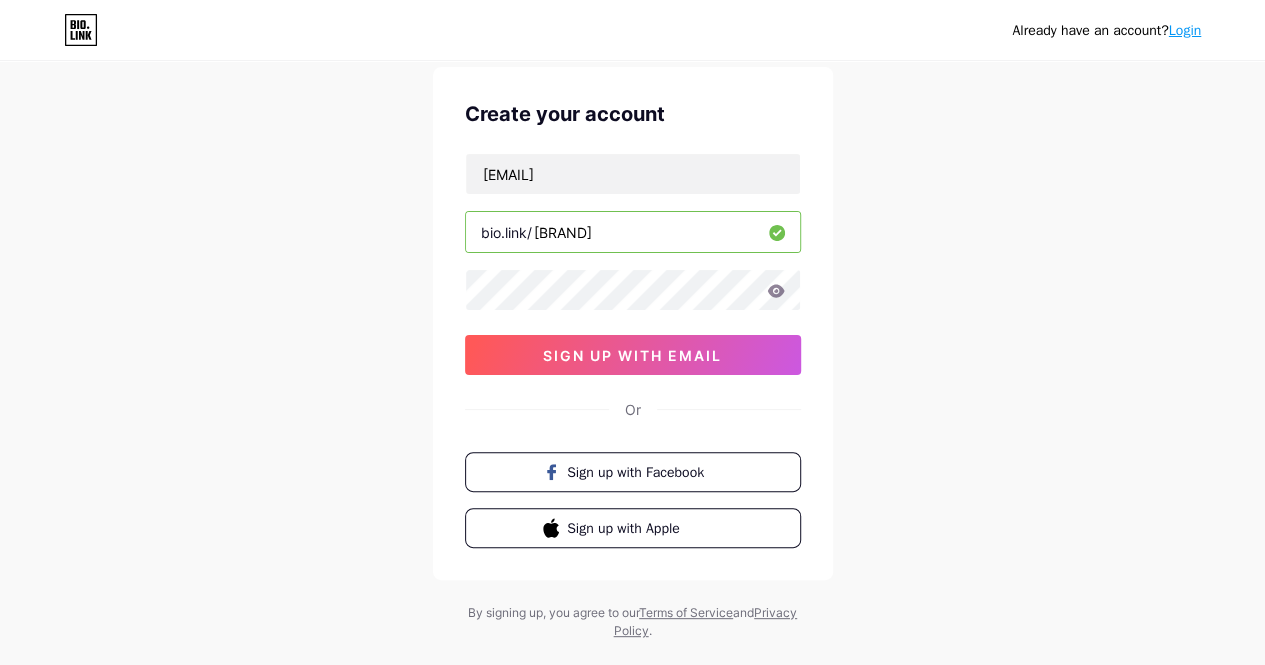 click on "Already have an account? Login Create your account [EMAIL] bio.link/ [BRAND] [TOKEN] Or" at bounding box center (632, 321) 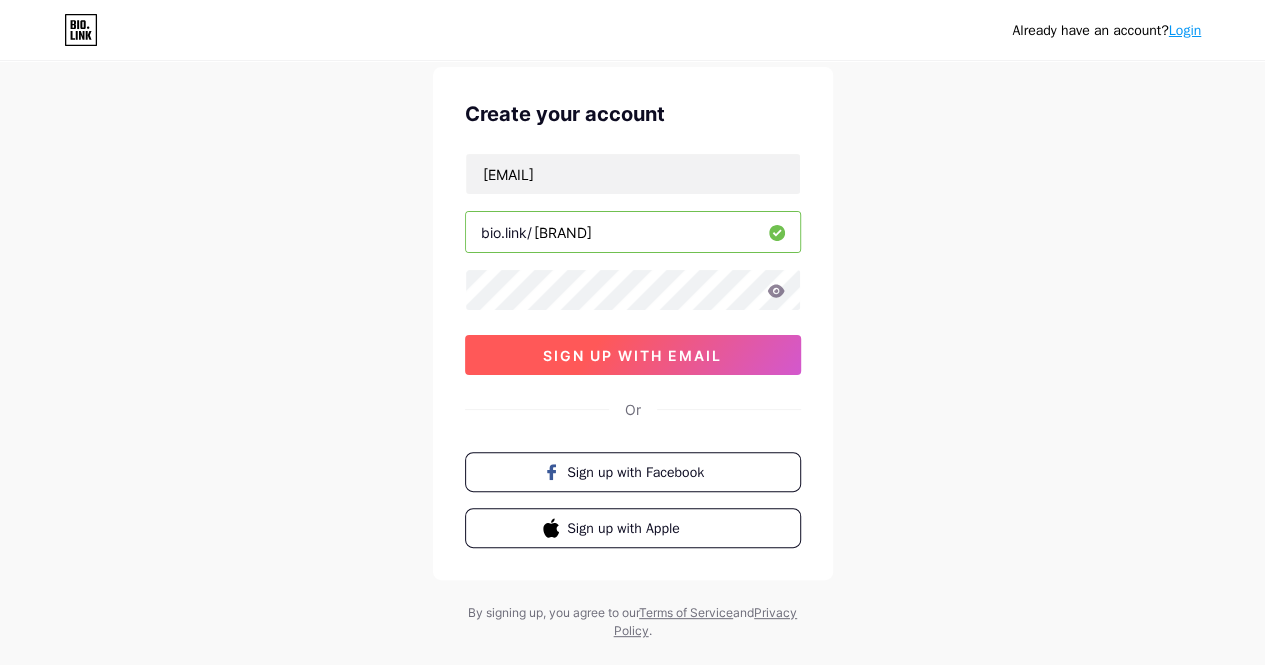 click on "sign up with email" at bounding box center (632, 355) 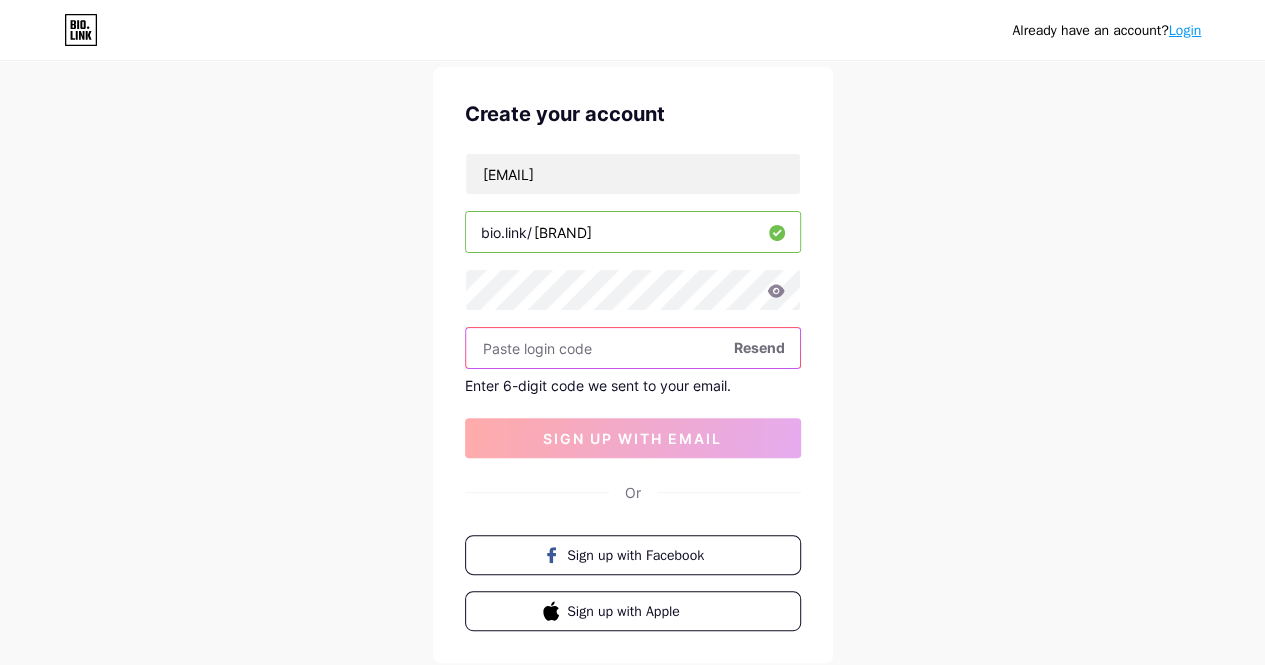 paste on "[NUMBER]" 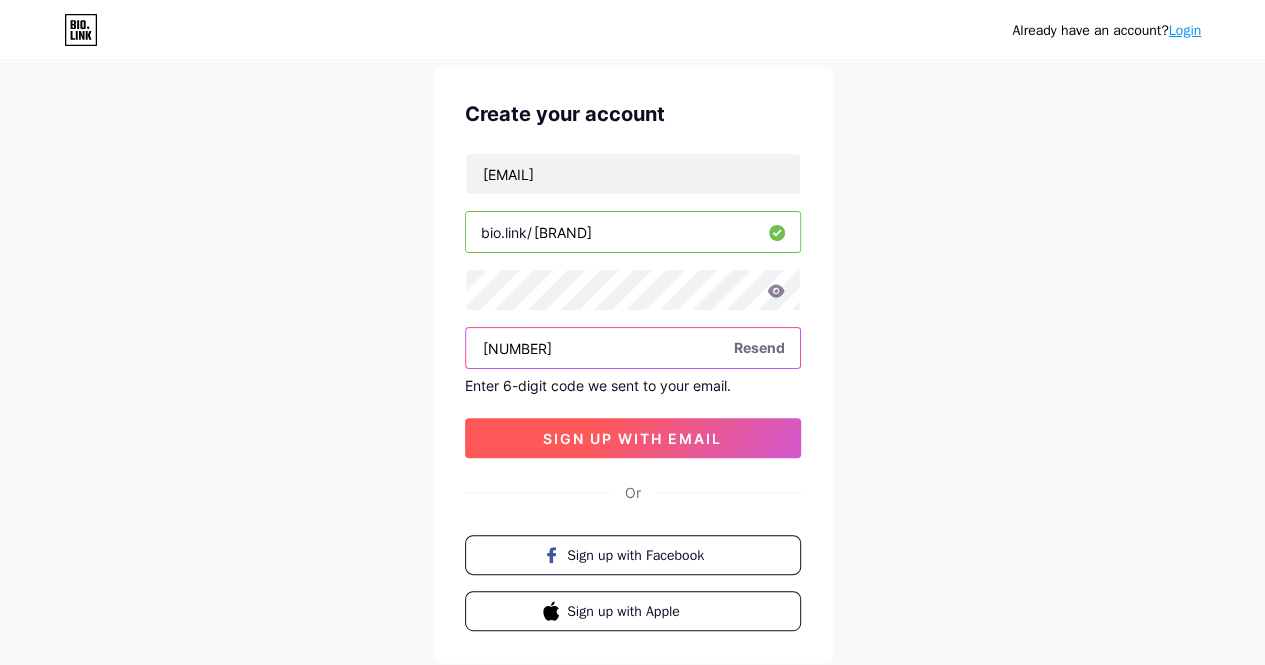 type on "[NUMBER]" 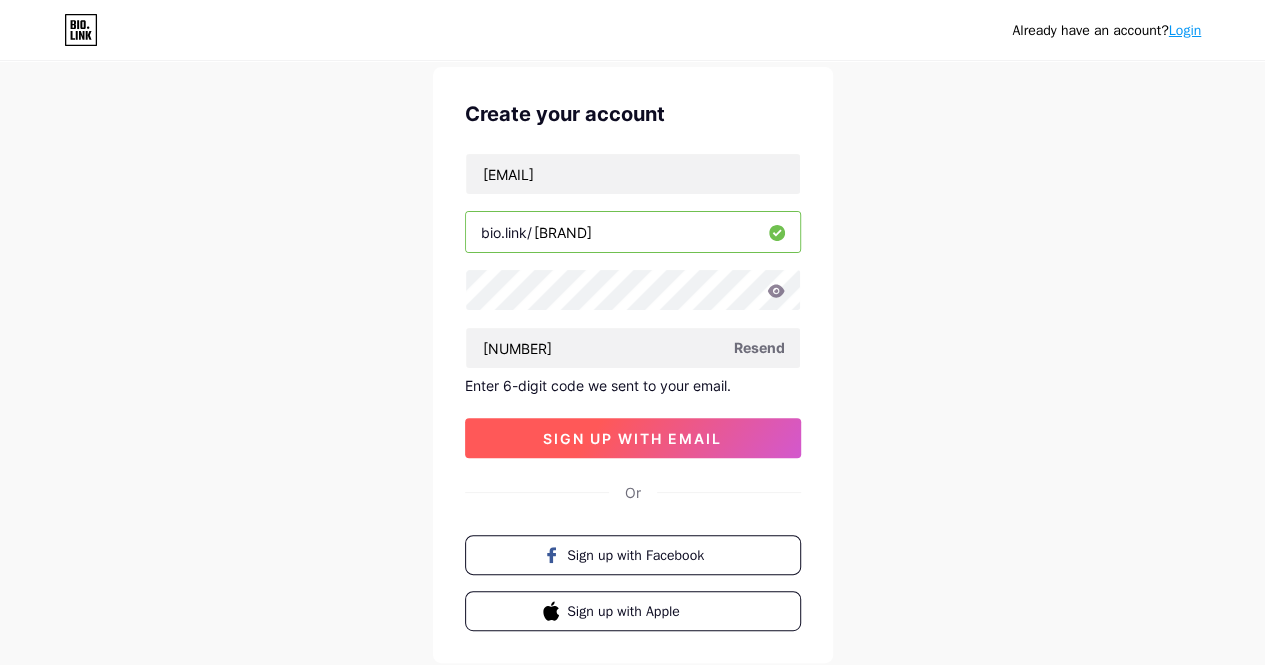click on "sign up with email" at bounding box center (632, 438) 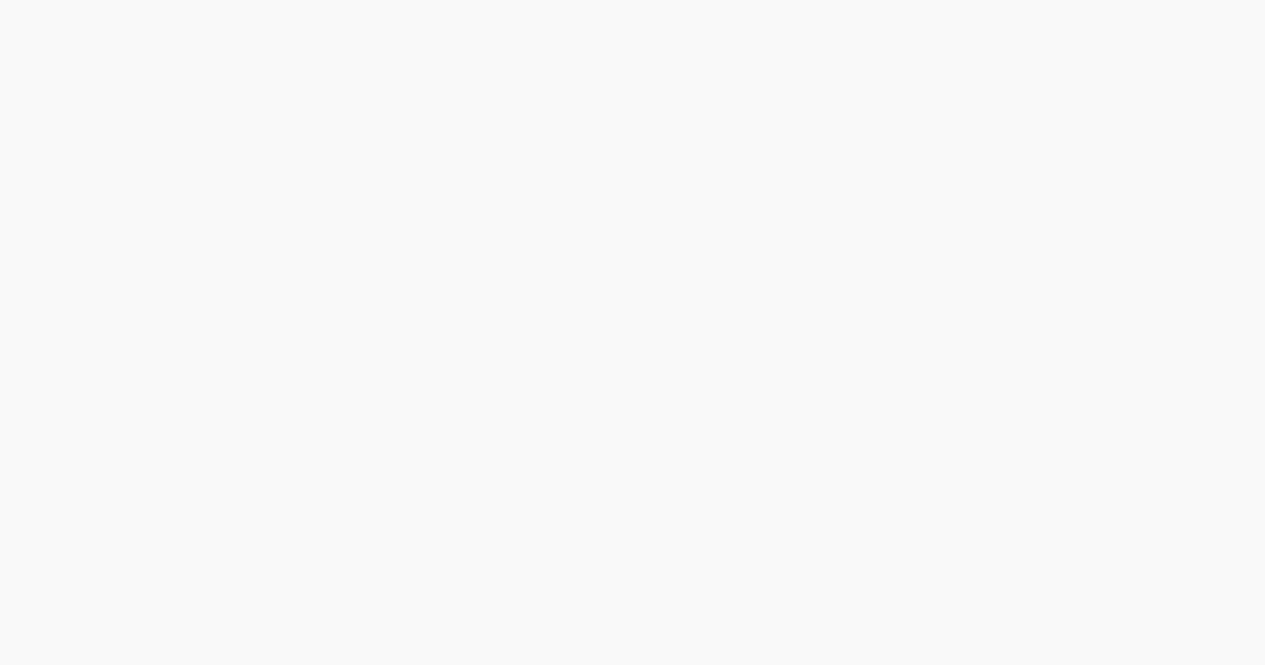 scroll, scrollTop: 0, scrollLeft: 0, axis: both 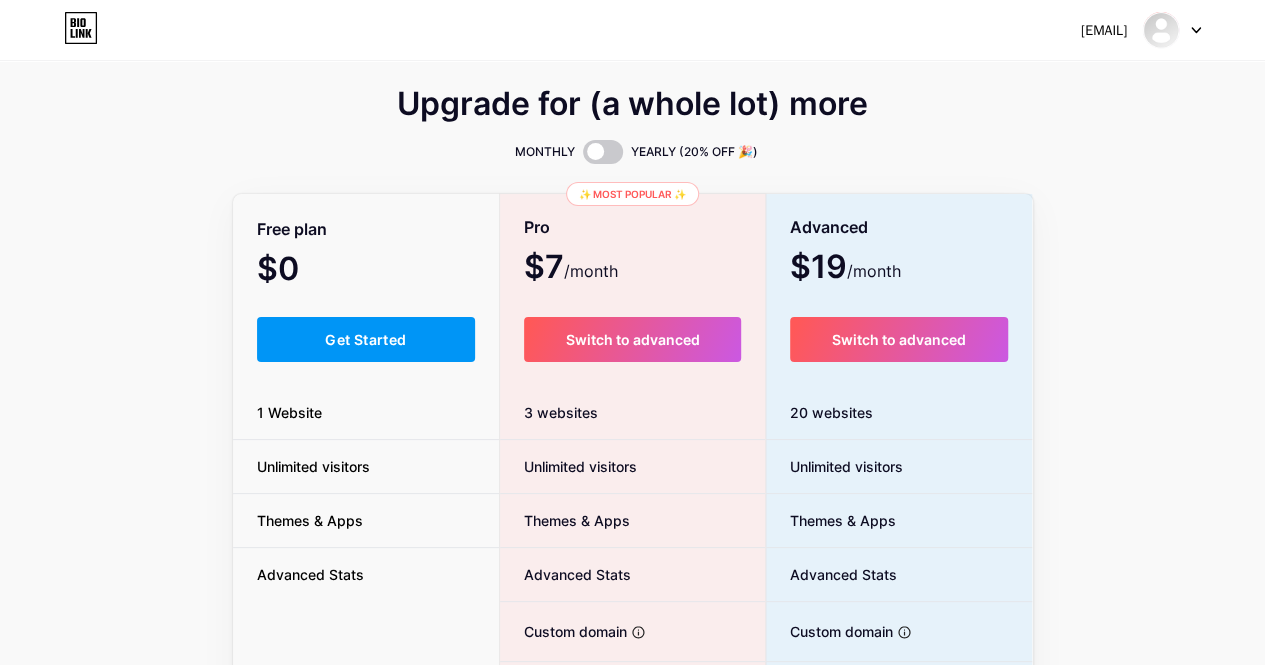 click on "Upgrade for (a whole lot) more
MONTHLY
YEARLY (20% OFF 🎉)
Free plan   $0   /month   Get Started     1 Website Unlimited visitors Themes & Apps Advanced Stats   ✨ Most popular ✨   Pro   $7   /month     Switch to advanced      3 websites
Unlimited visitors     Themes & Apps     Advanced Stats     Custom domain        Host it on your own personal domain    Build email list        Collect emails of your visitors and send them email updates    Publish blog posts        Start a blog in seconds, powered by a powerful editor    Verified badge        Add authenticity by showing a blue checkmark    Remove Bio Link branding        Remove all credits and make it fully white-label      Advanced   $19   /month     Switch to advanced      20 websites
Unlimited visitors     Themes & Apps     Advanced Stats     Custom domain        Host it on your own personal domain    Build email list         Publish blog posts         Verified badge" at bounding box center (632, 497) 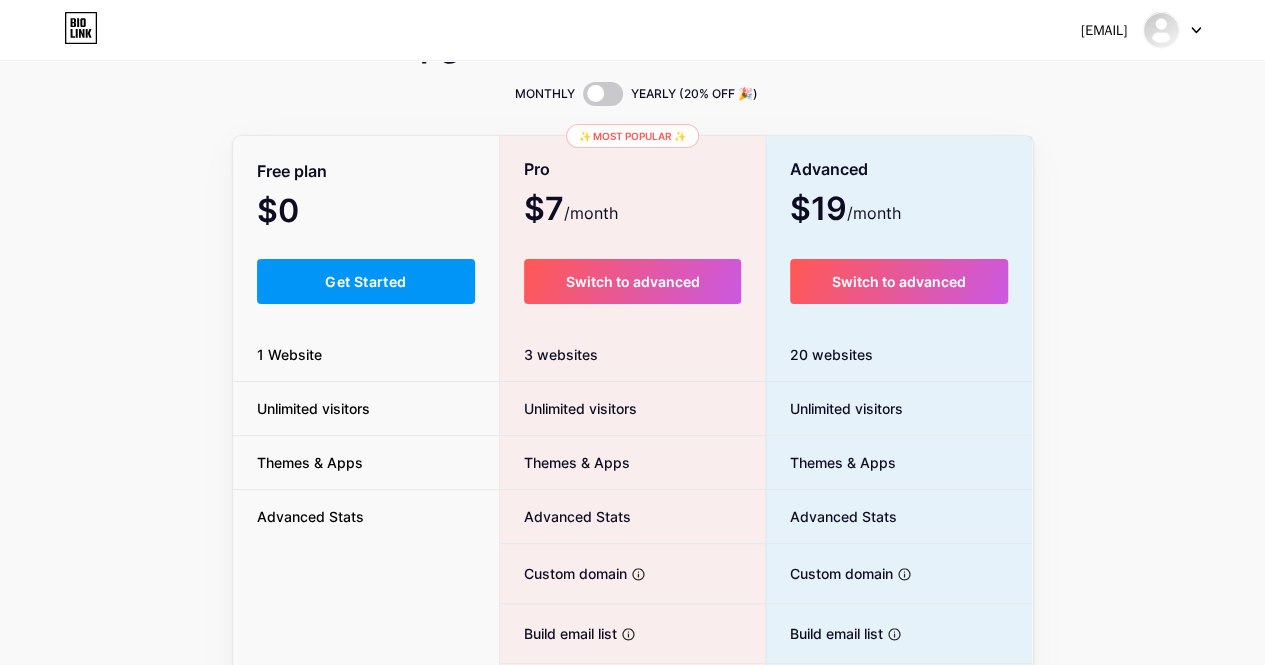 scroll, scrollTop: 0, scrollLeft: 0, axis: both 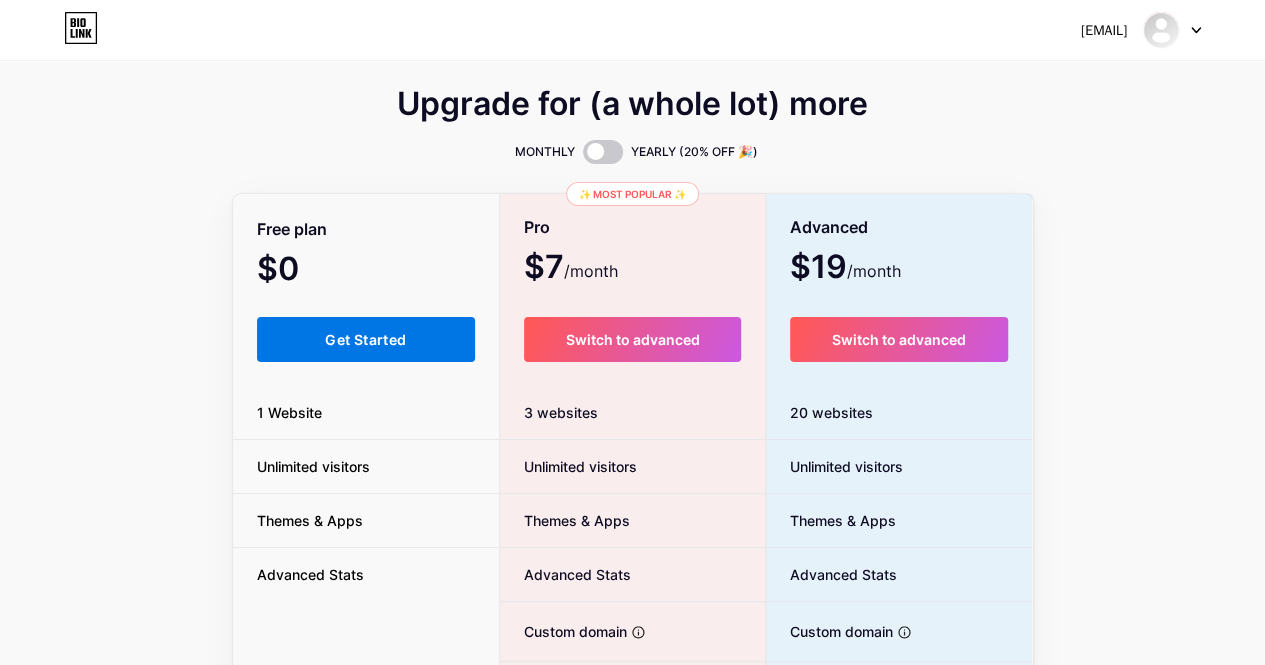 click on "Get Started" at bounding box center (365, 339) 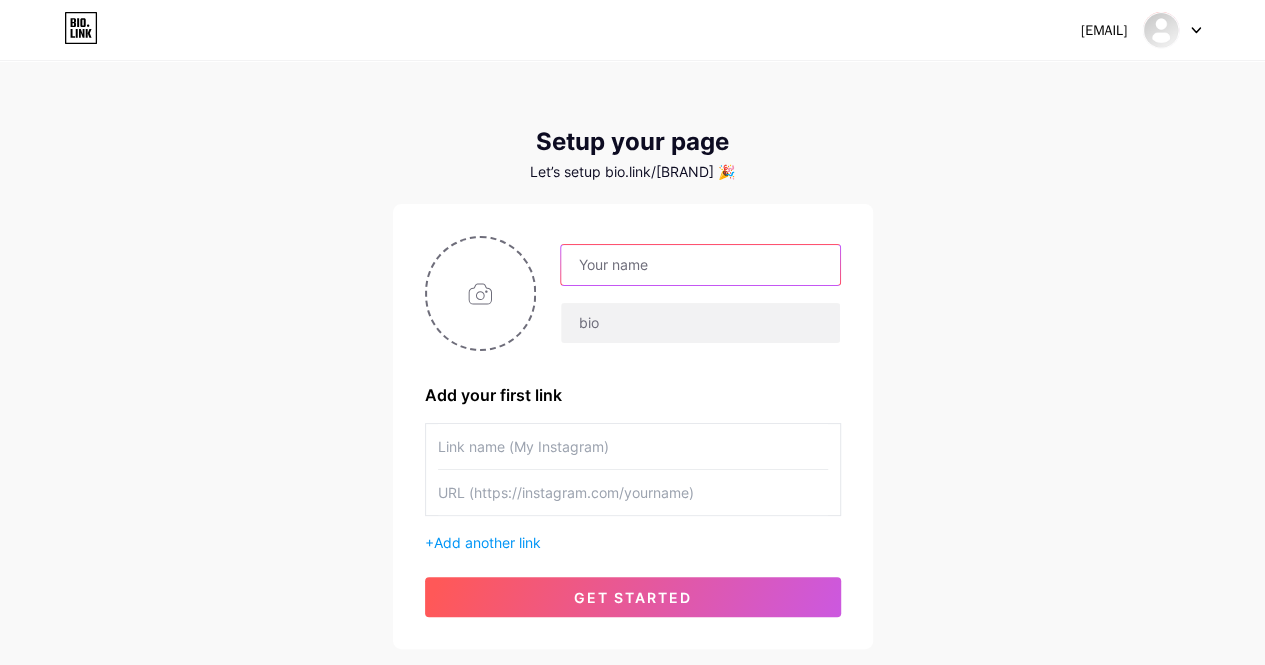 click at bounding box center [700, 265] 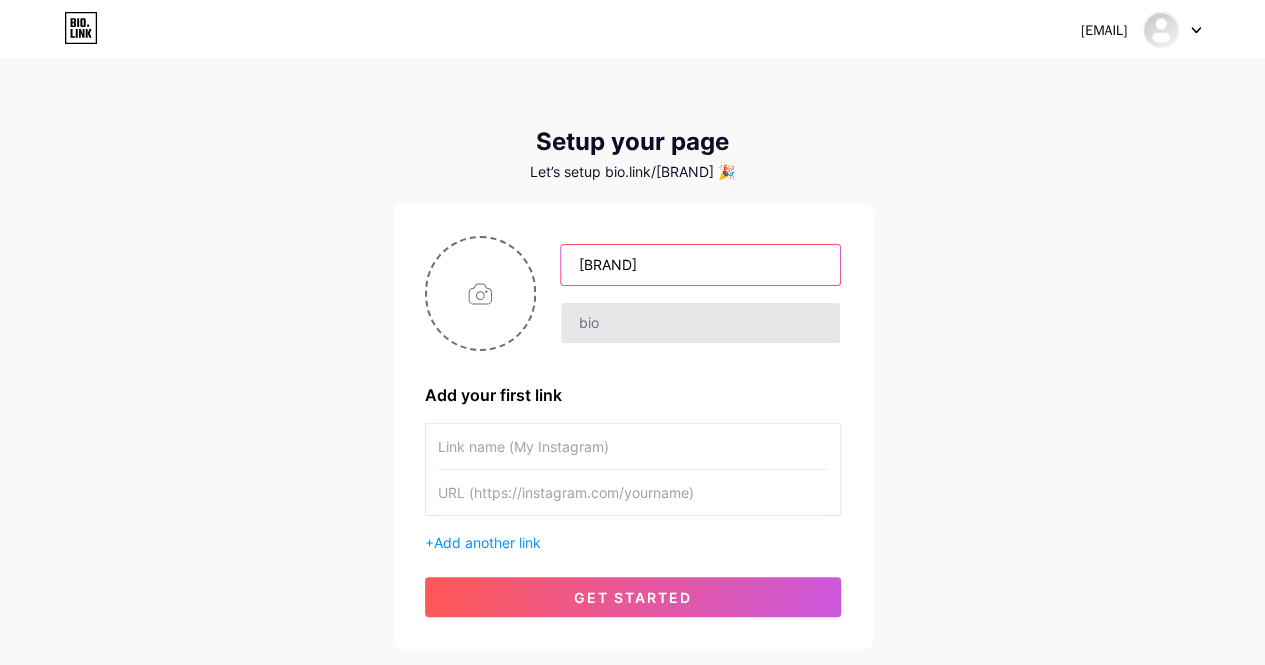 type on "[BRAND]" 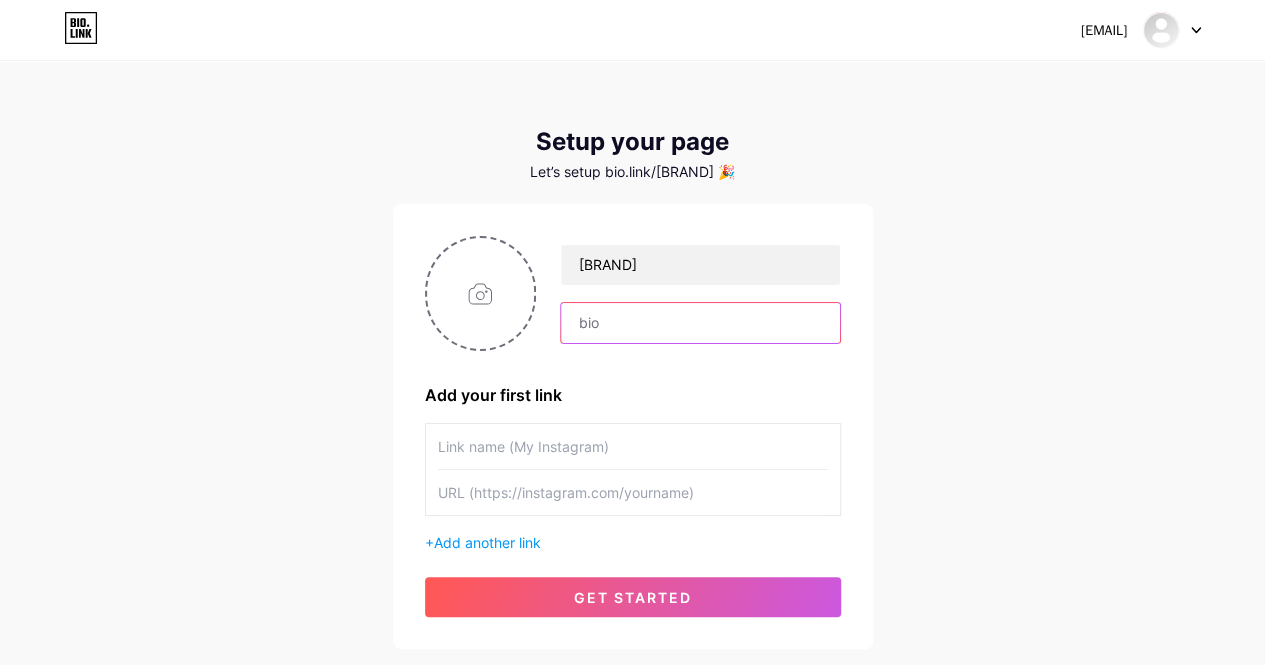click at bounding box center (700, 323) 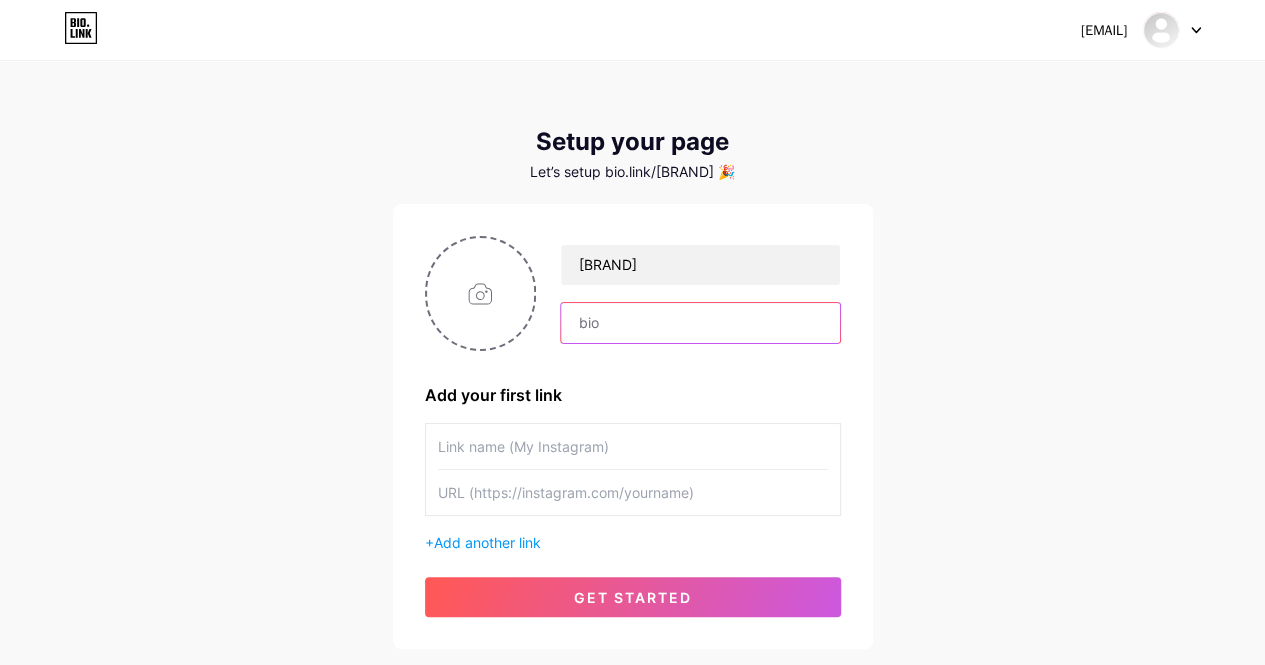 paste on "[BRAND] merupakan agen judi resmi yang sudah bekerjasama dengan semua provider slot online yang ada. Mengutamakan transparansi dan keadilan dalam bermain." 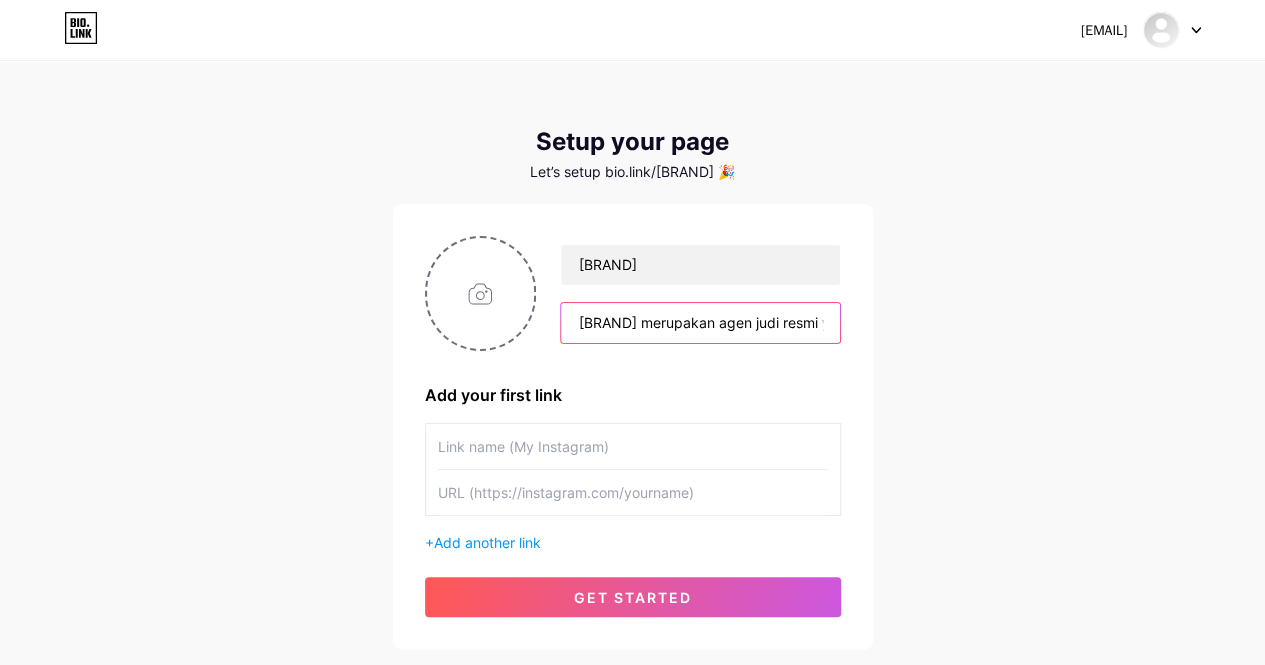 scroll, scrollTop: 0, scrollLeft: 835, axis: horizontal 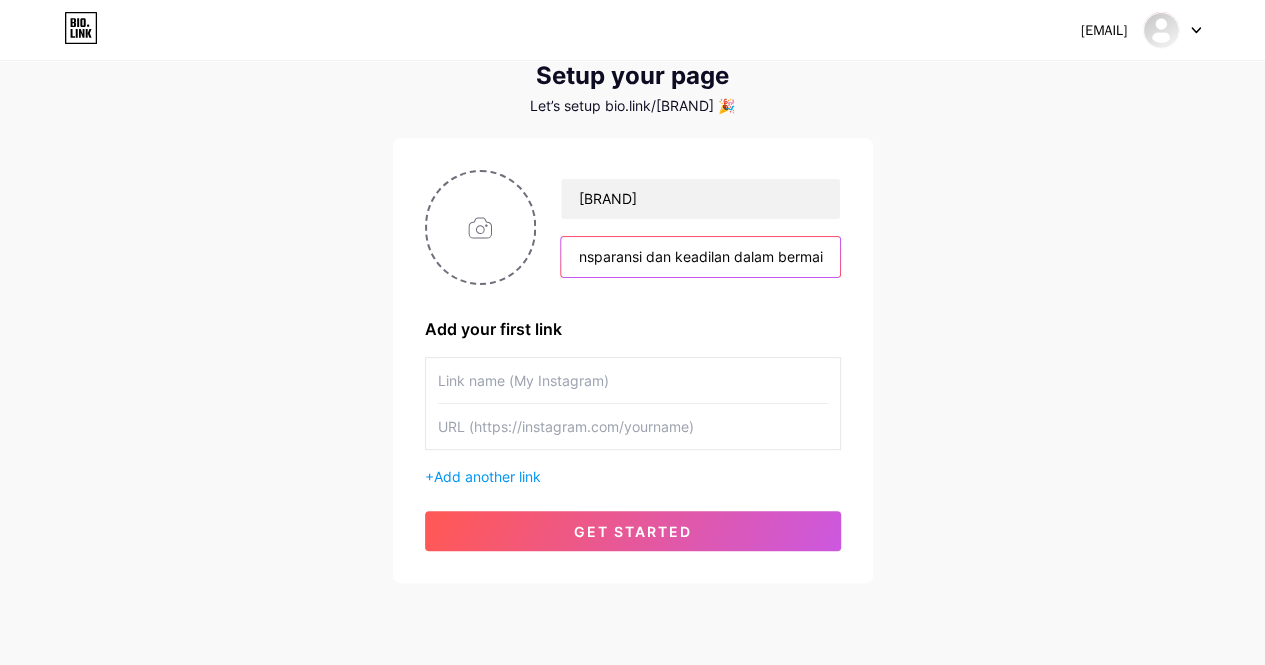 type on "[BRAND] merupakan agen judi resmi yang sudah bekerjasama dengan semua provider slot online yang ada. Mengutamakan transparansi dan keadilan dalam bermain." 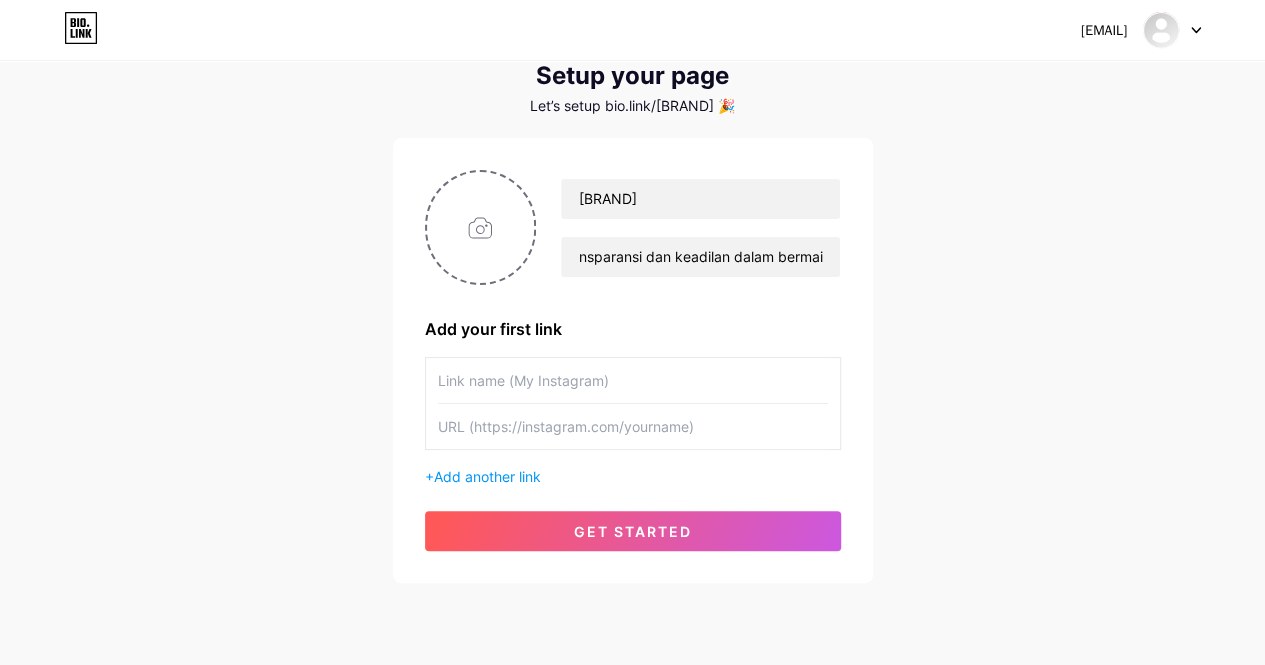 scroll, scrollTop: 0, scrollLeft: 0, axis: both 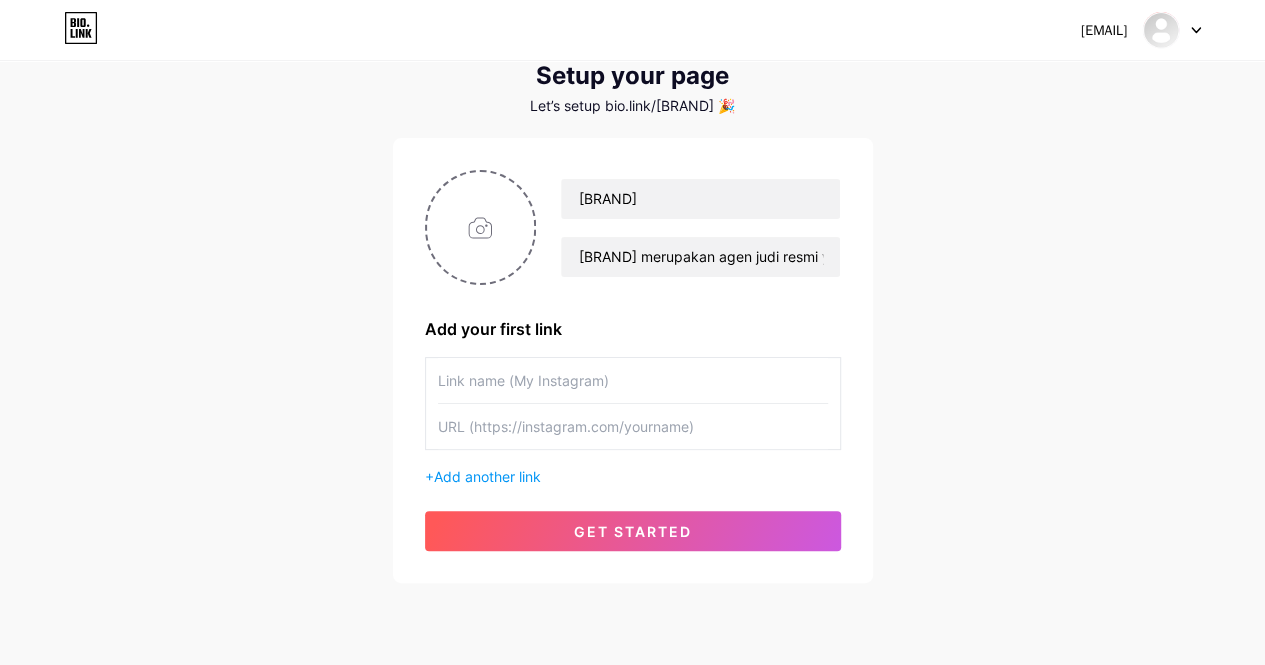 click at bounding box center (633, 380) 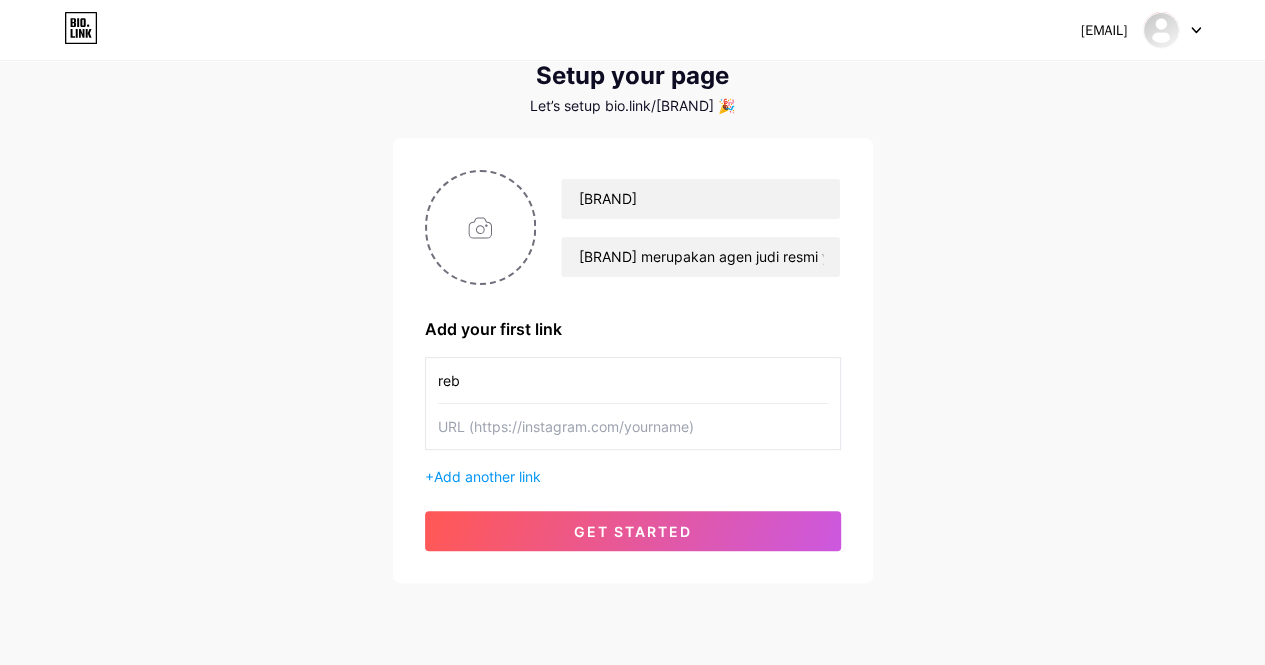 type on "reb" 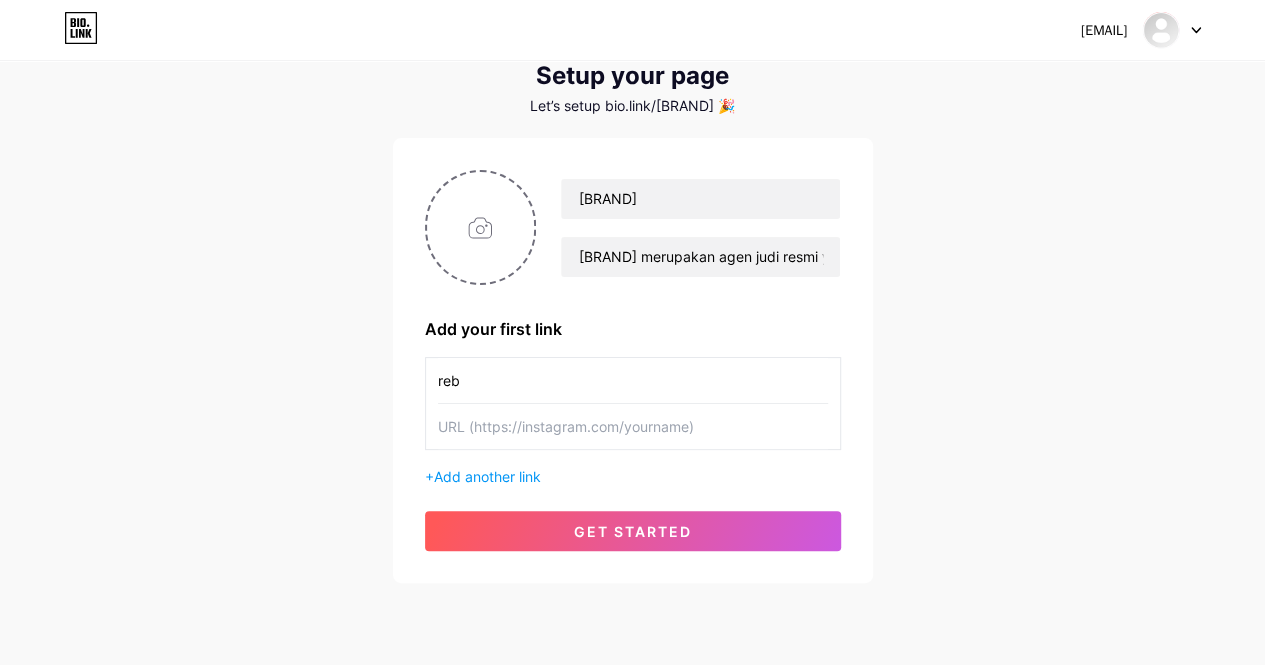 drag, startPoint x: 472, startPoint y: 378, endPoint x: 333, endPoint y: 355, distance: 140.89003 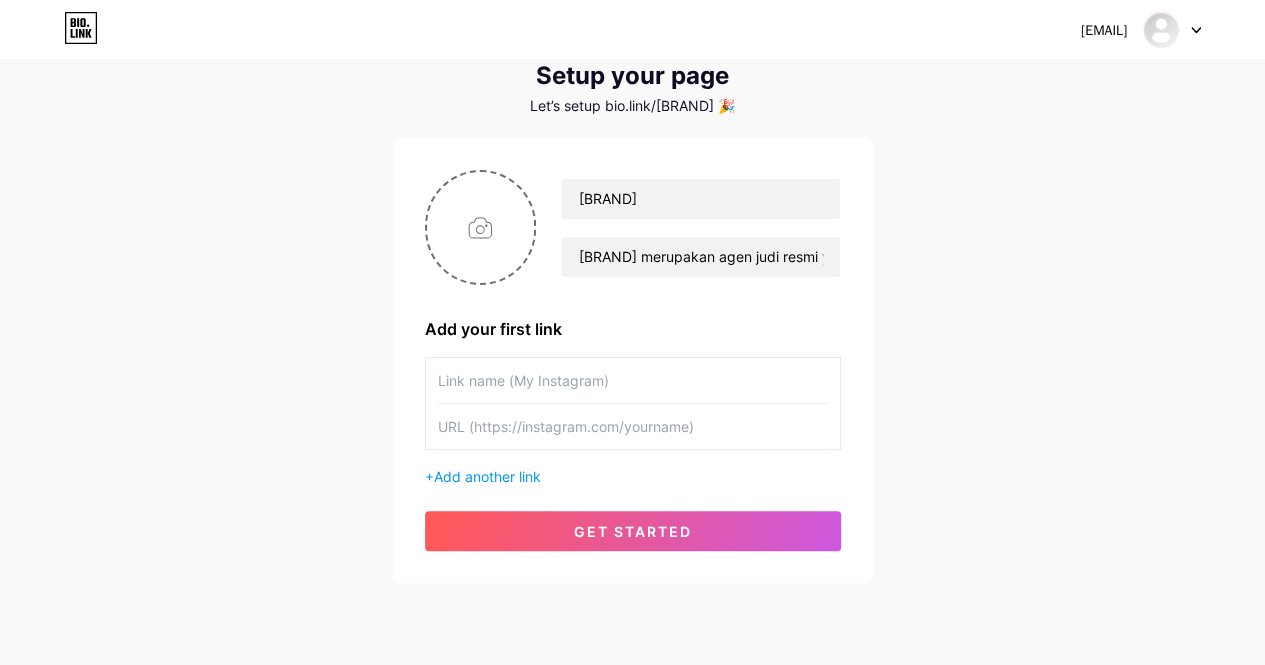 type 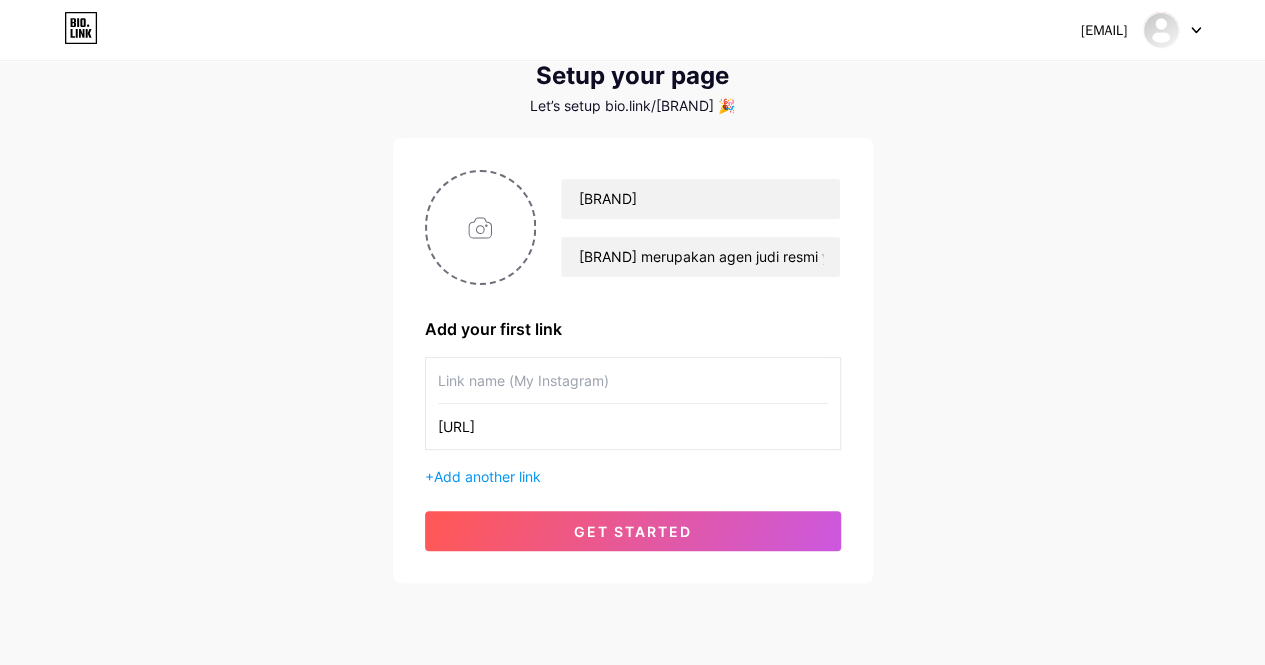 click at bounding box center [633, 380] 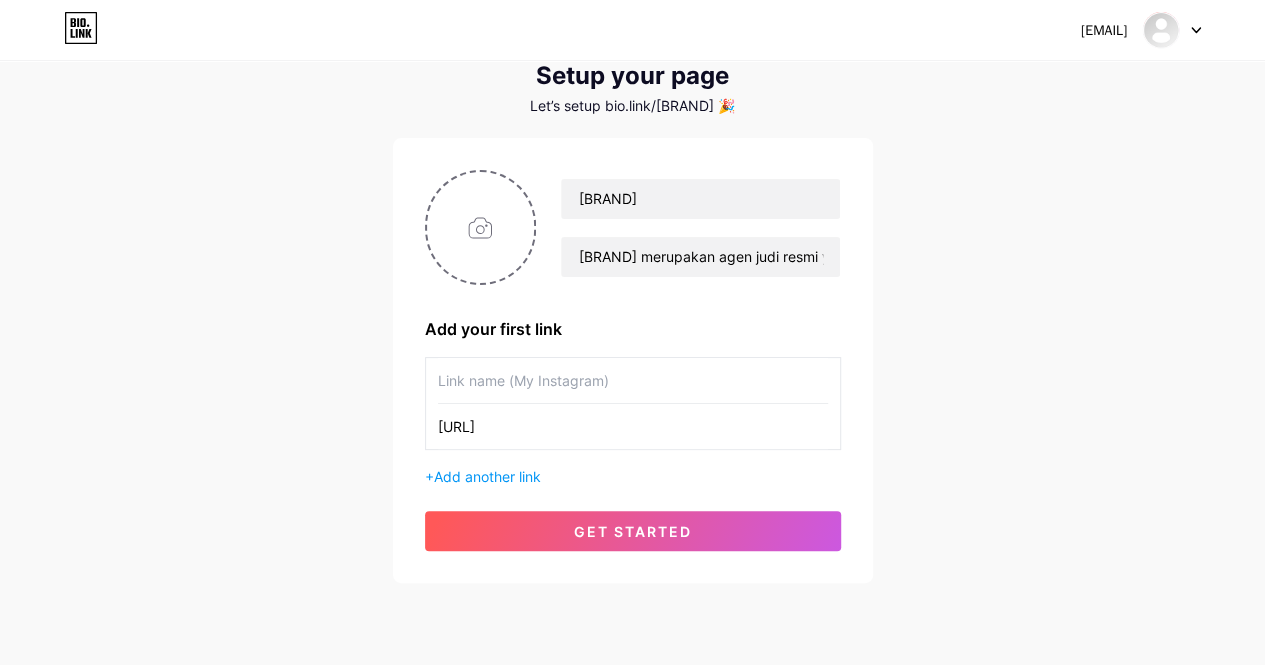 drag, startPoint x: 632, startPoint y: 426, endPoint x: 486, endPoint y: 430, distance: 146.05478 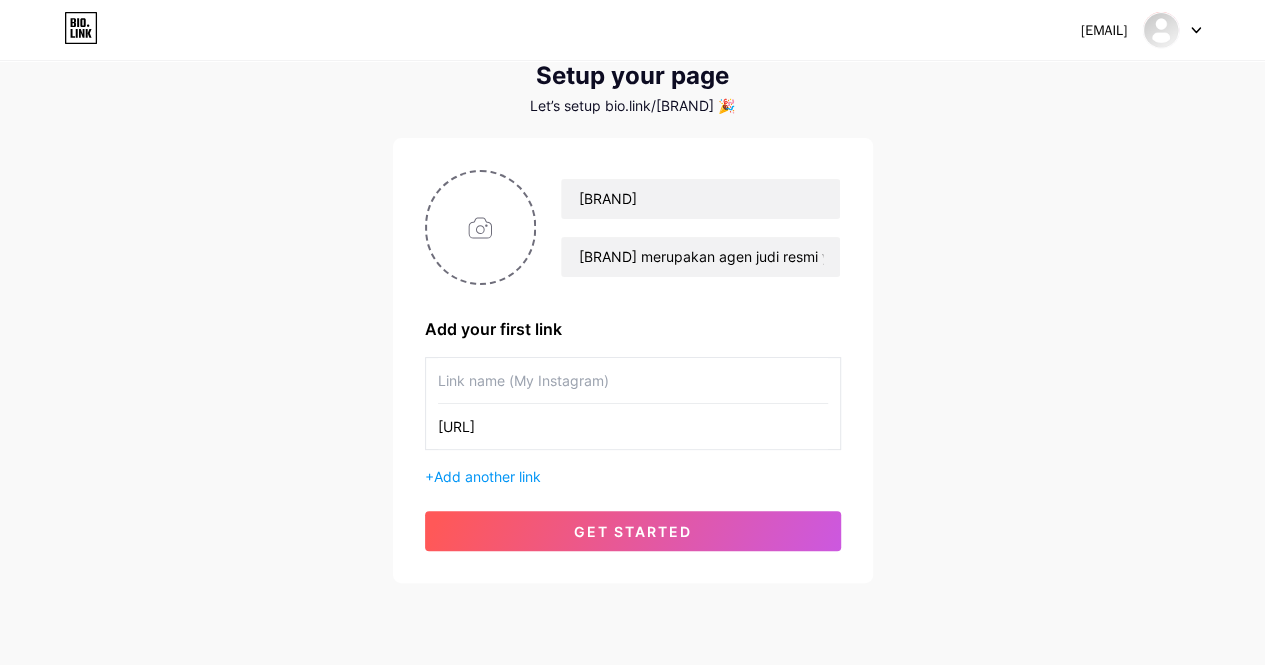 click on "[URL]" at bounding box center [633, 426] 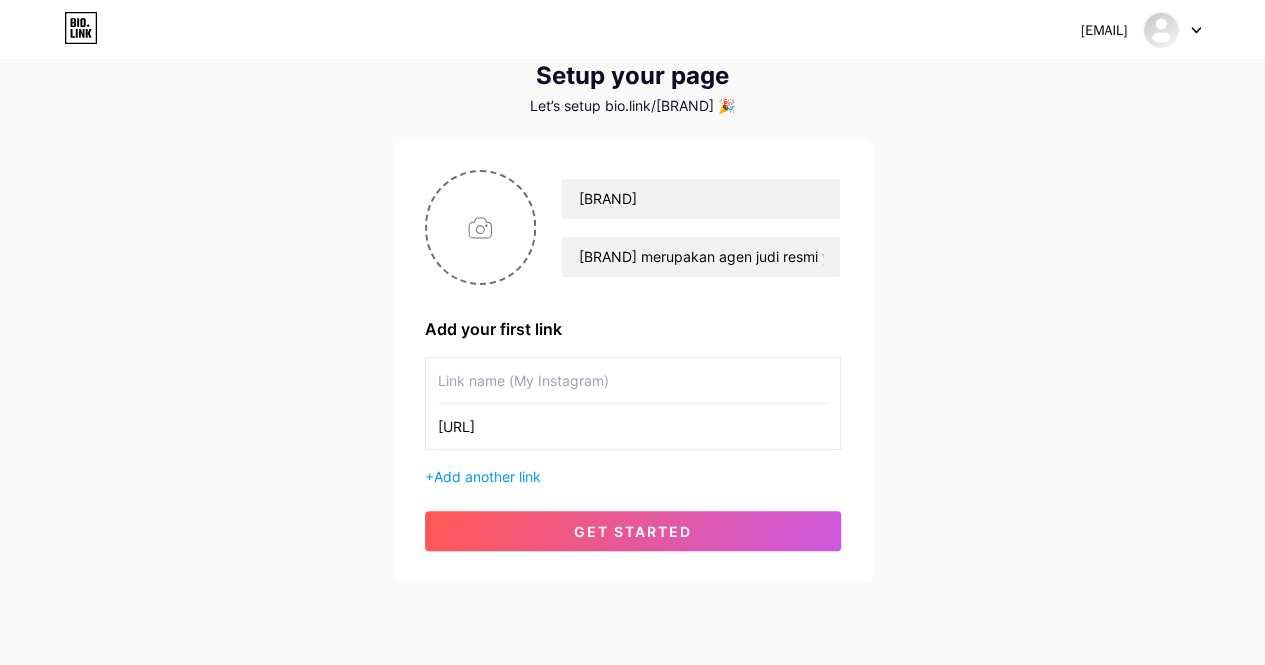 type on "[URL]" 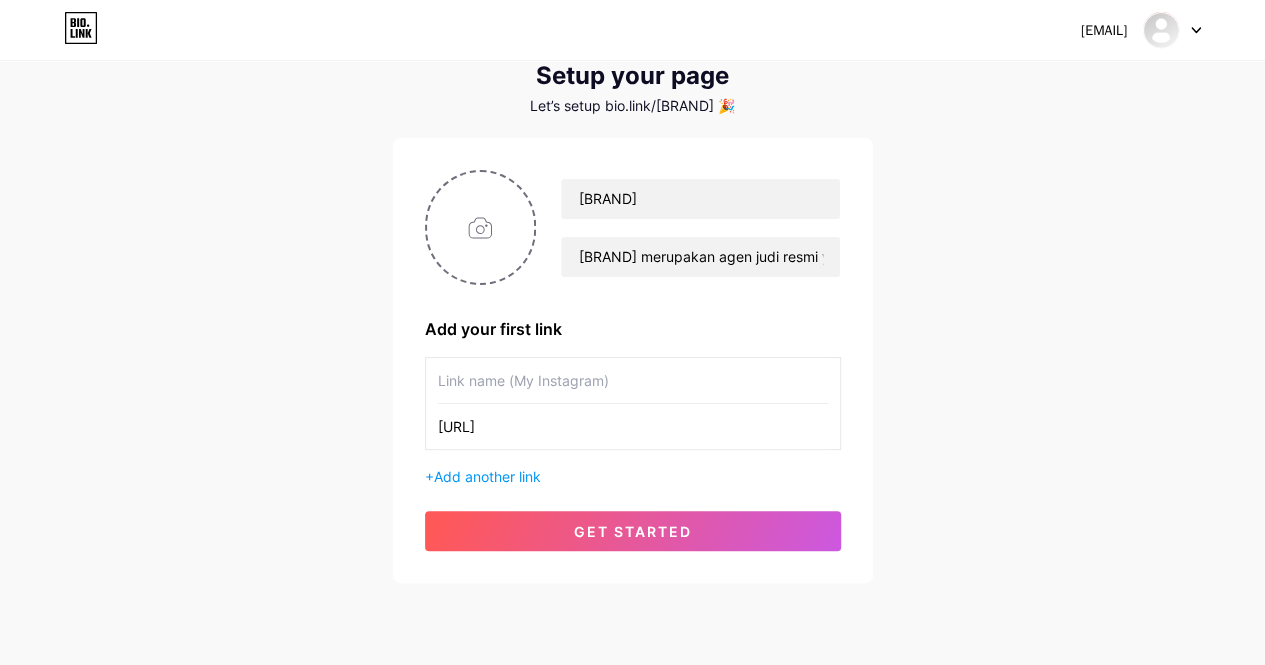 click at bounding box center (633, 380) 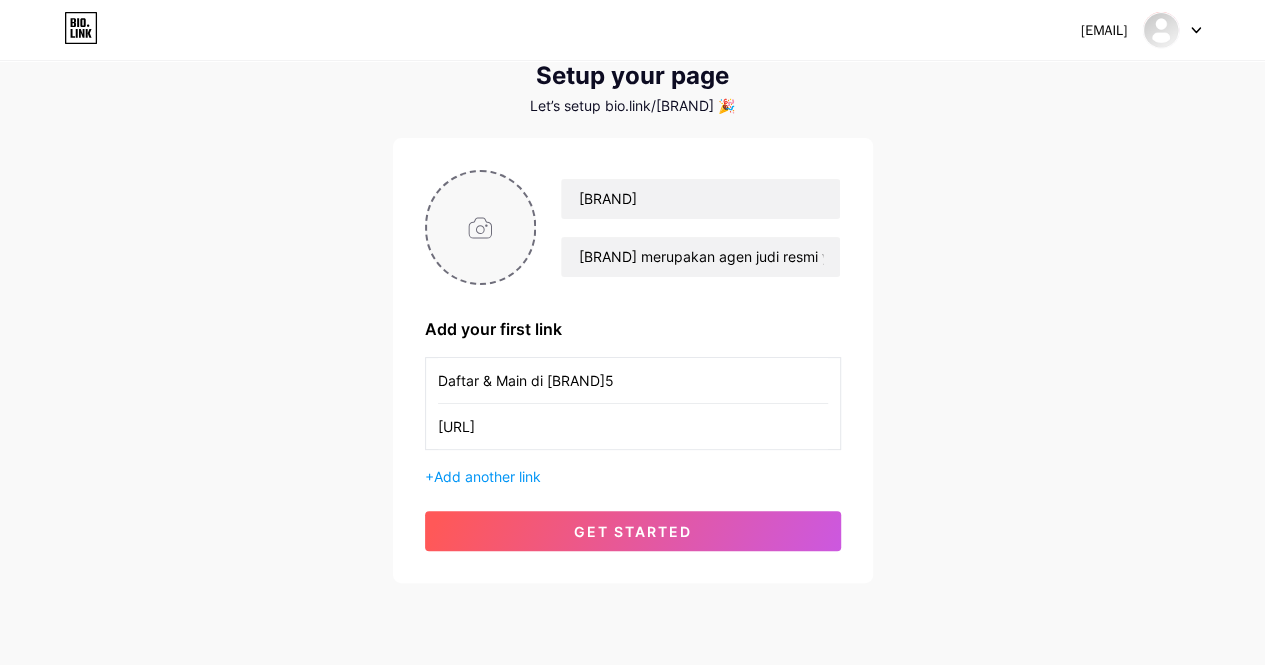 type on "Daftar & Main di [BRAND]5" 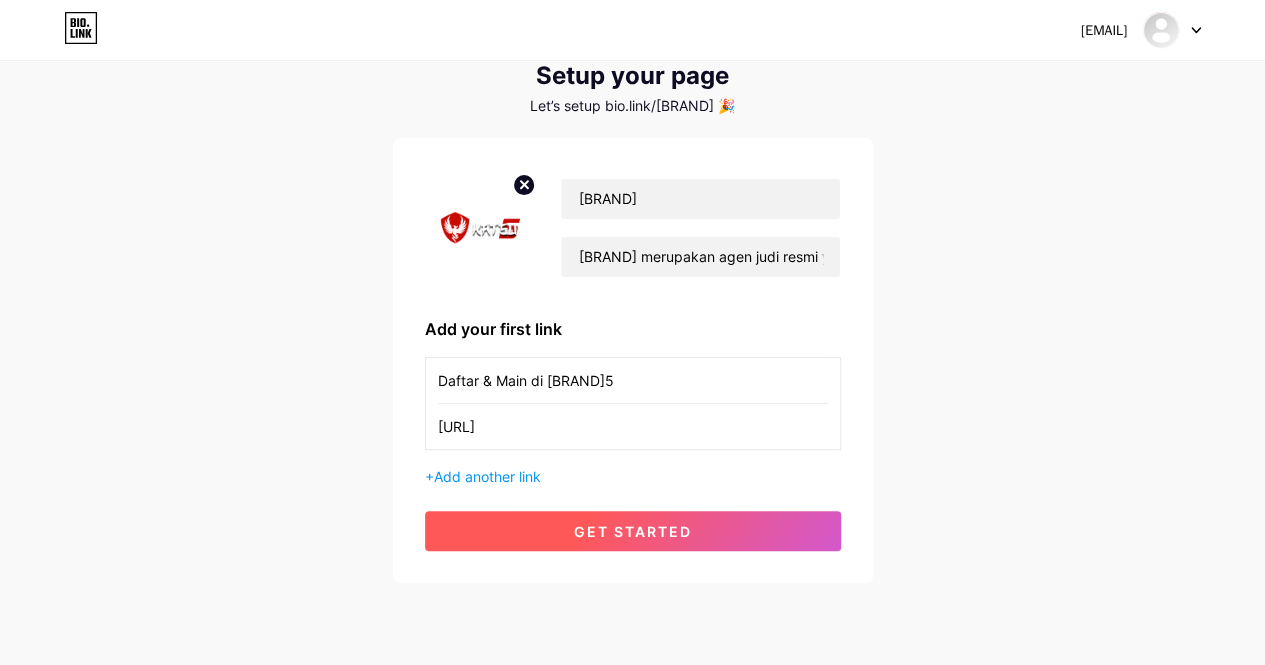 click on "get started" at bounding box center [633, 531] 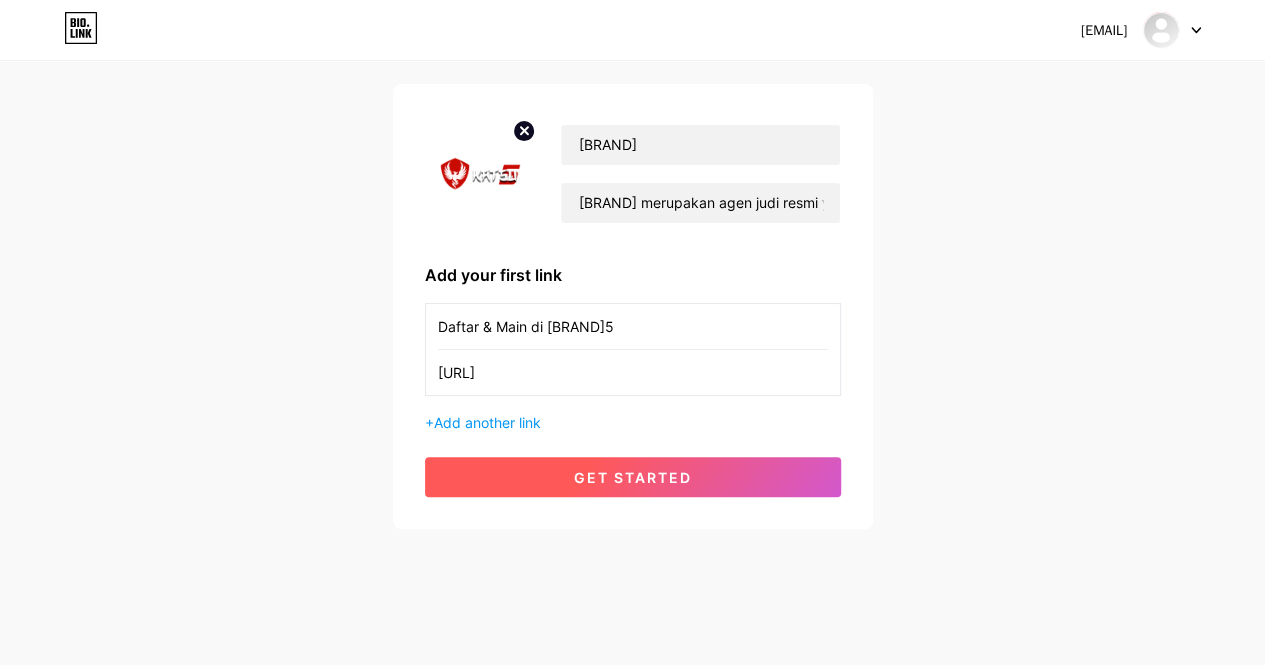 scroll, scrollTop: 0, scrollLeft: 0, axis: both 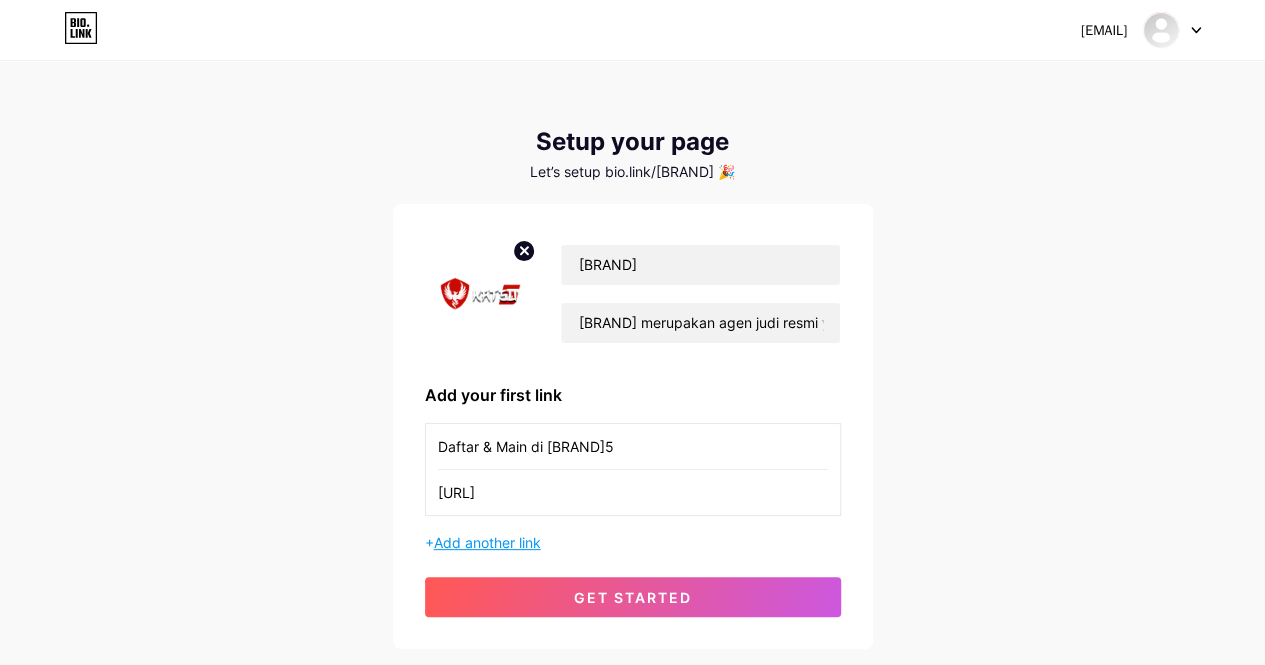 click on "Add another link" at bounding box center (487, 542) 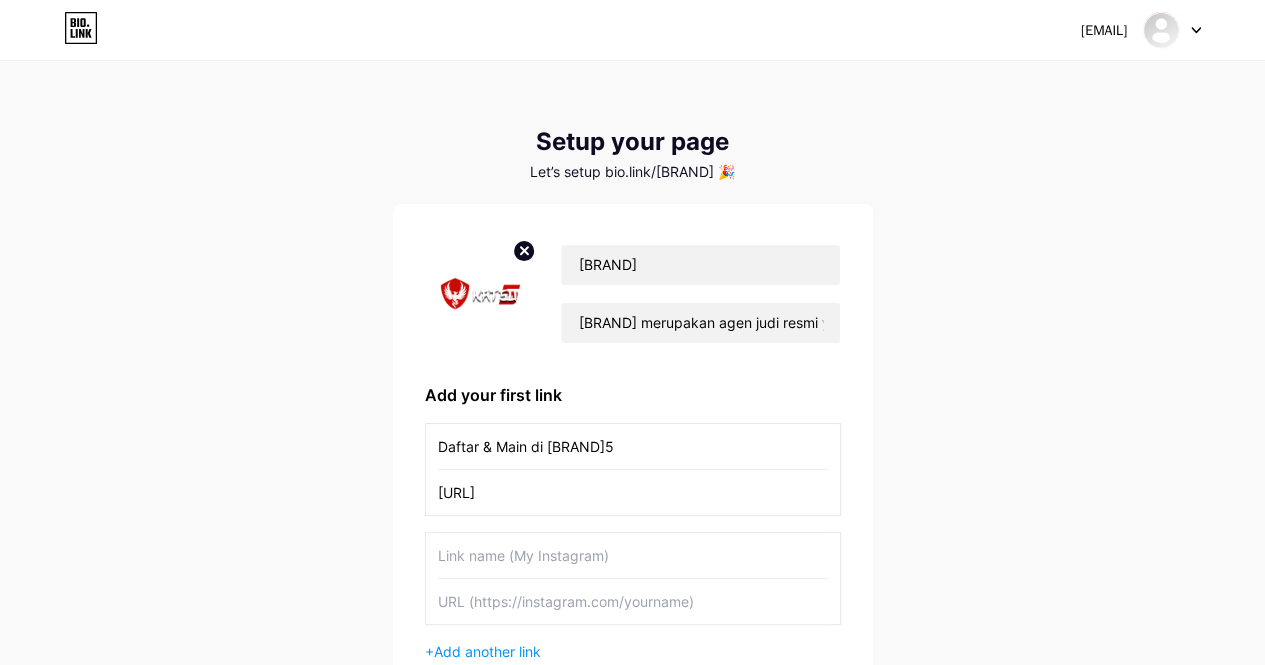 scroll, scrollTop: 167, scrollLeft: 0, axis: vertical 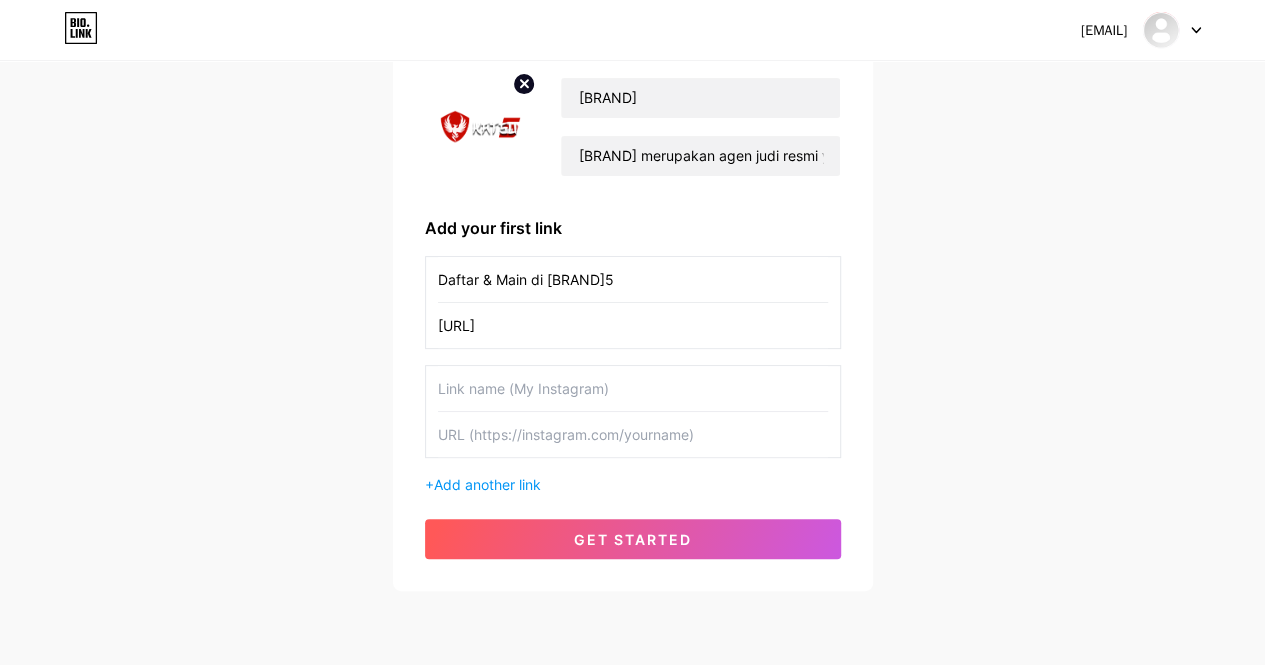 click at bounding box center (633, 388) 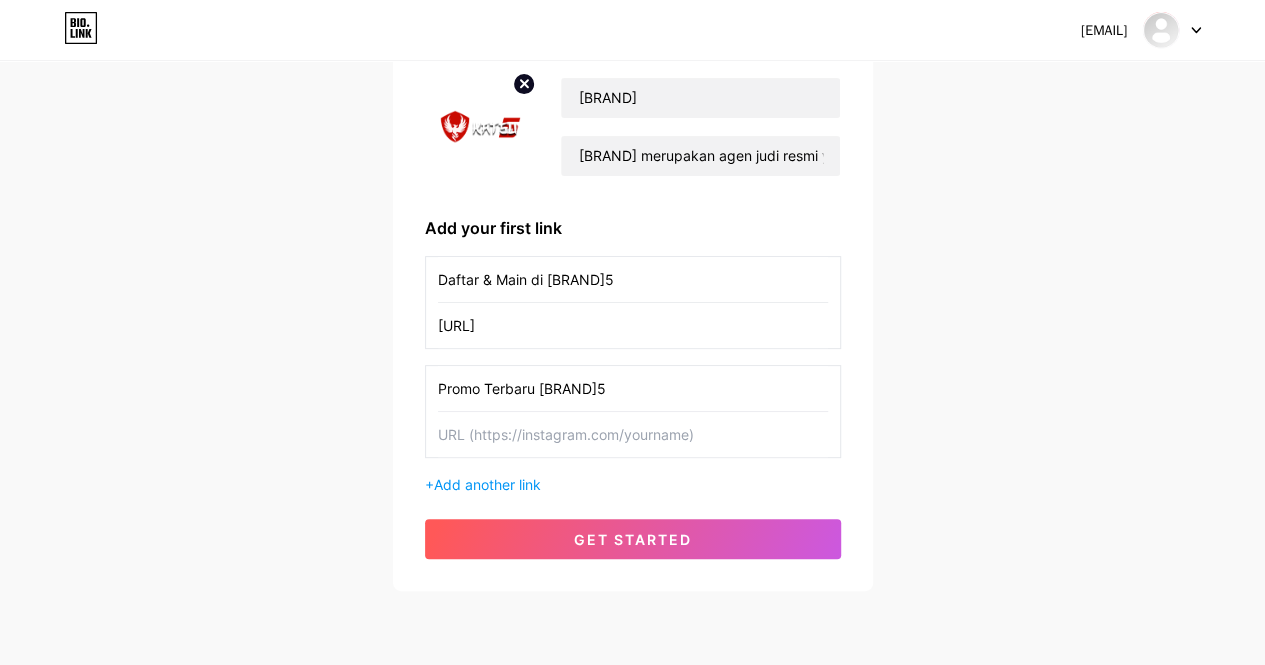 type on "Promo Terbaru [BRAND]5" 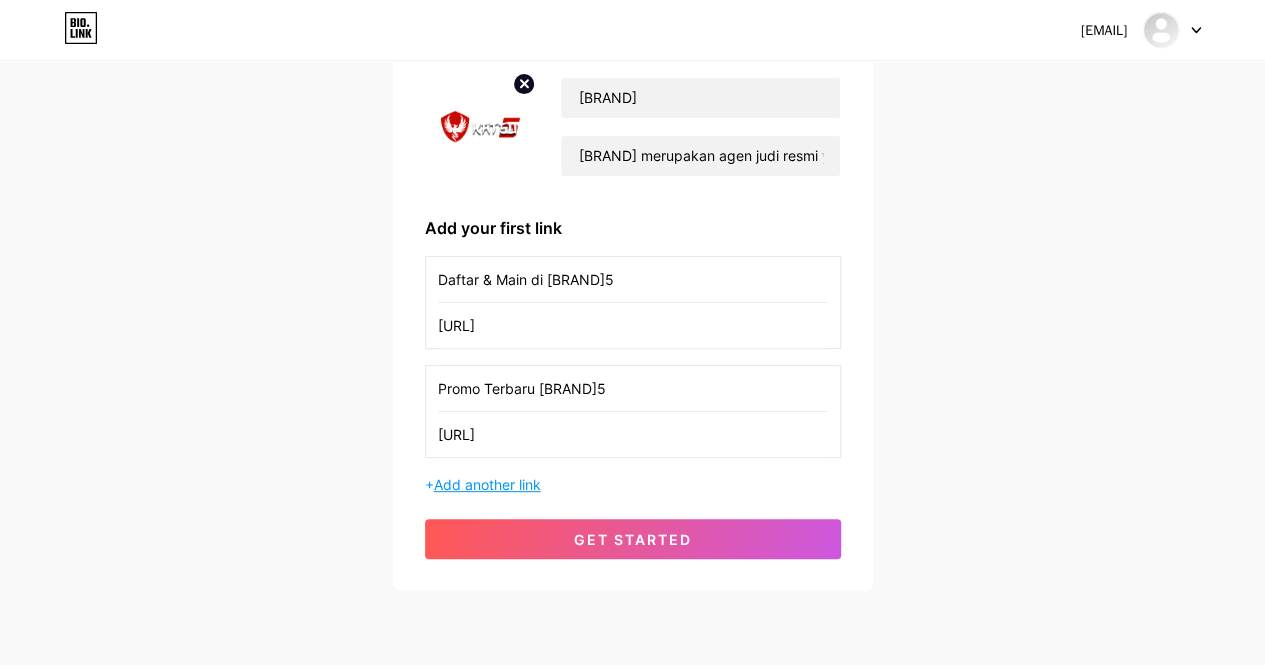type on "[URL]" 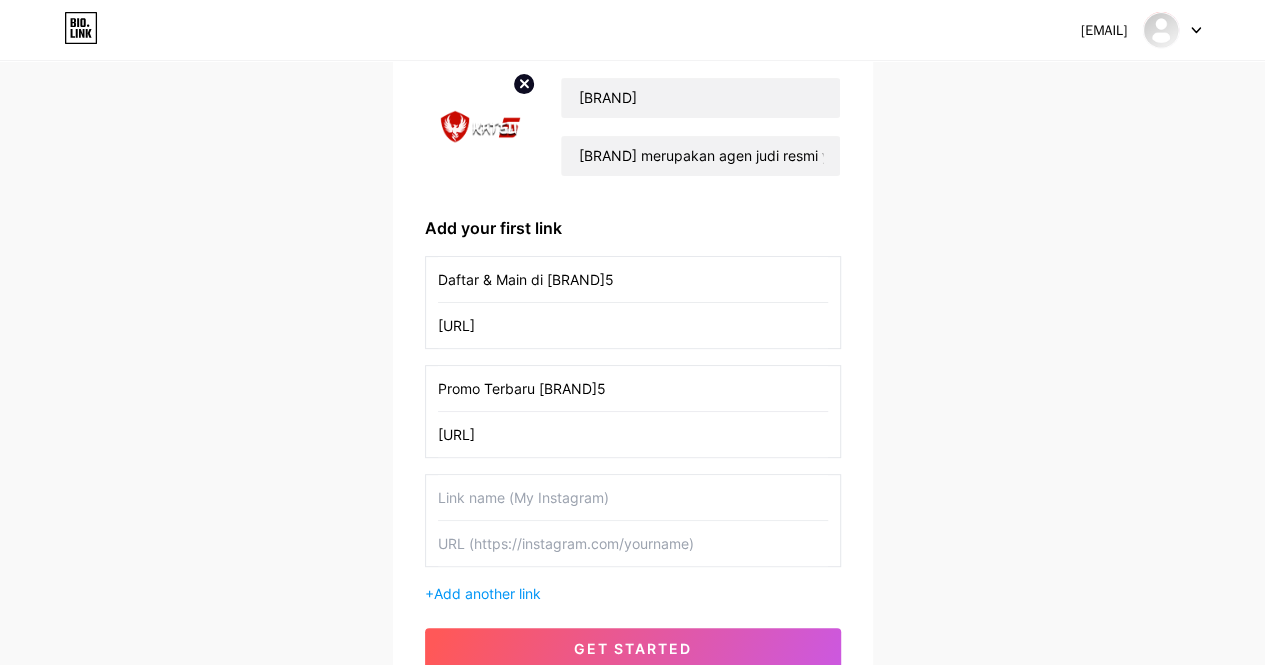 click at bounding box center [633, 497] 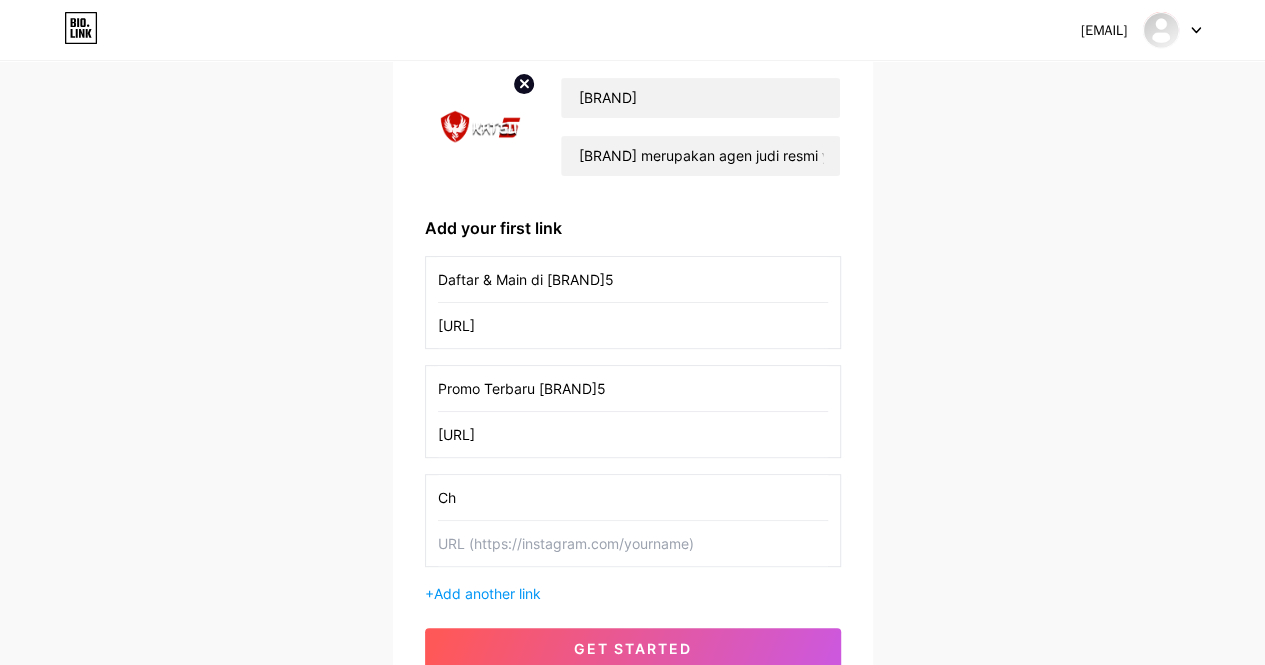 type on "C" 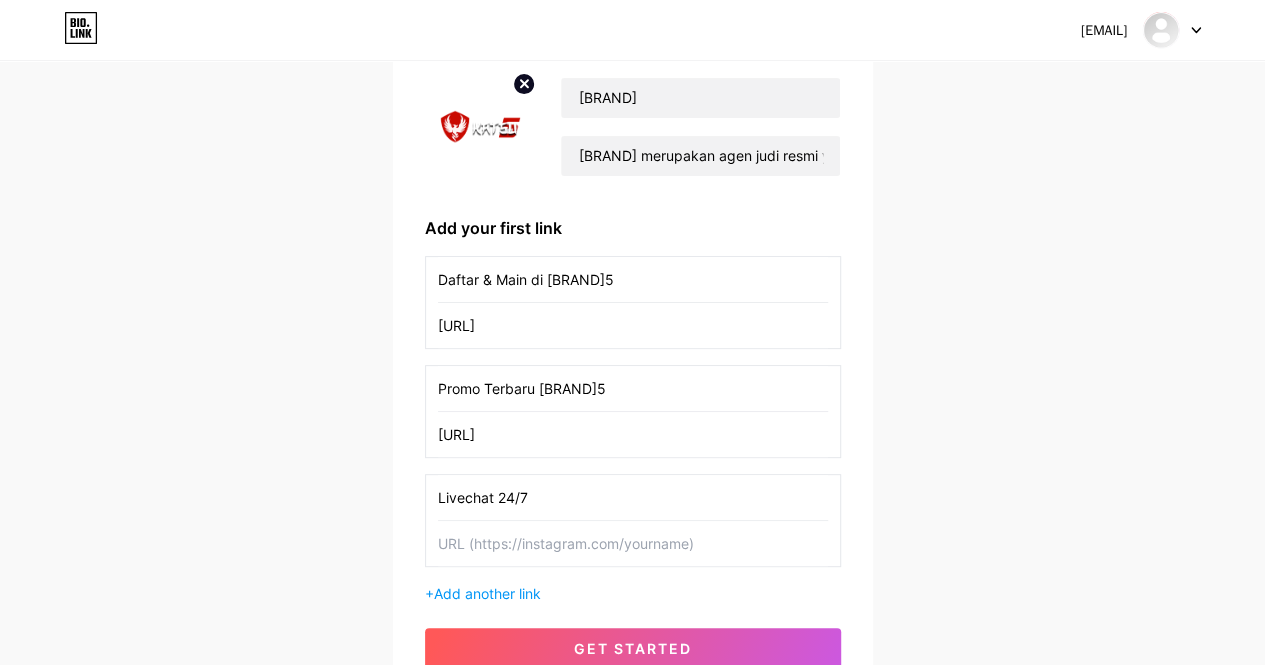 type on "Livechat 24/7" 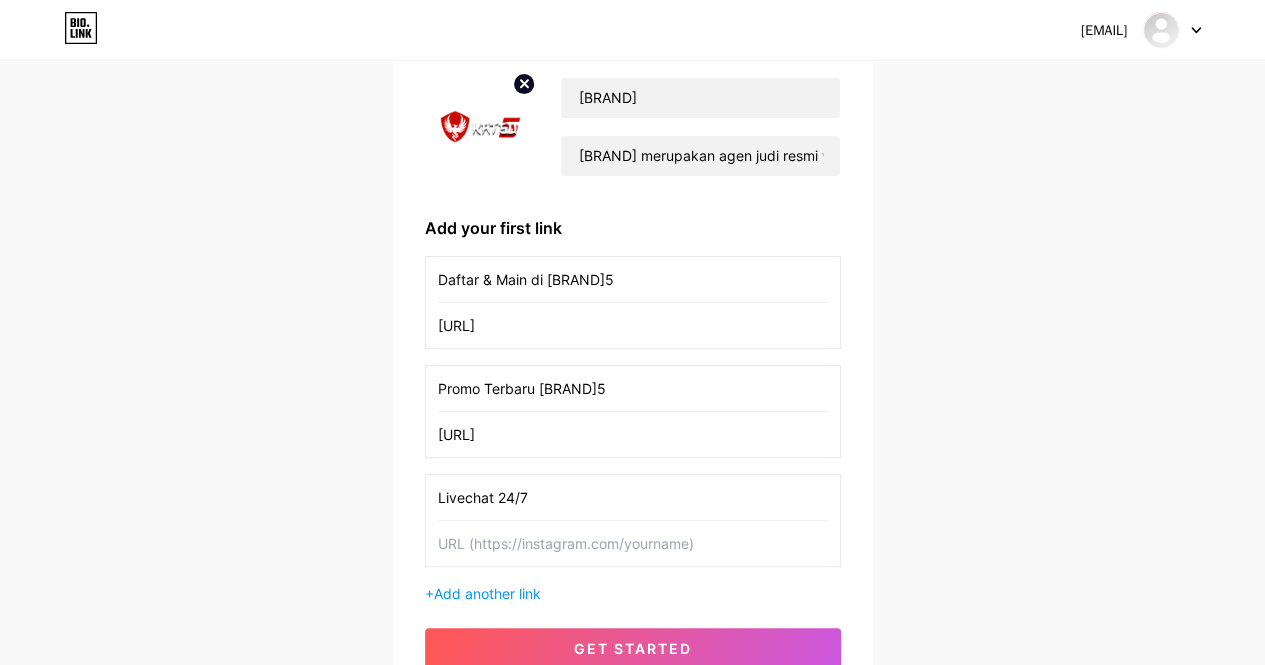 click at bounding box center (633, 543) 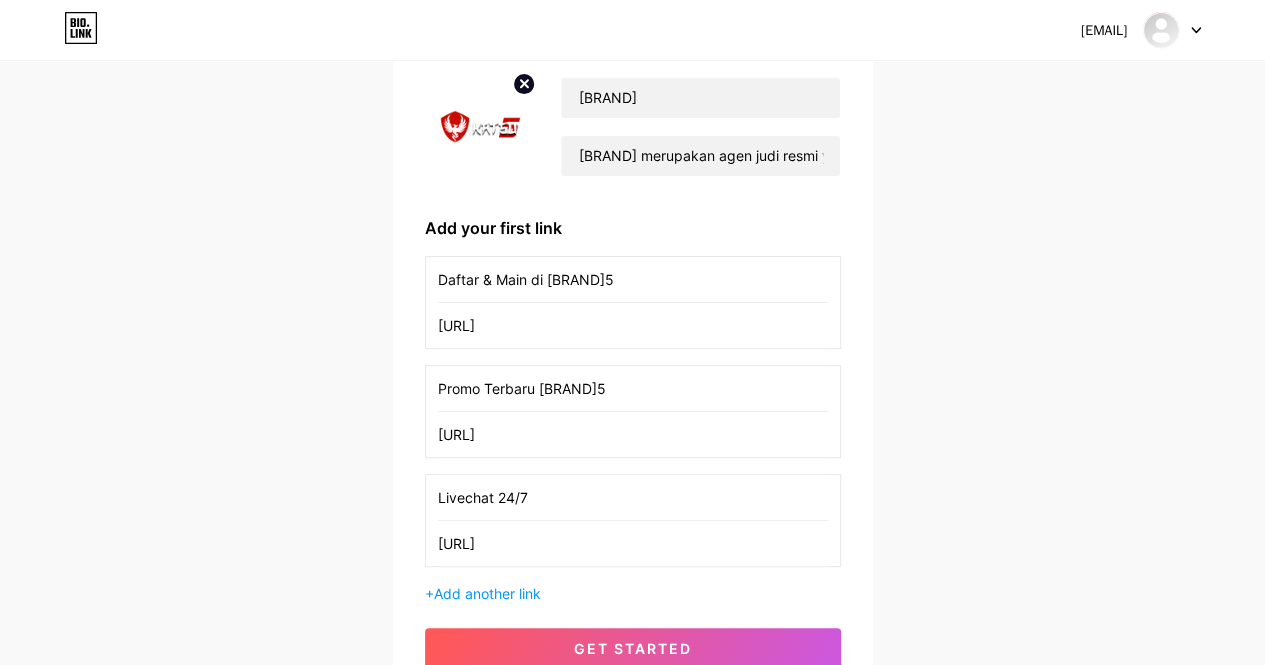 scroll, scrollTop: 259, scrollLeft: 0, axis: vertical 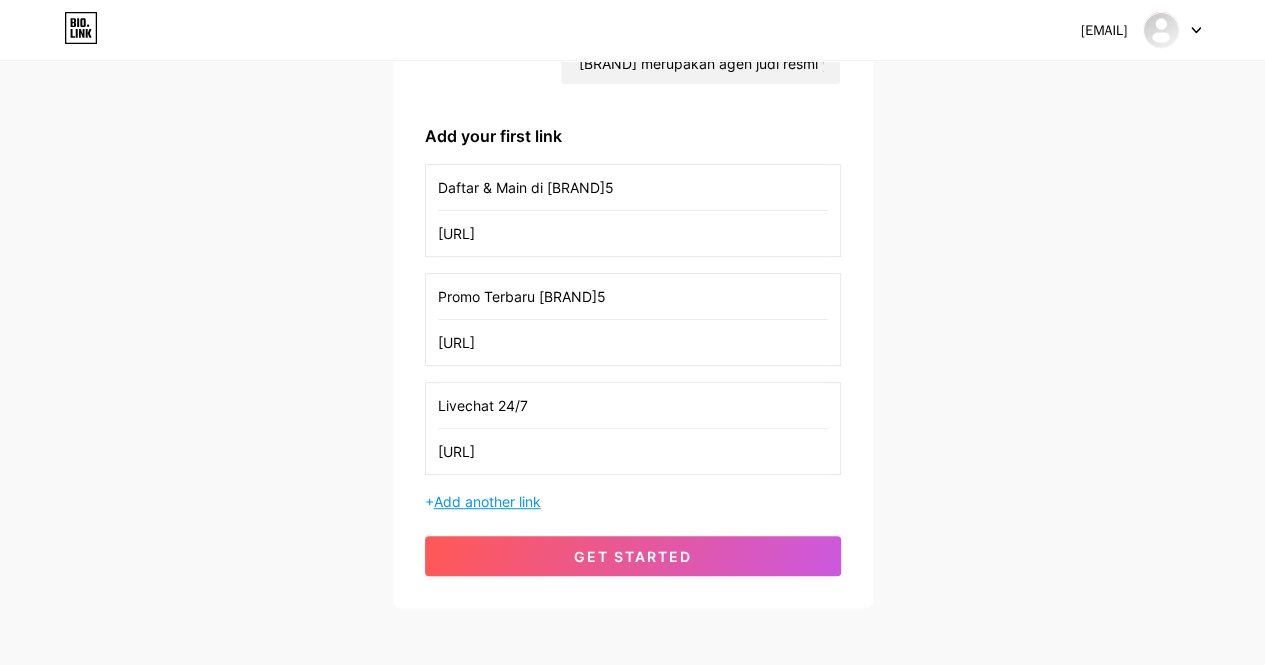 type on "[URL]" 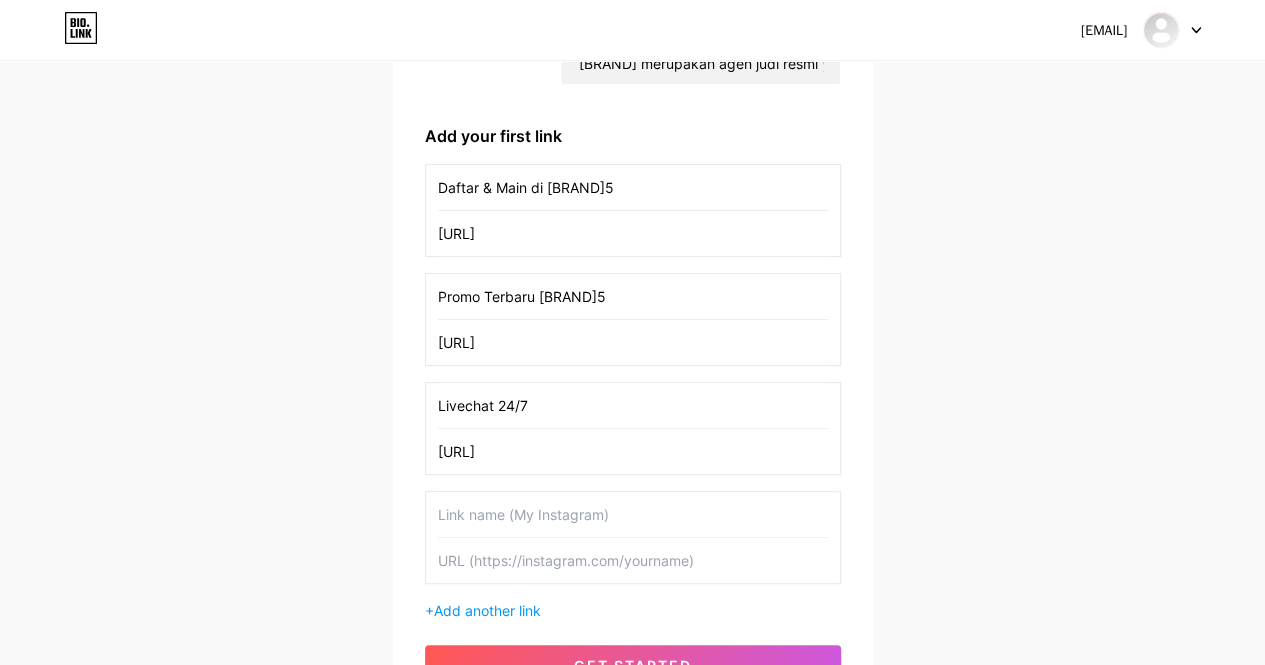 click at bounding box center (633, 514) 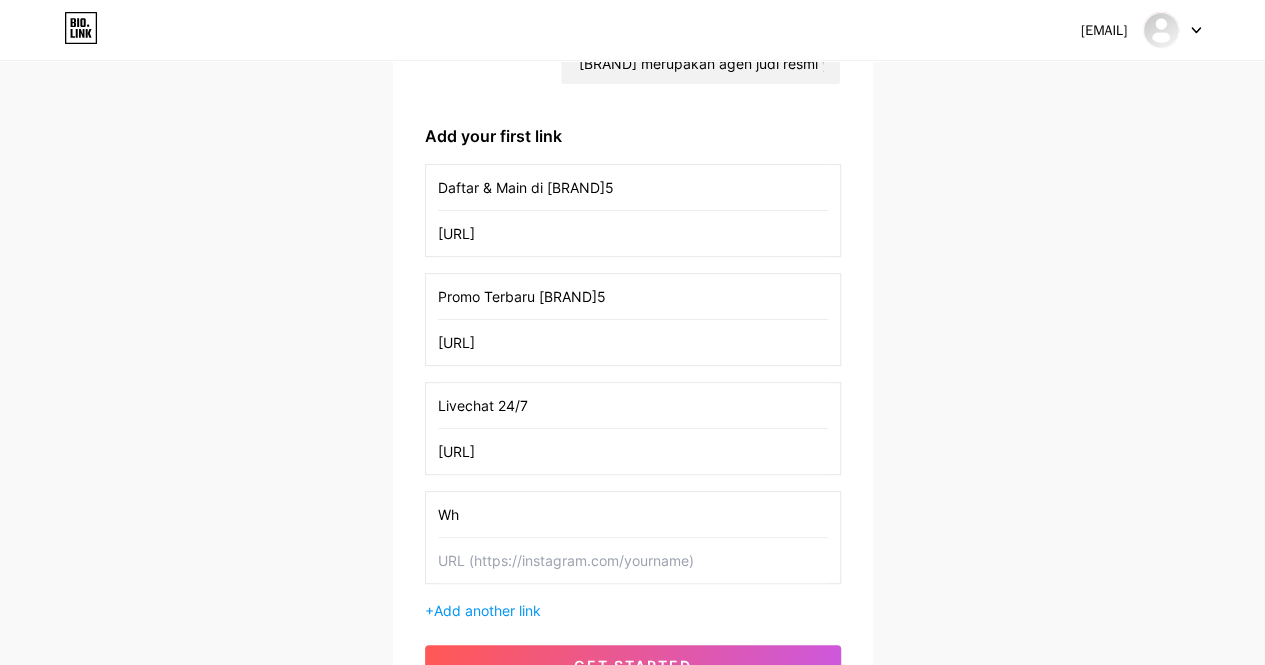 type on "W" 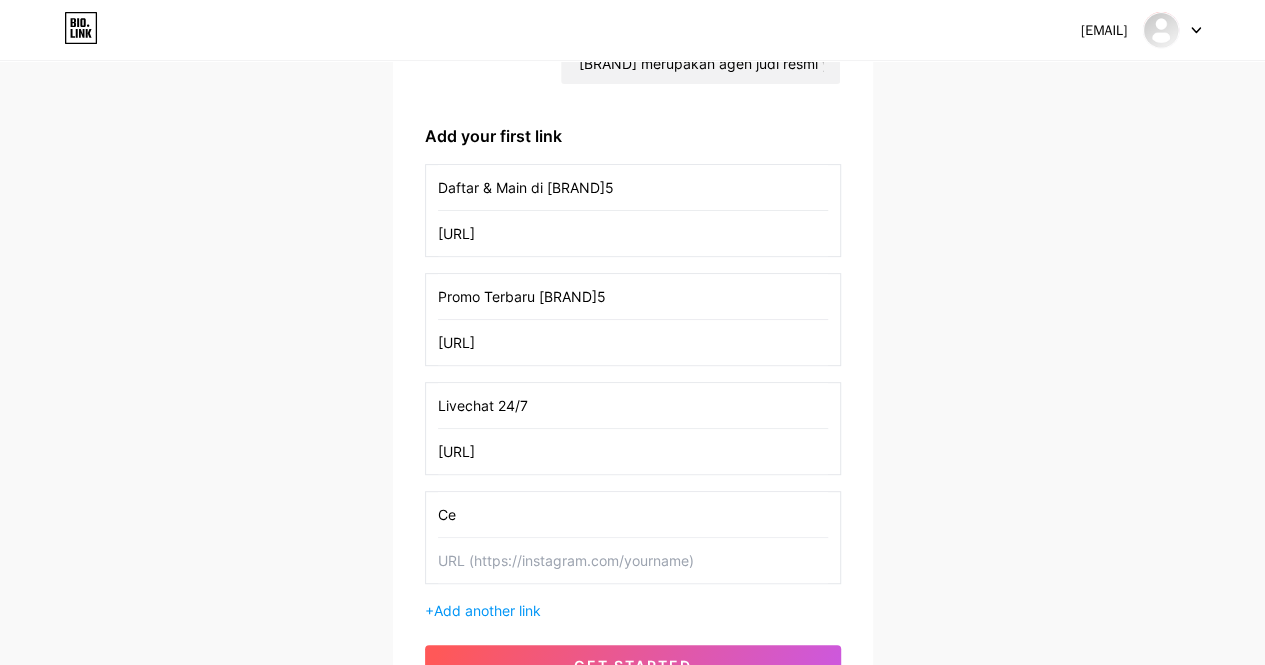 type on "C" 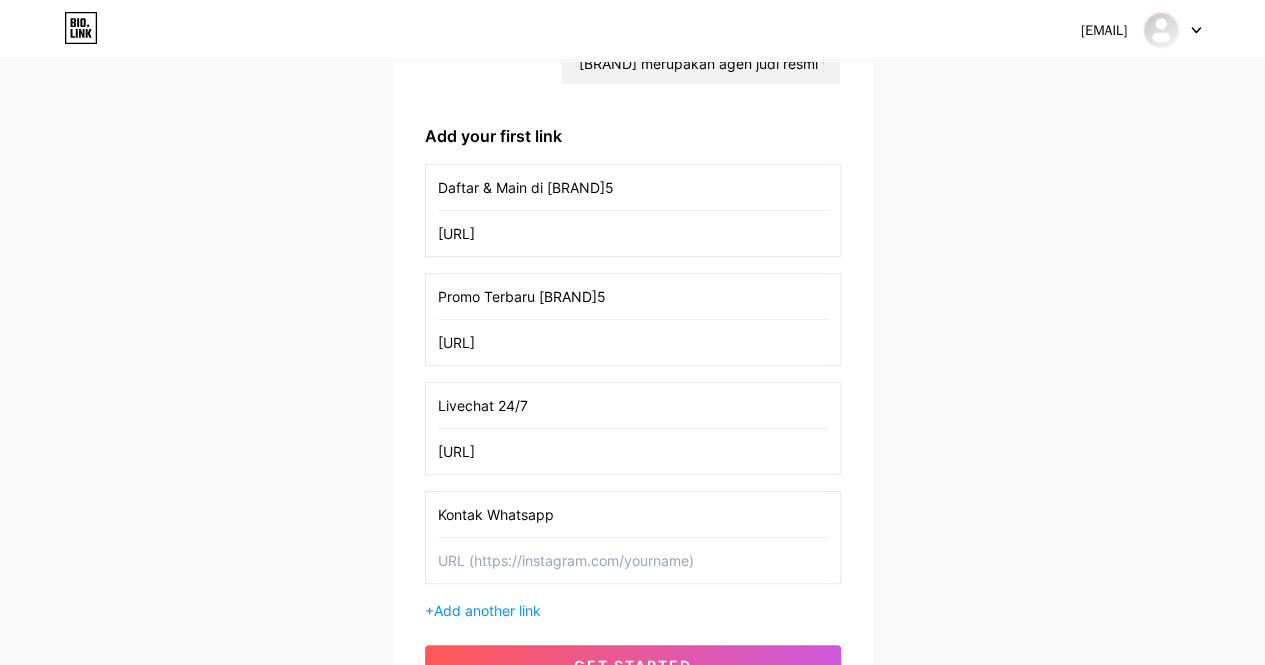 scroll, scrollTop: 289, scrollLeft: 0, axis: vertical 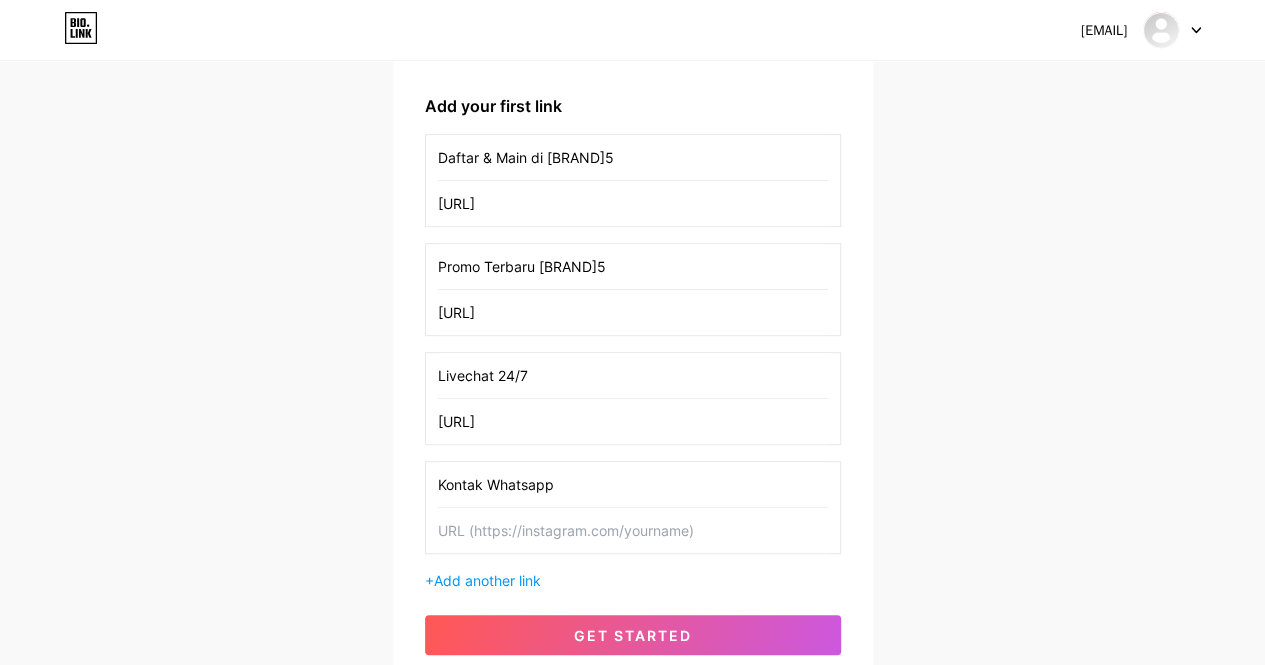 type on "Kontak Whatsapp" 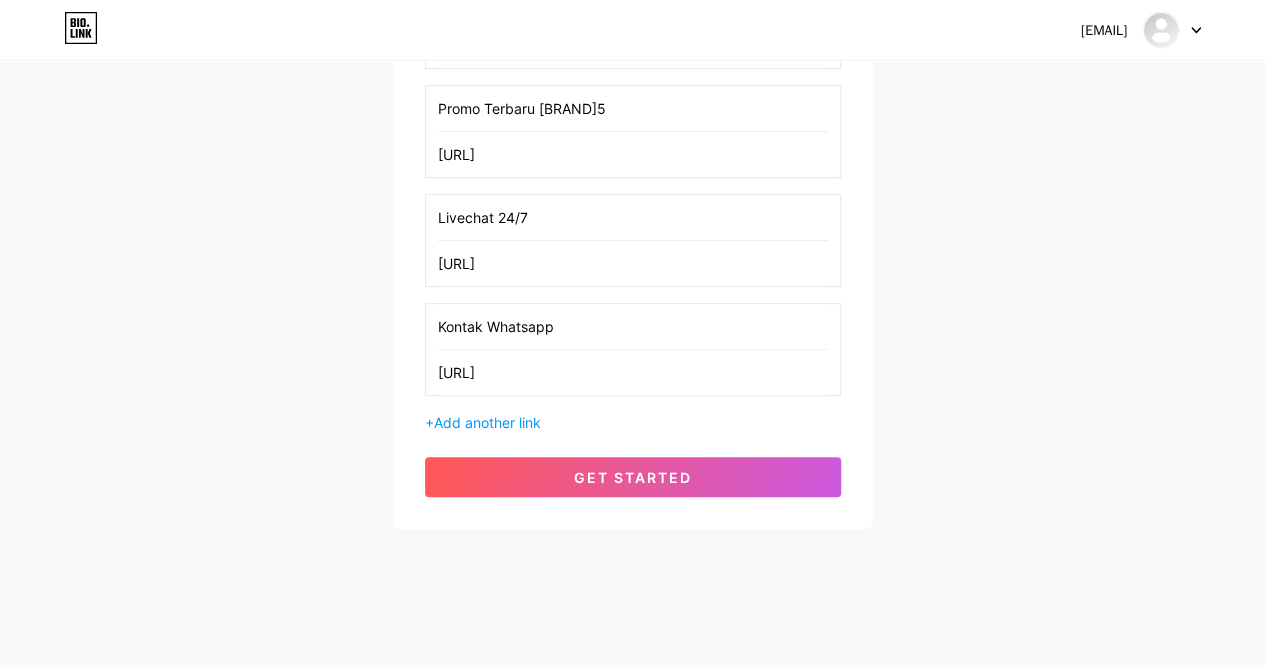scroll, scrollTop: 449, scrollLeft: 0, axis: vertical 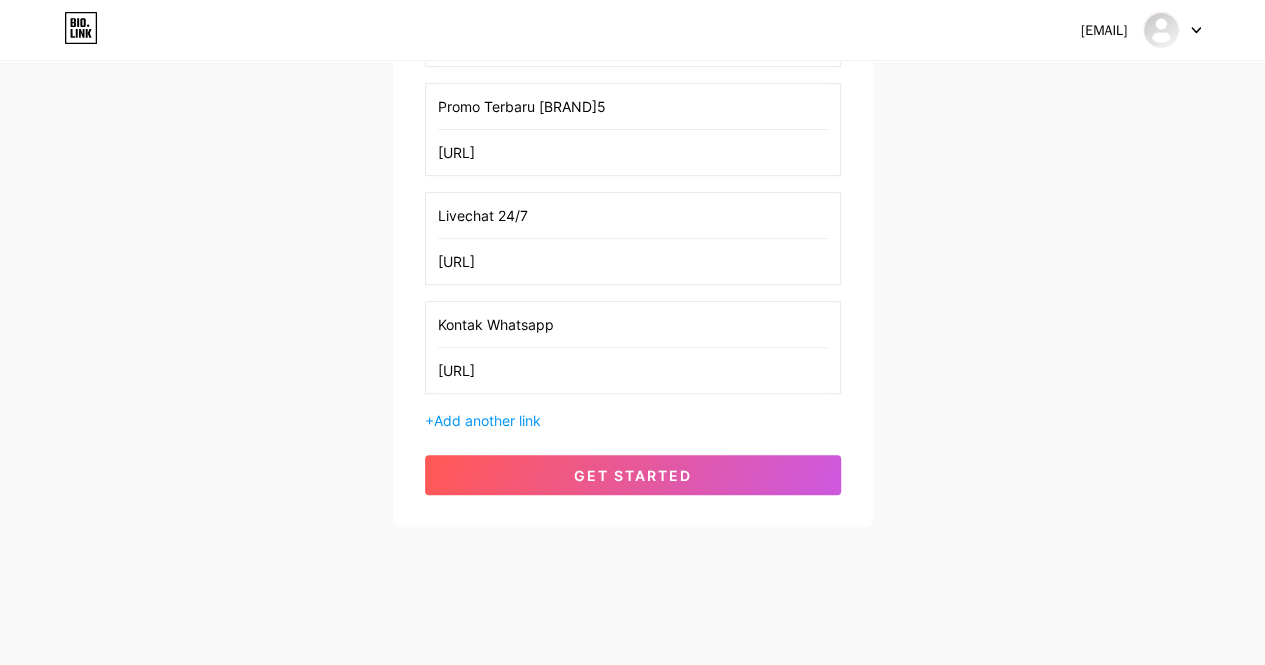 type on "[URL]" 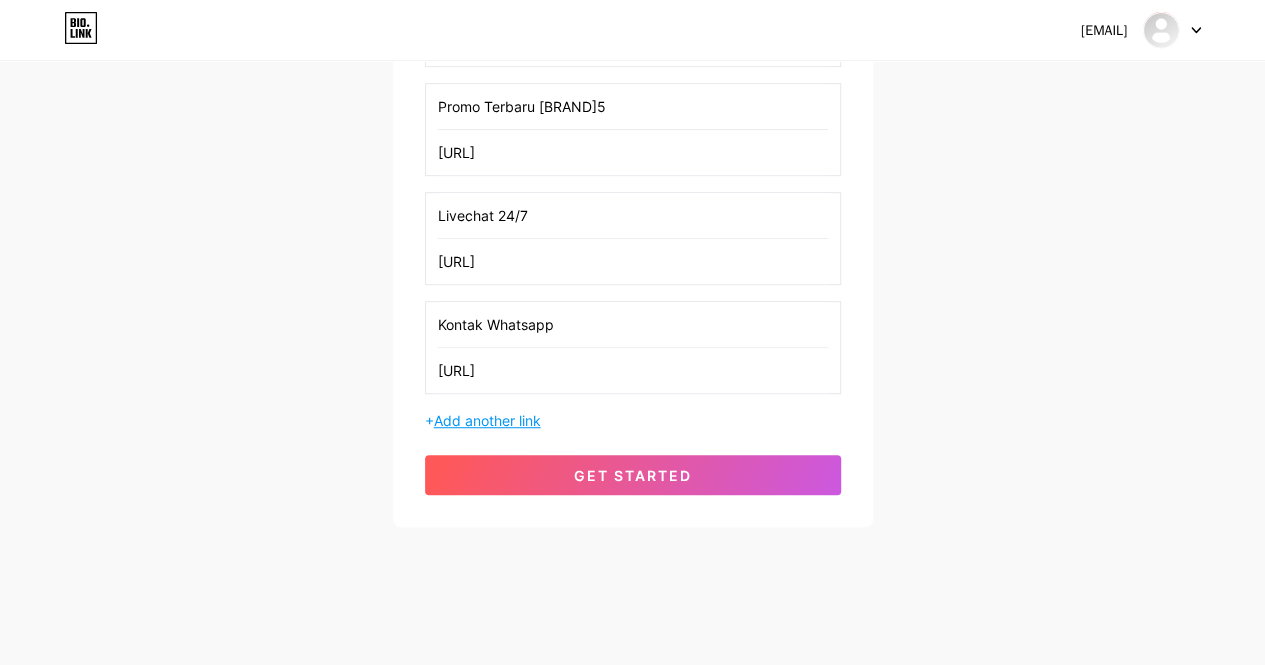 click on "Add another link" at bounding box center [487, 420] 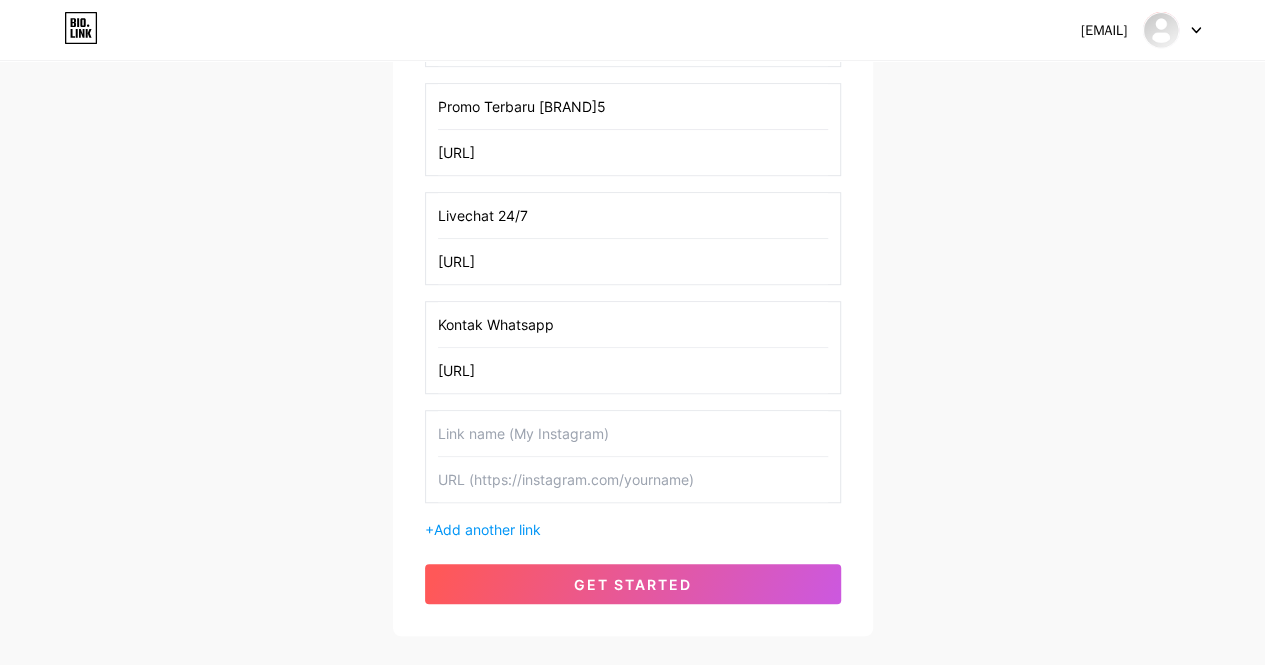 click at bounding box center (633, 433) 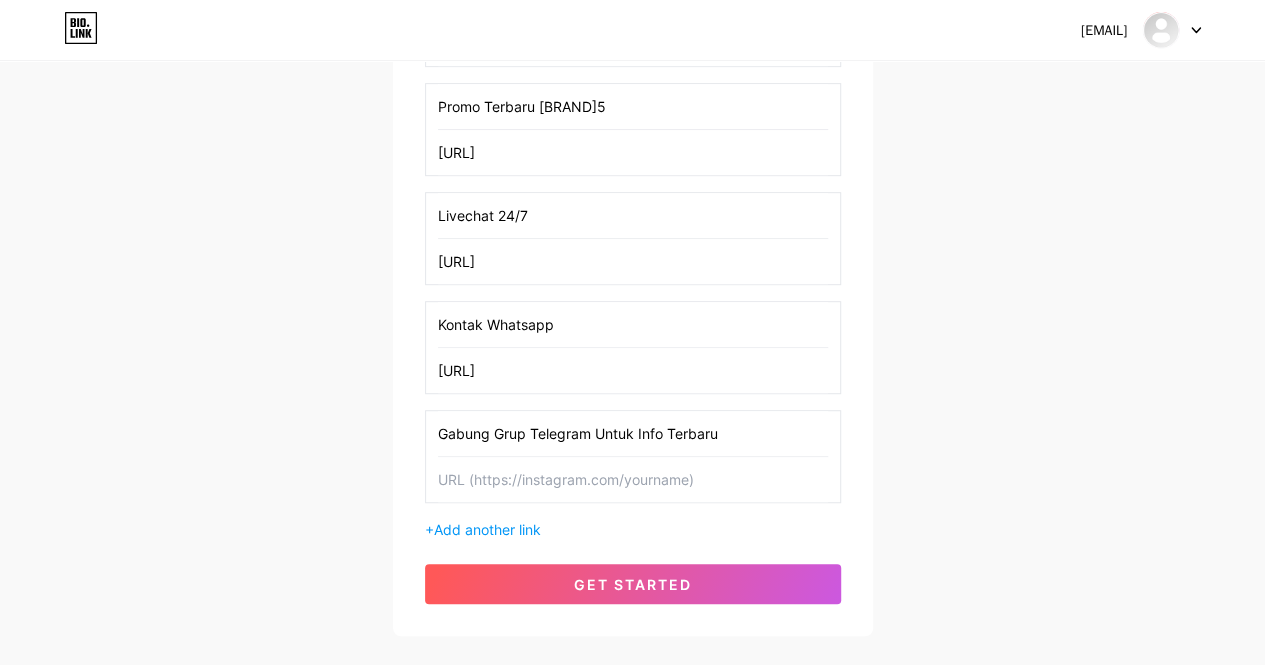 type on "Gabung Grup Telegram Untuk Info Terbaru" 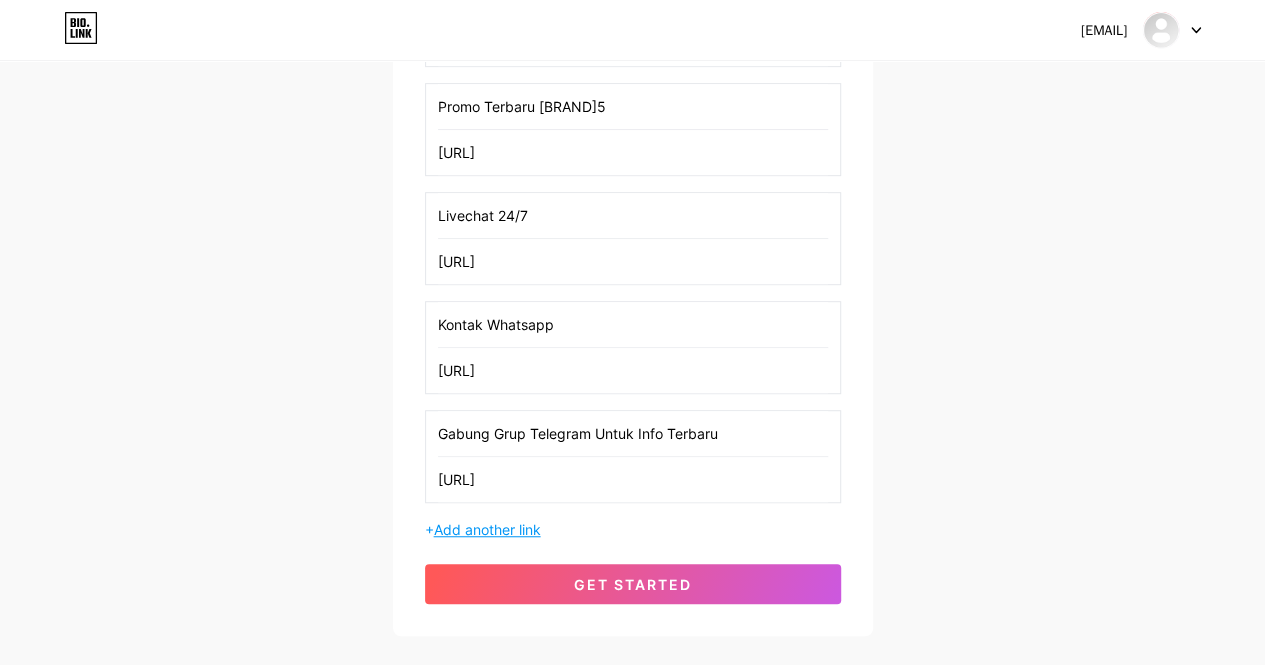 scroll, scrollTop: 558, scrollLeft: 0, axis: vertical 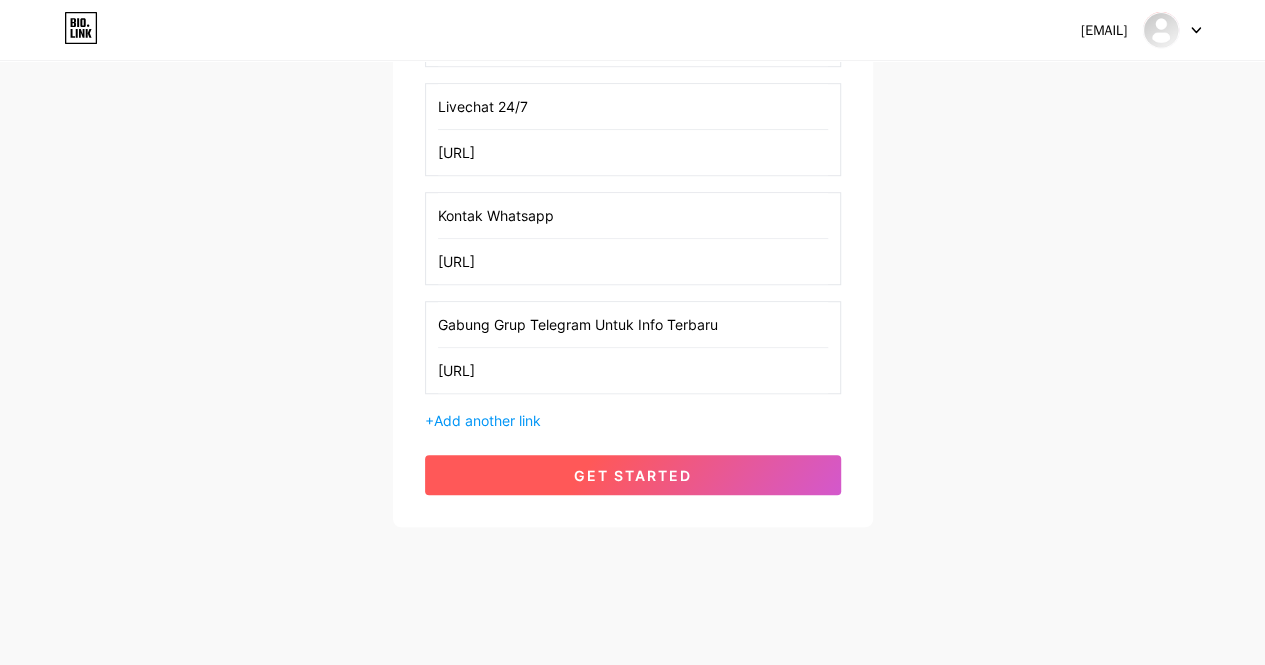 type on "[URL]" 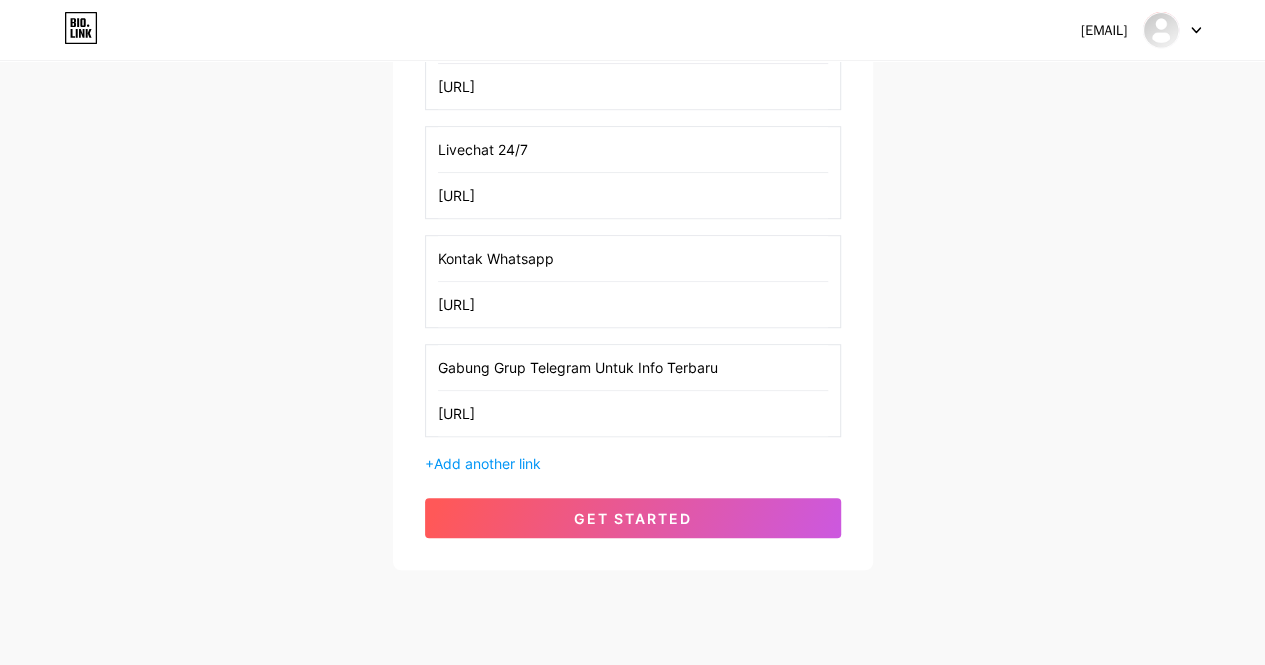 scroll, scrollTop: 558, scrollLeft: 0, axis: vertical 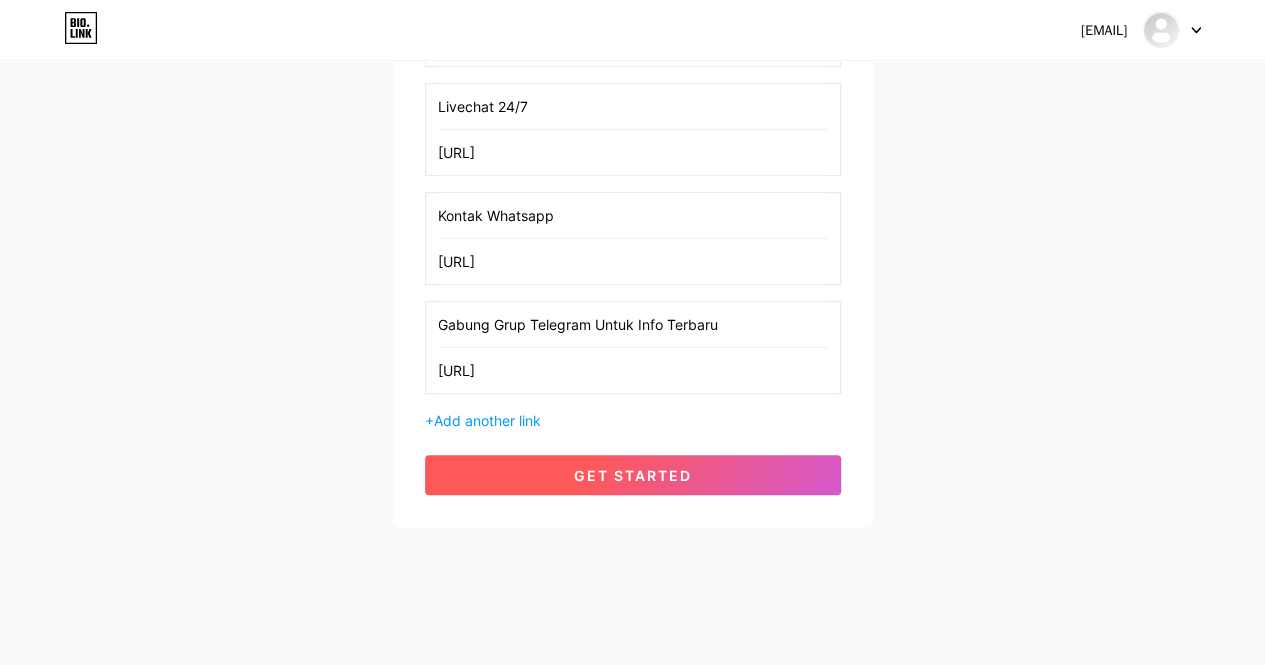 click on "get started" at bounding box center (633, 475) 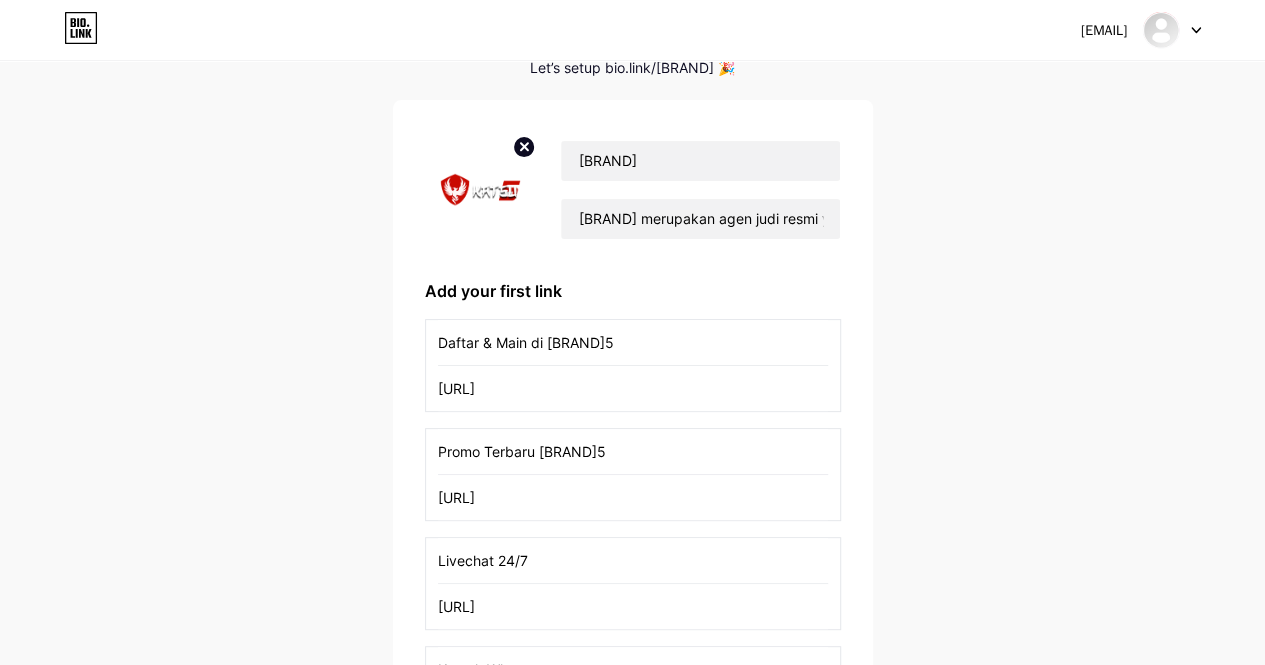 scroll, scrollTop: 0, scrollLeft: 0, axis: both 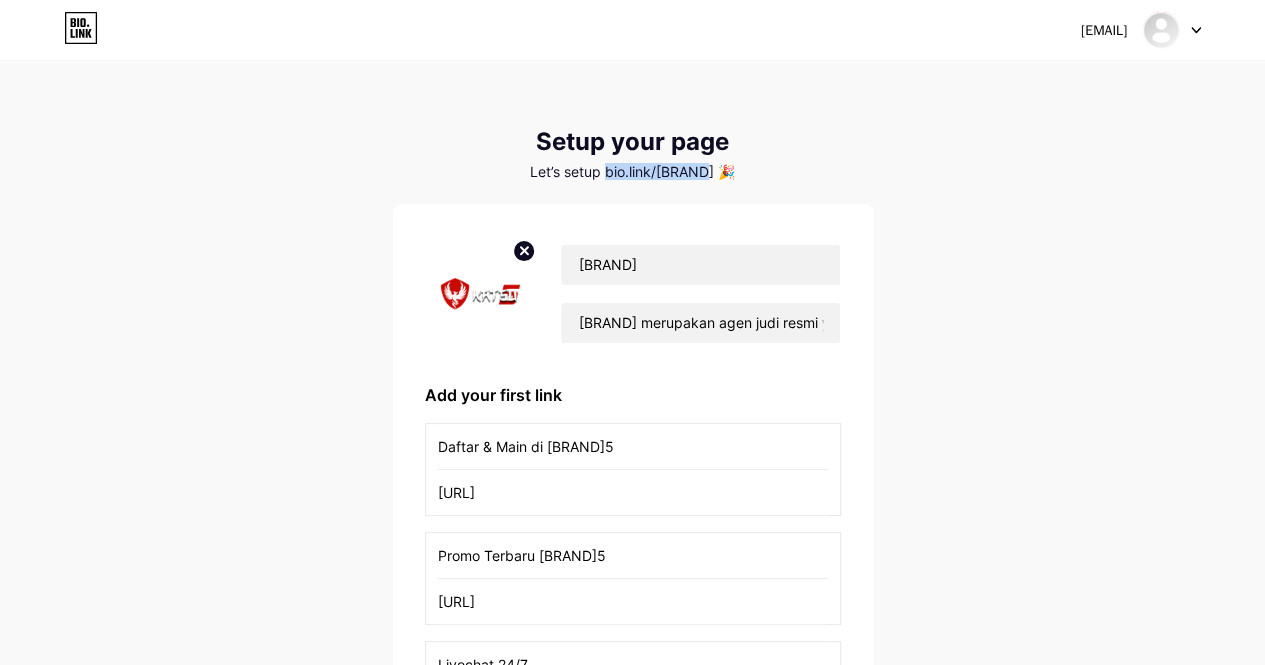 drag, startPoint x: 706, startPoint y: 172, endPoint x: 610, endPoint y: 173, distance: 96.00521 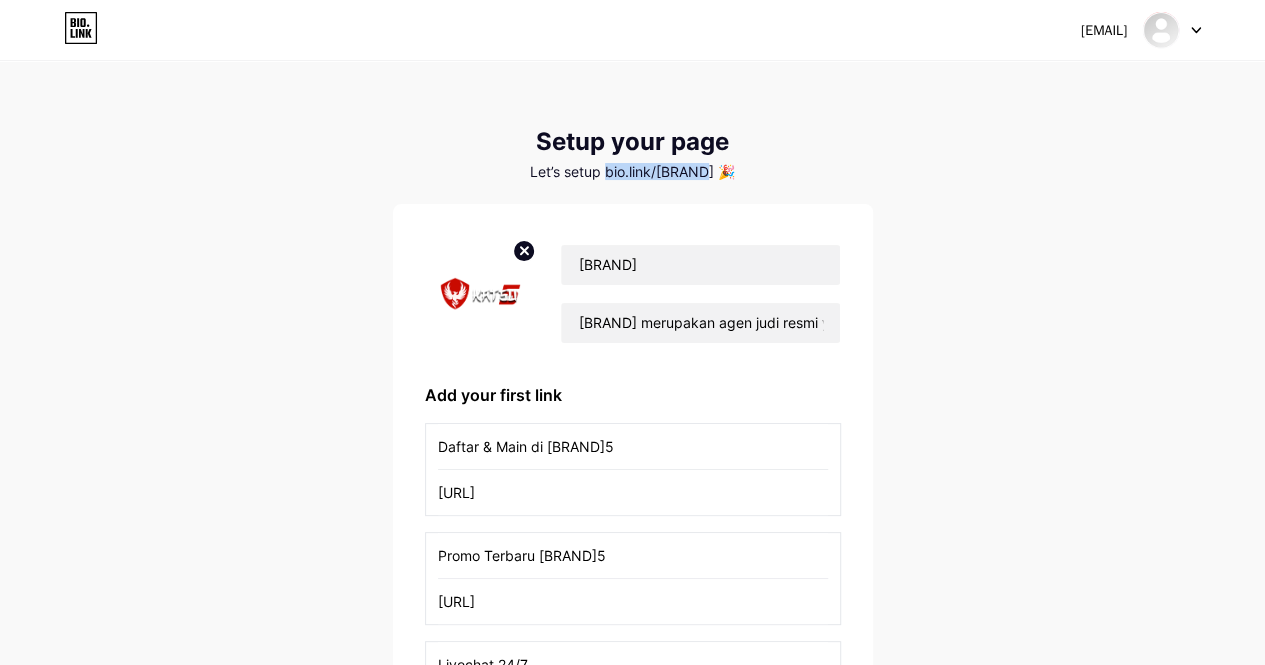 click on "Let’s setup bio.link/[BRAND] 🎉" at bounding box center [633, 172] 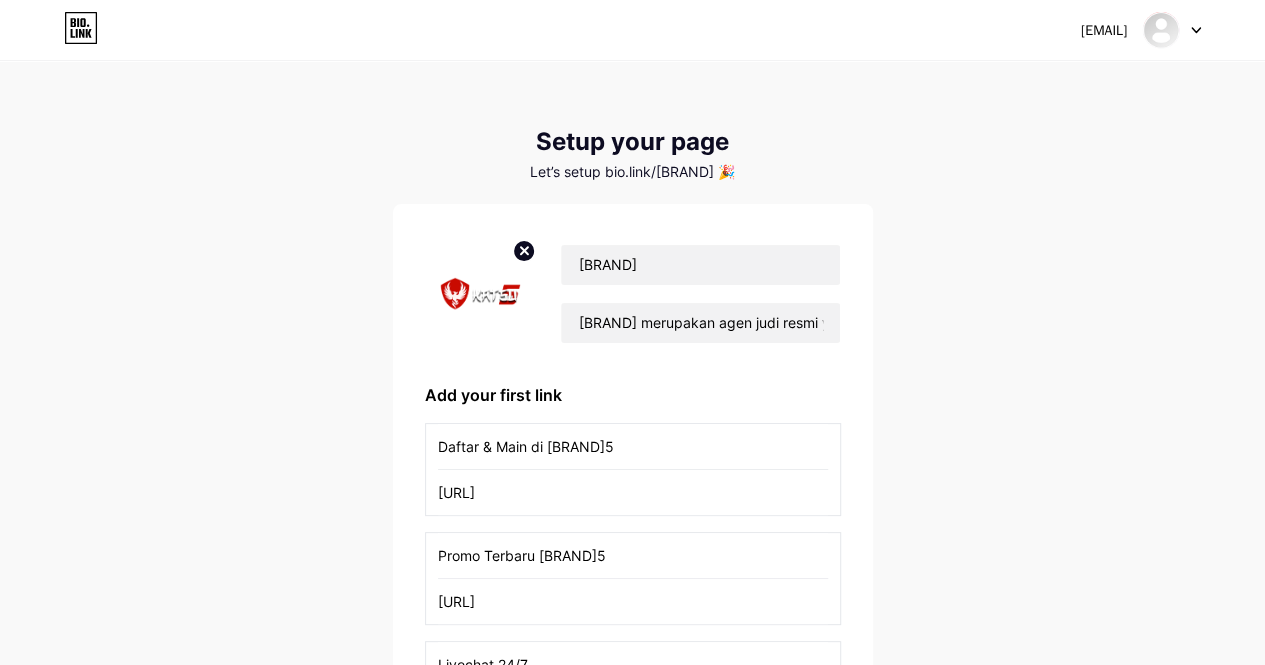 click on "Add your first link" at bounding box center (633, 395) 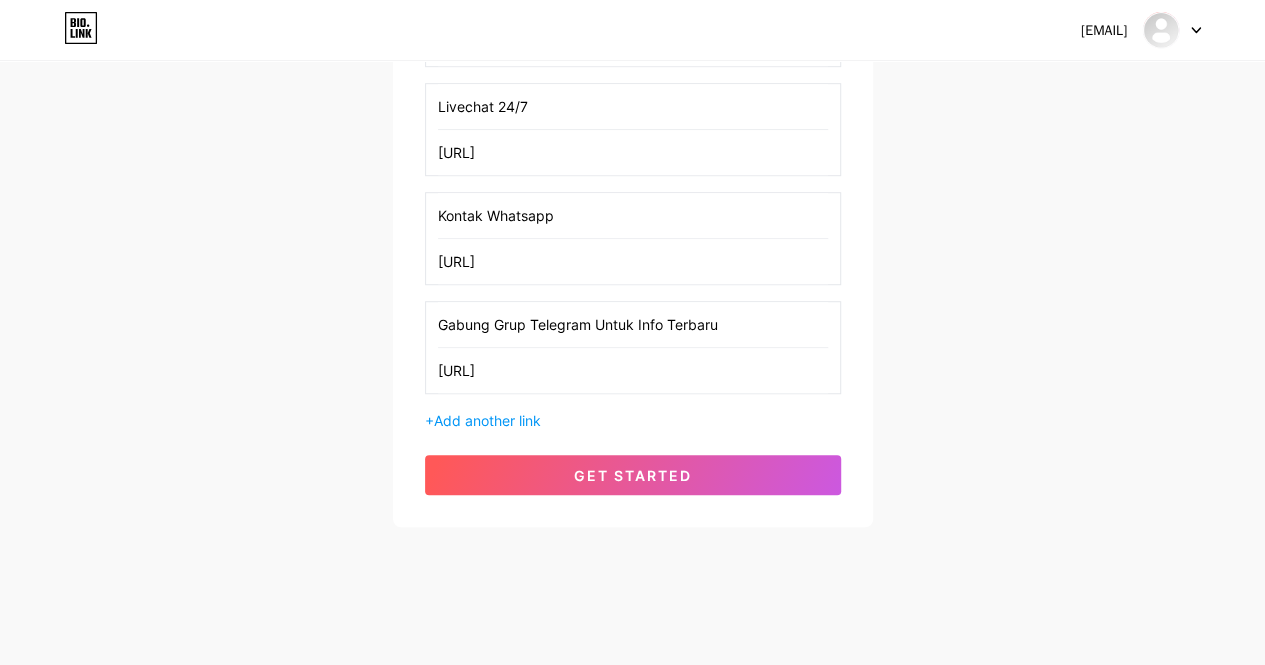 scroll, scrollTop: 558, scrollLeft: 0, axis: vertical 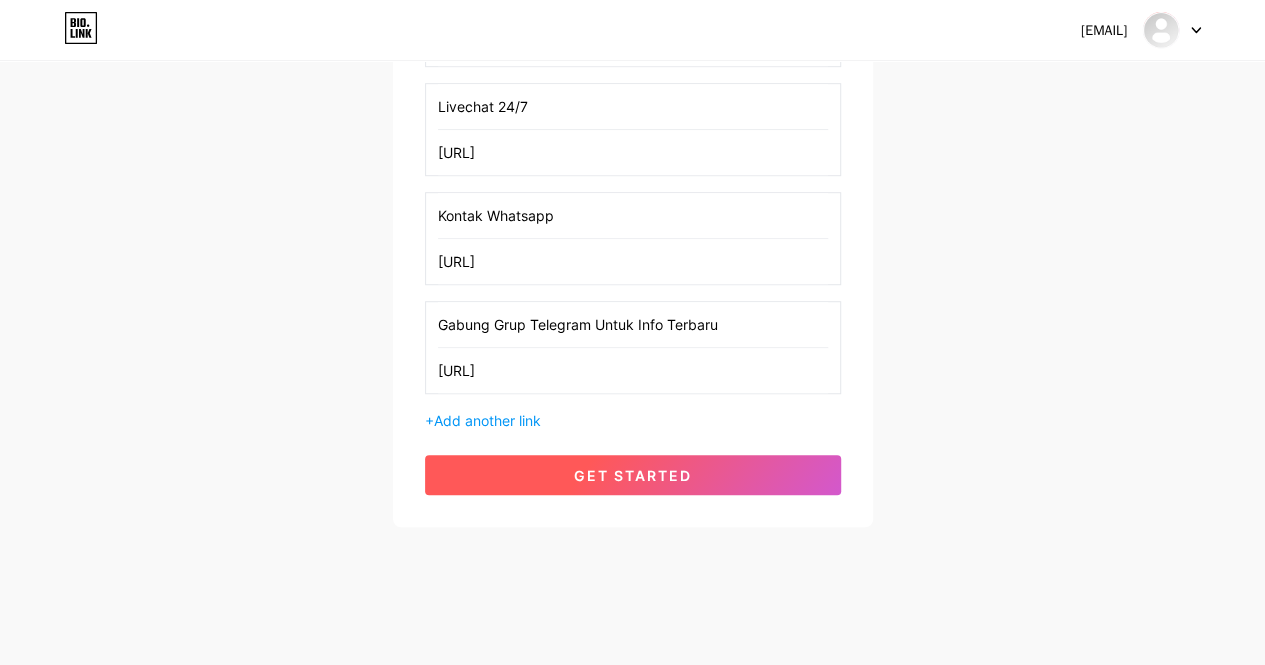 click on "get started" at bounding box center (633, 475) 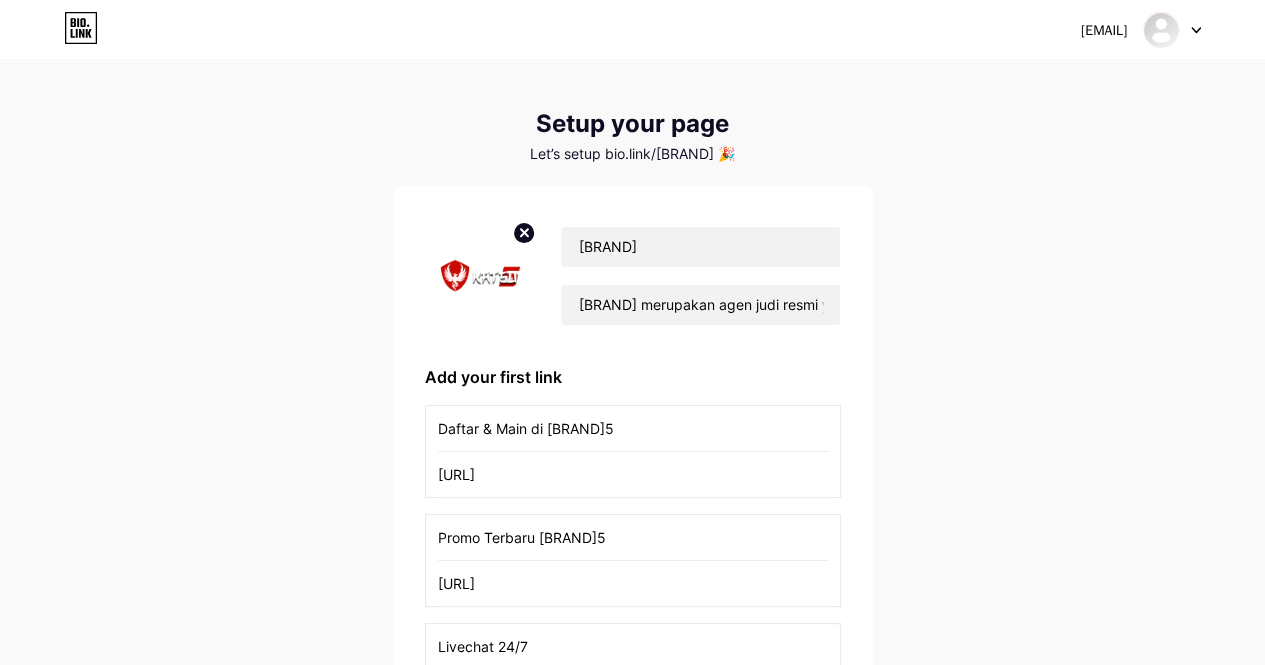 scroll, scrollTop: 0, scrollLeft: 0, axis: both 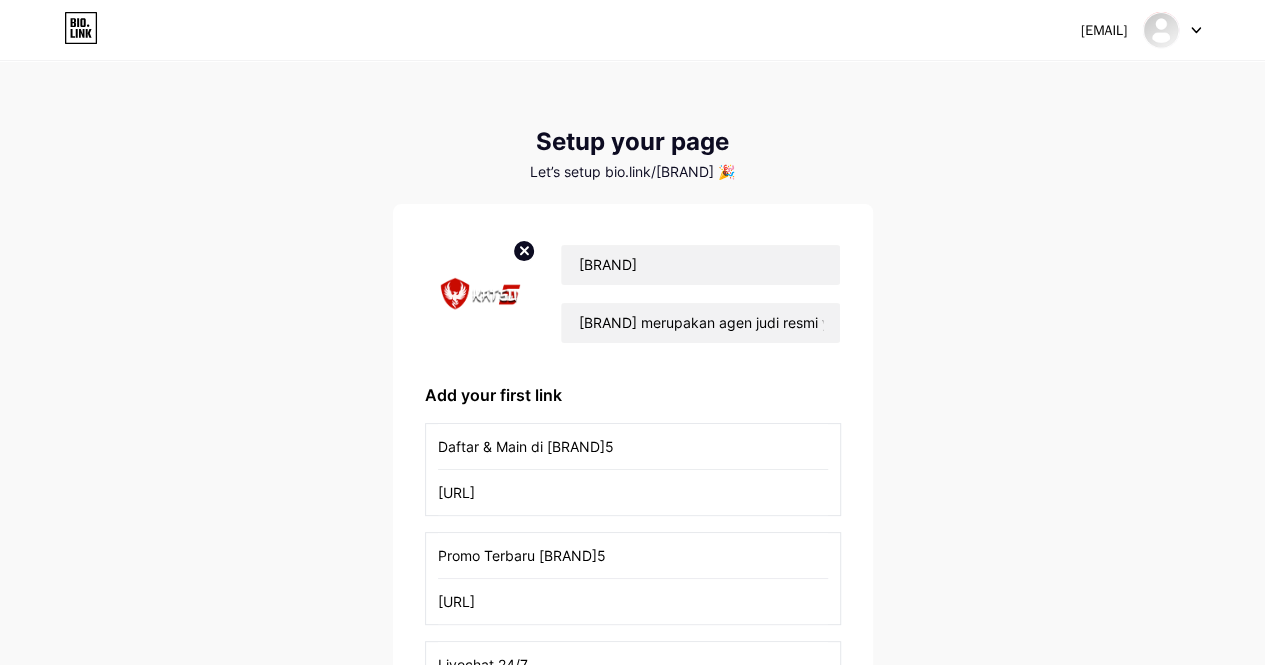 click at bounding box center [1172, 30] 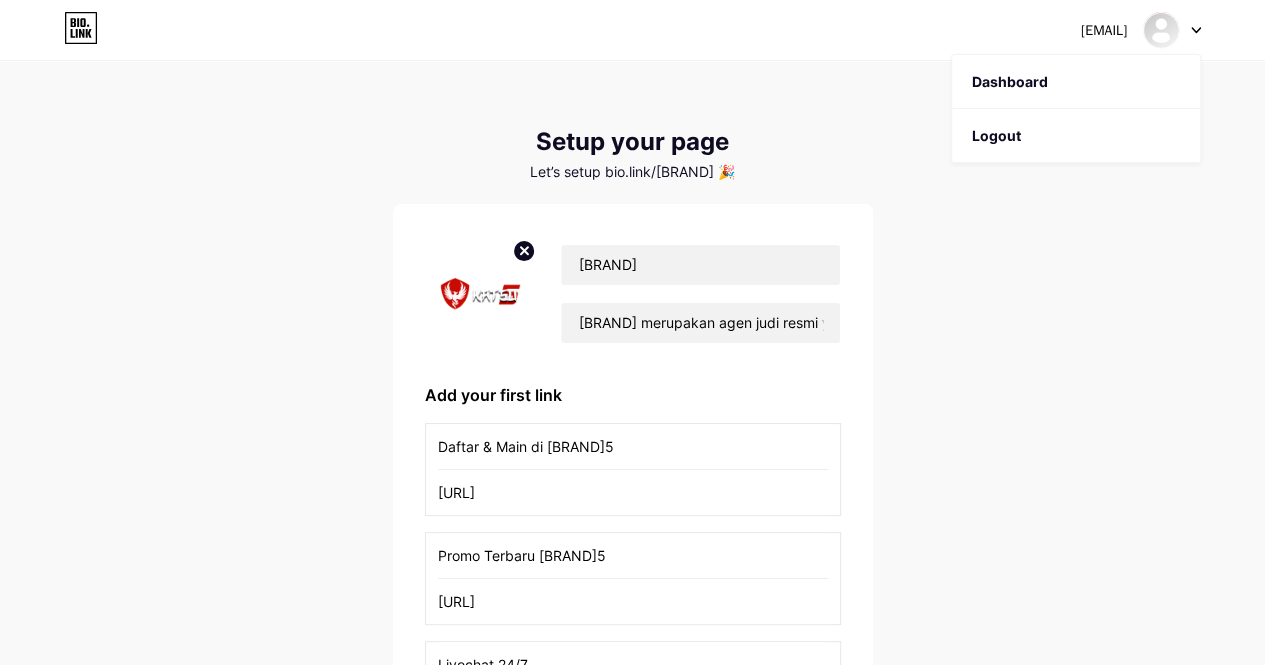 click on "[EMAIL] Dashboard Logout Setup your page Let’s setup bio.link/[BRAND] 🎉 [BRAND] [BRAND] merupakan agen judi resmi yang sudah bekerjasama dengan semua provider slot online yang ada. Mengutamakan transparansi dan keadilan dalam bermain. Add your first link Daftar & Main di [BRAND] [URL] Promo Terbaru [BRAND] [URL] Livechat 24/7 [URL] Kontak Whatsapp [URL] Gabung Grup Telegram Untuk Info Terbaru [URL] + Add another link get started" at bounding box center [632, 574] 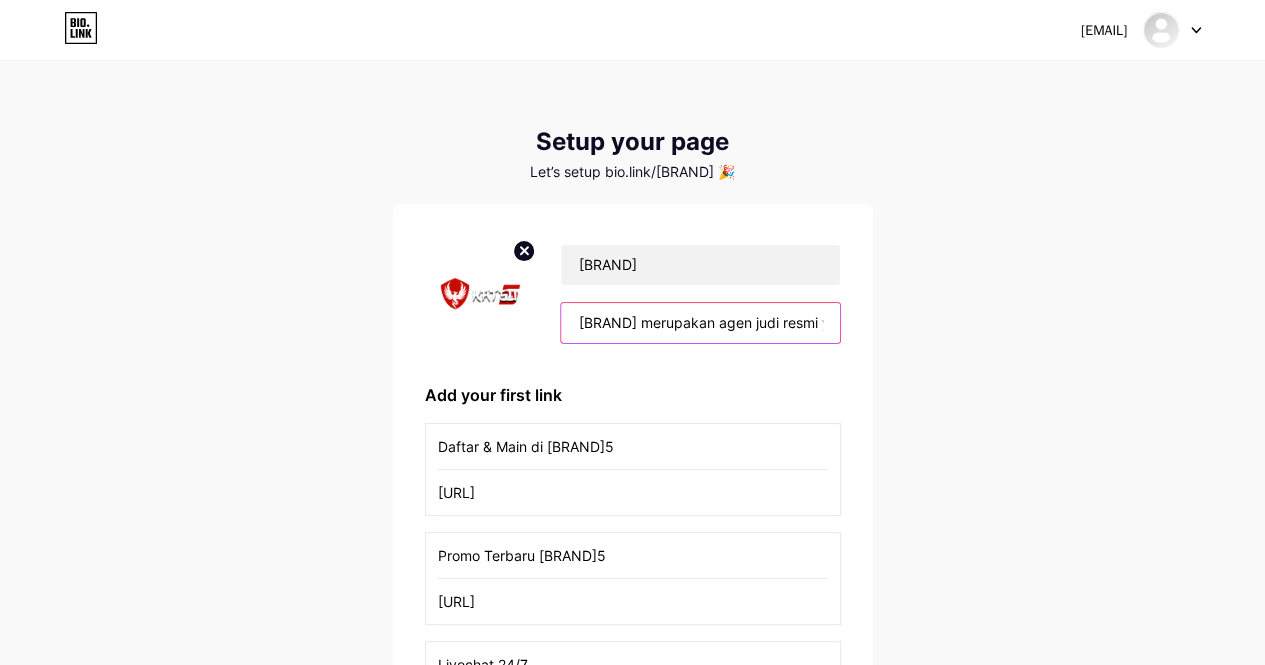 click on "[BRAND] merupakan agen judi resmi yang sudah bekerjasama dengan semua provider slot online yang ada. Mengutamakan transparansi dan keadilan dalam bermain." at bounding box center (700, 323) 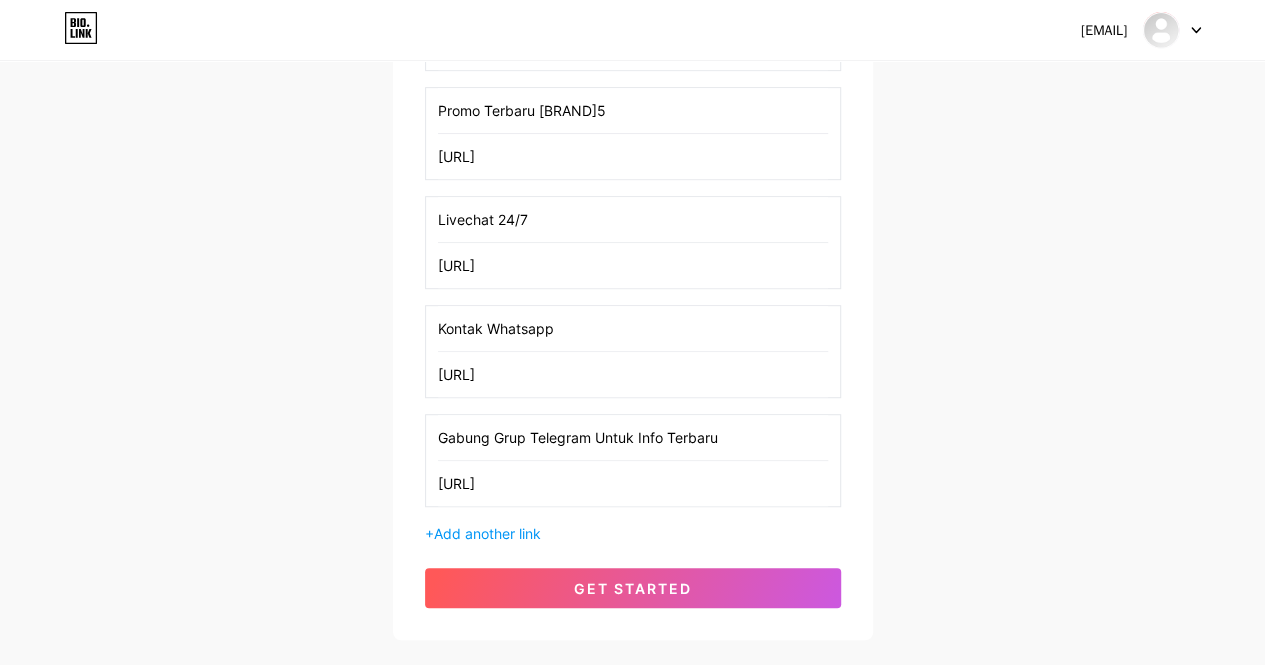 scroll, scrollTop: 558, scrollLeft: 0, axis: vertical 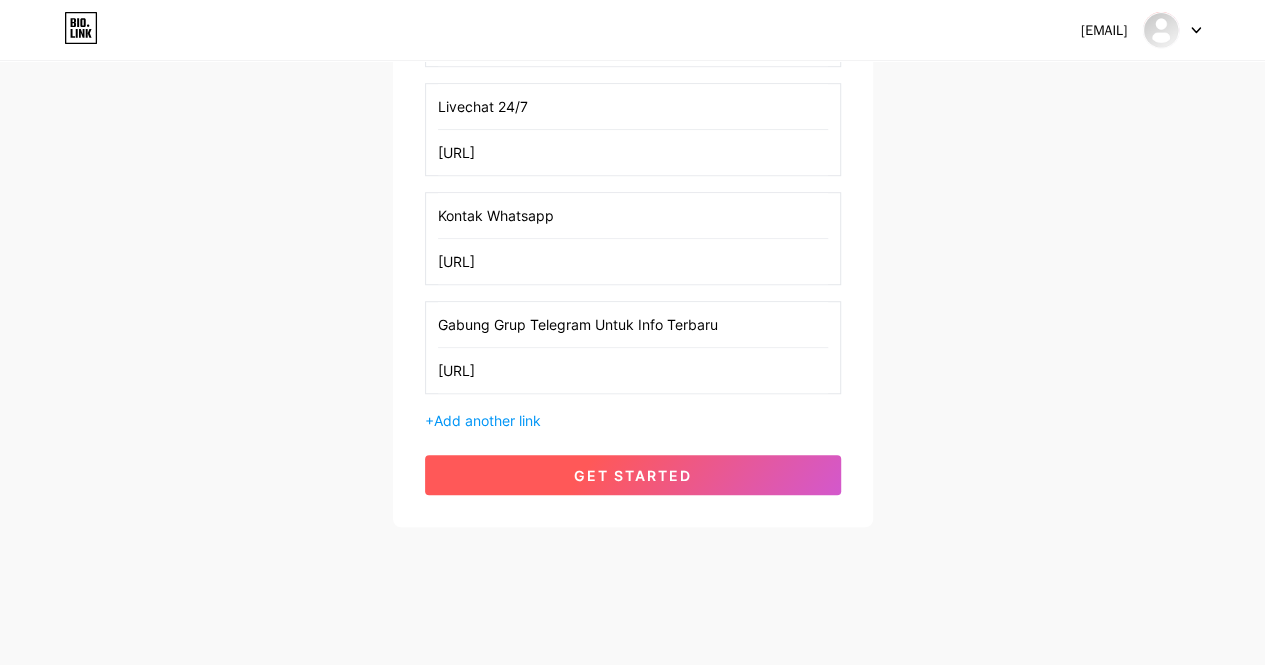 click on "get started" at bounding box center (633, 475) 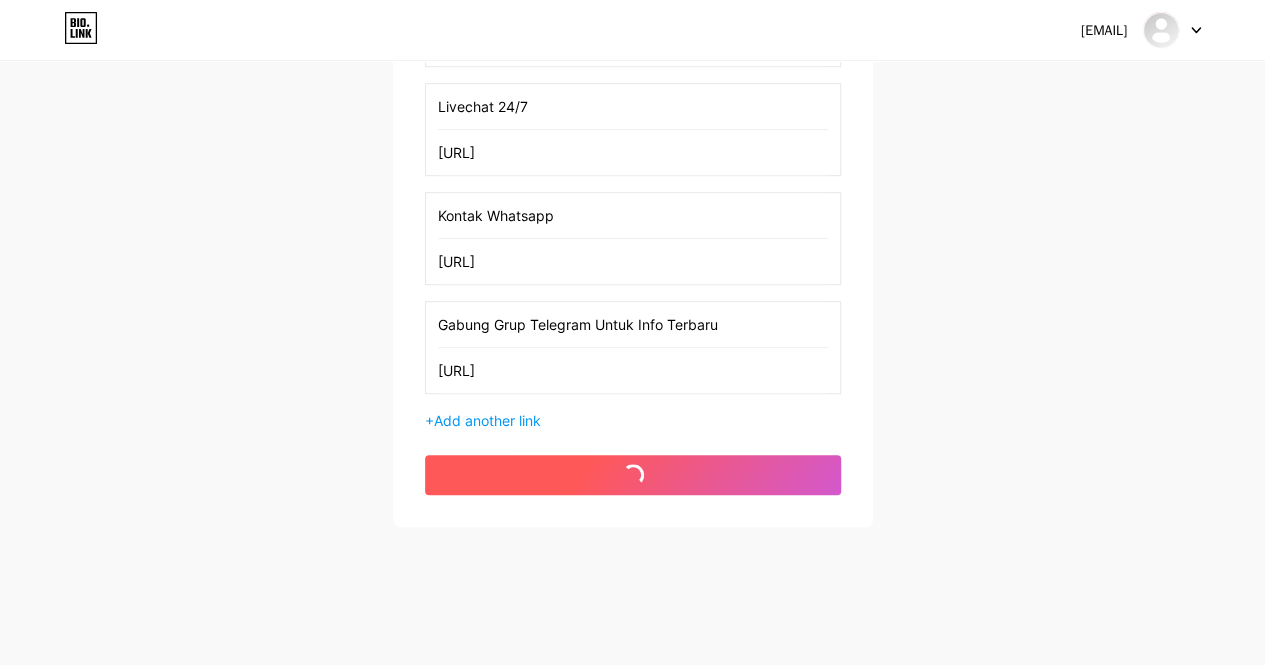 click on "get started" at bounding box center (633, 475) 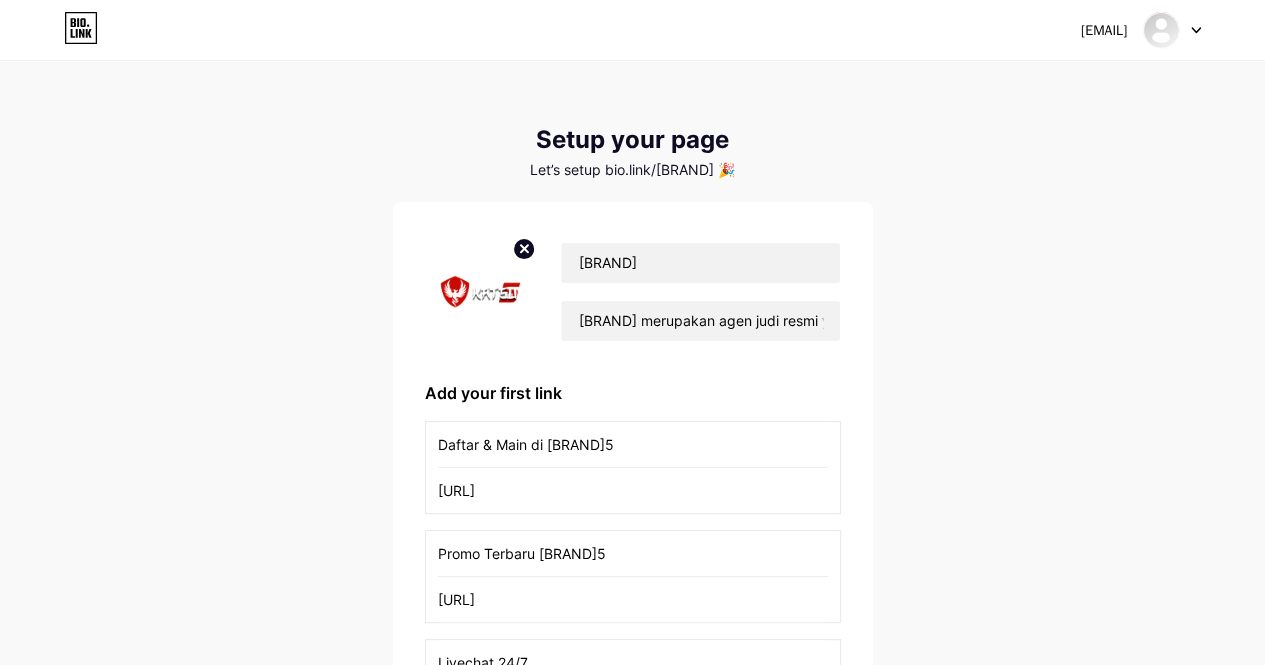 scroll, scrollTop: 0, scrollLeft: 0, axis: both 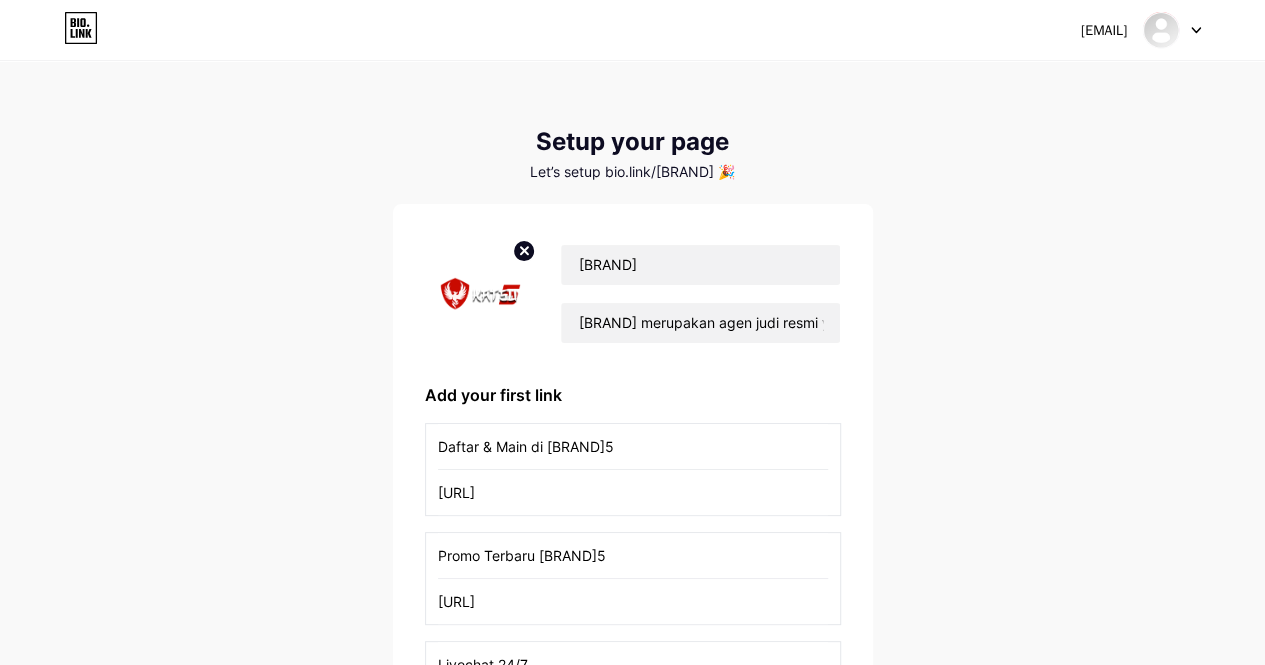 click 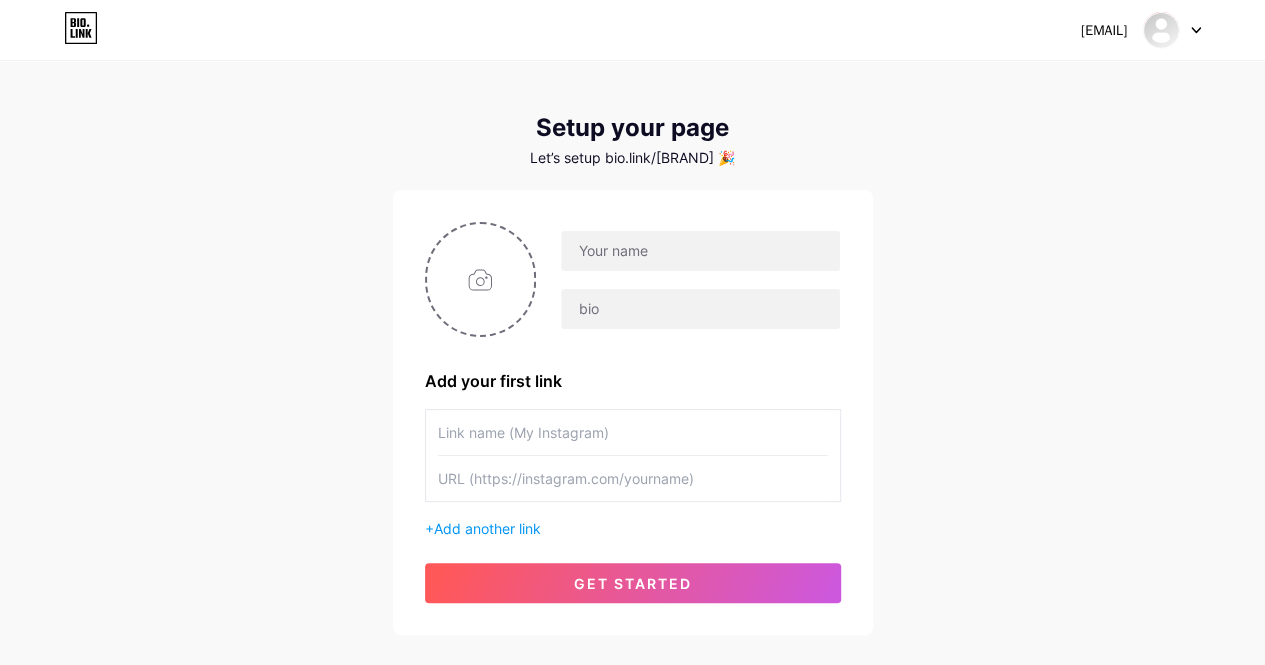 scroll, scrollTop: 6, scrollLeft: 0, axis: vertical 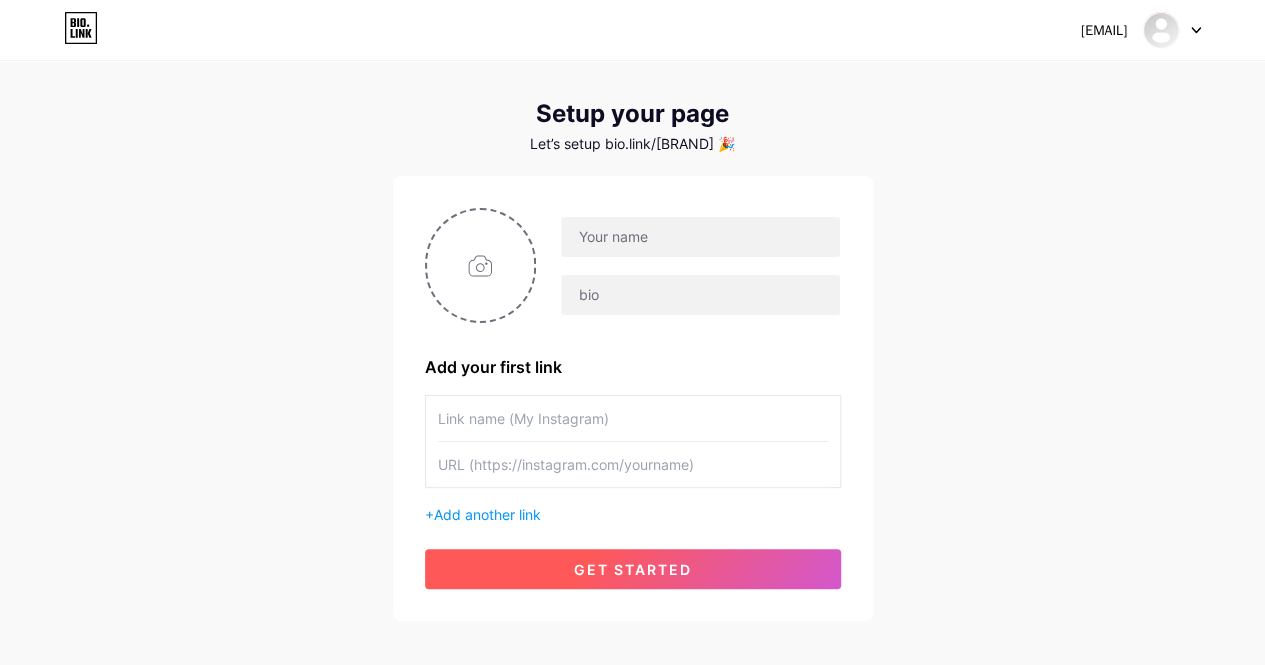 click on "get started" at bounding box center (633, 569) 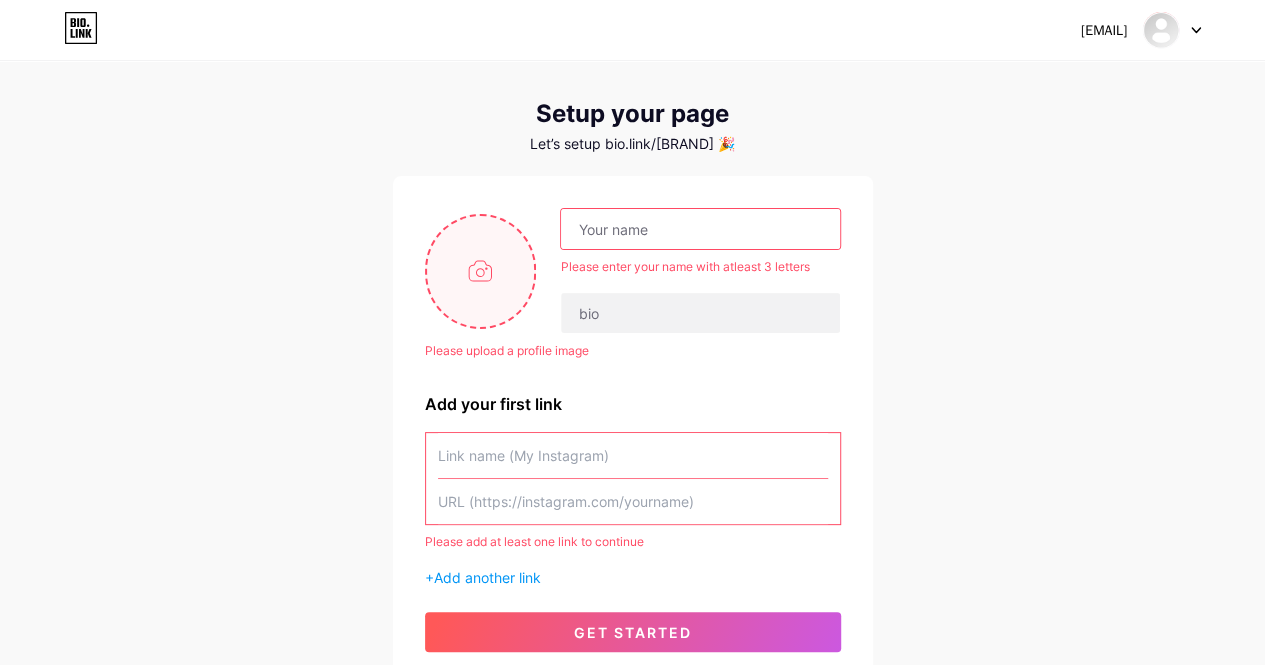 click at bounding box center (481, 271) 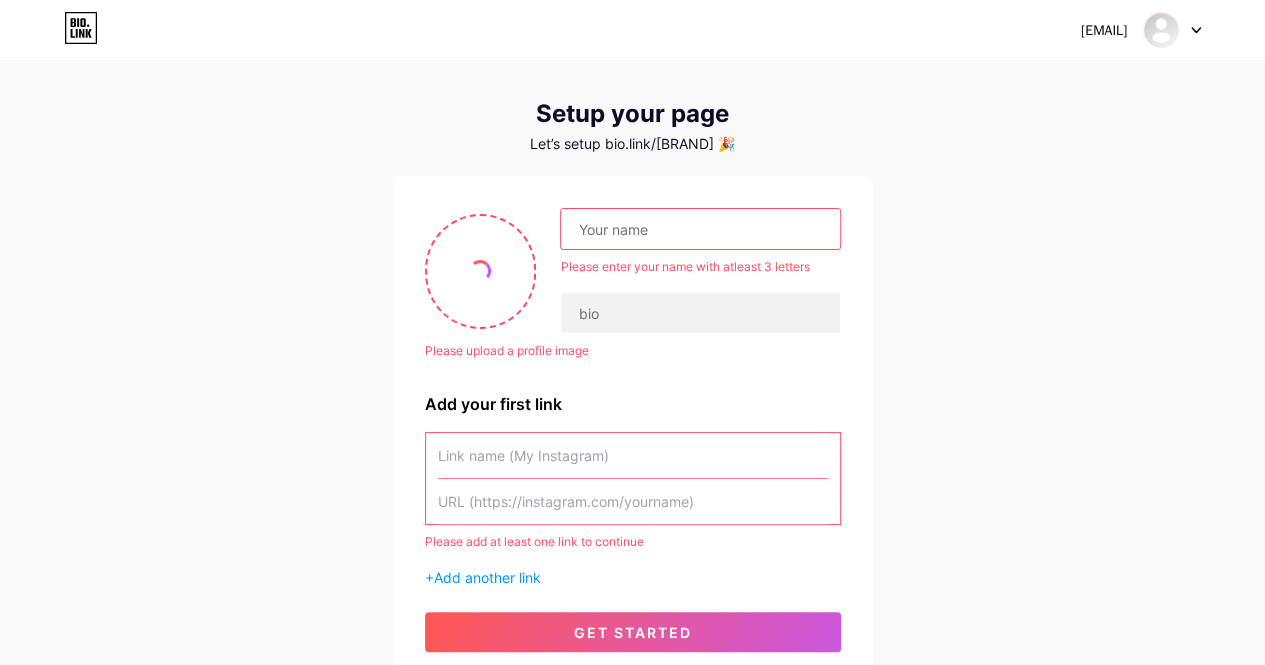 click at bounding box center [700, 229] 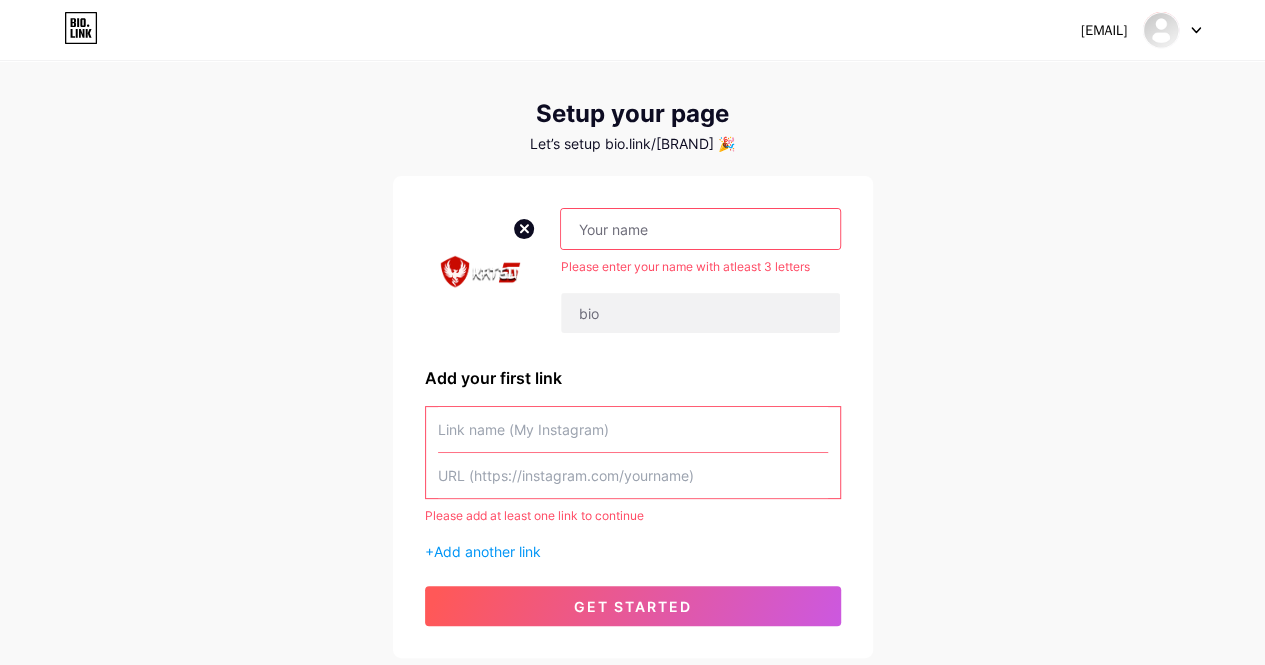 type on "[BRAND]" 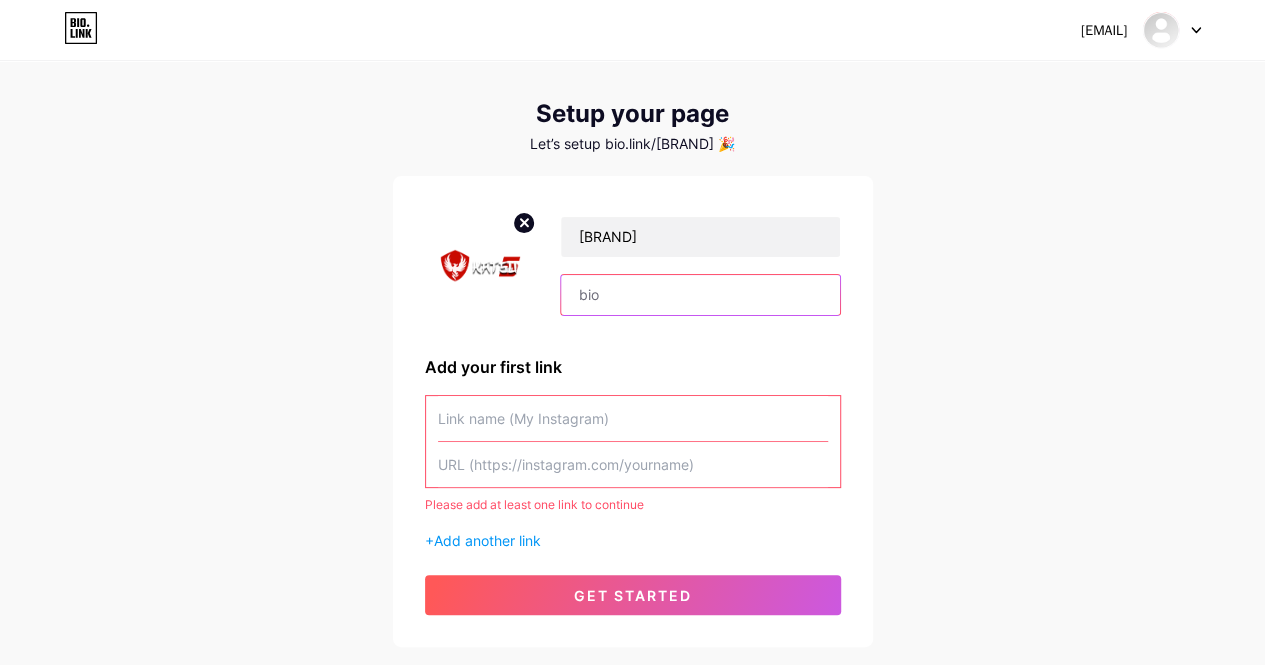 click at bounding box center (700, 295) 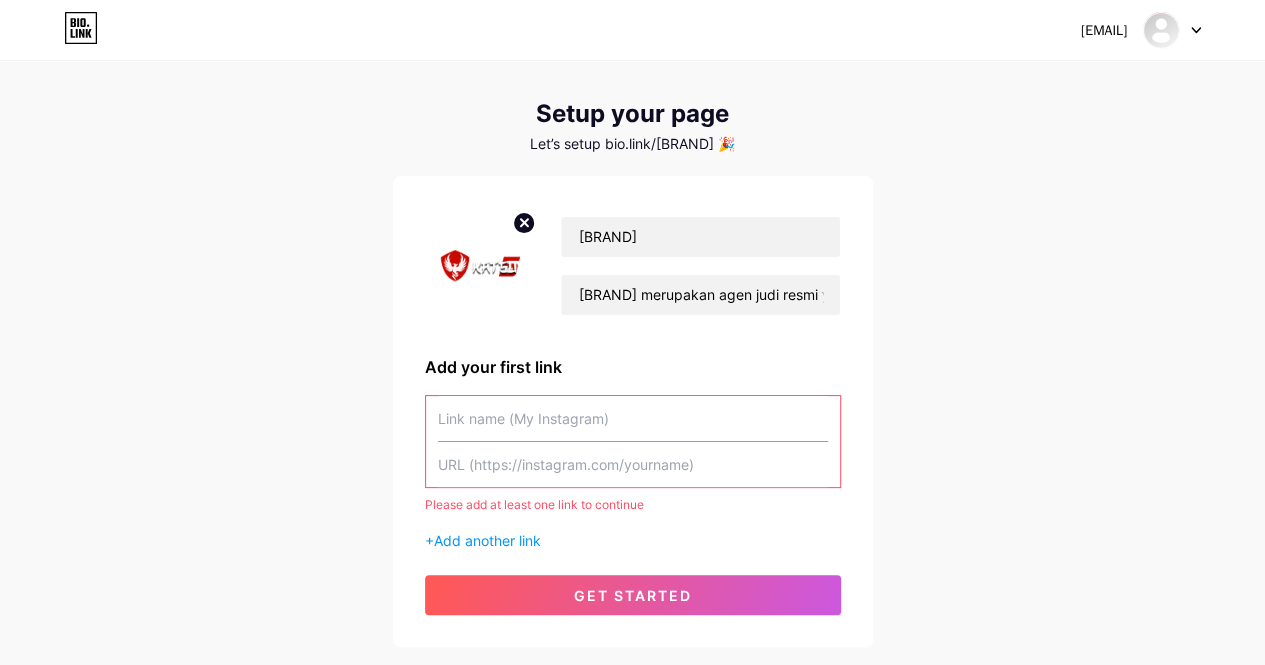 click at bounding box center (633, 418) 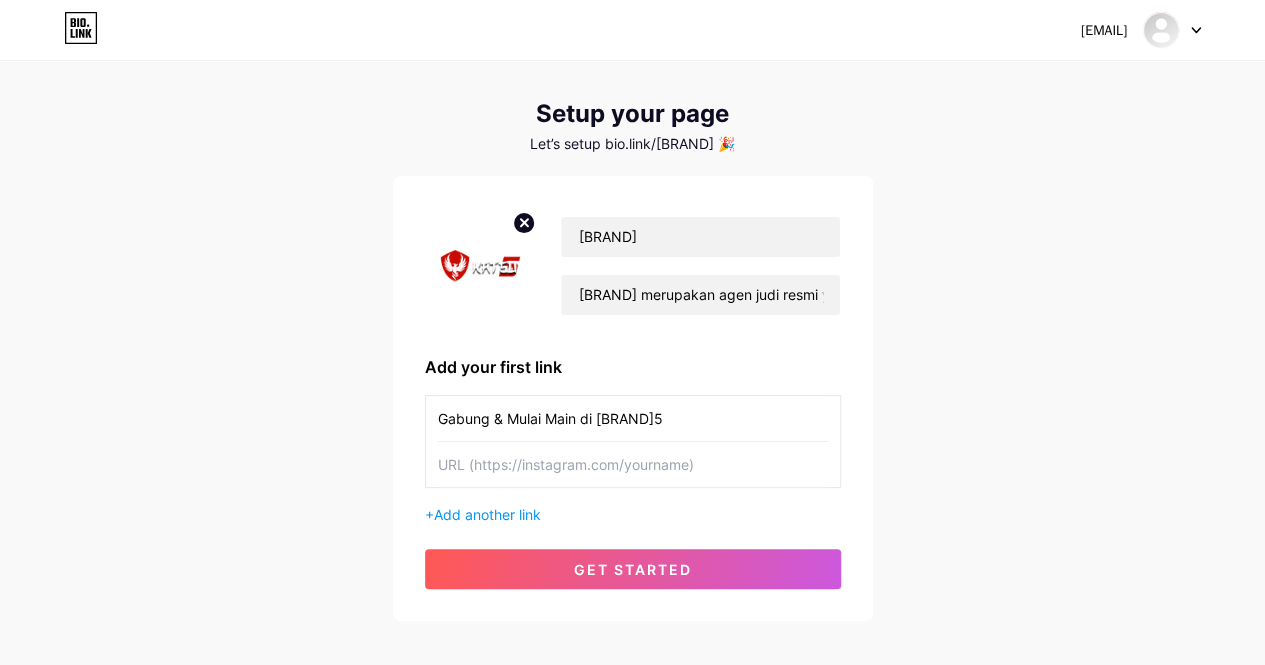 type on "Gabung & Mulai Main di [BRAND]5" 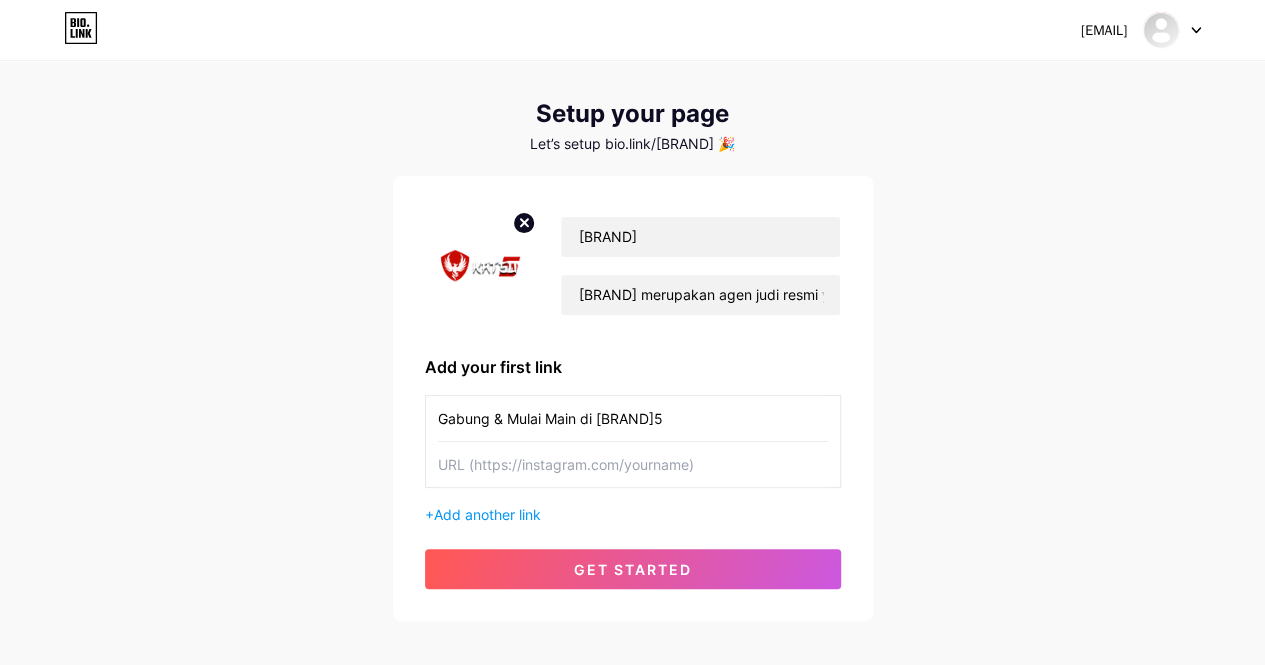 click at bounding box center (633, 464) 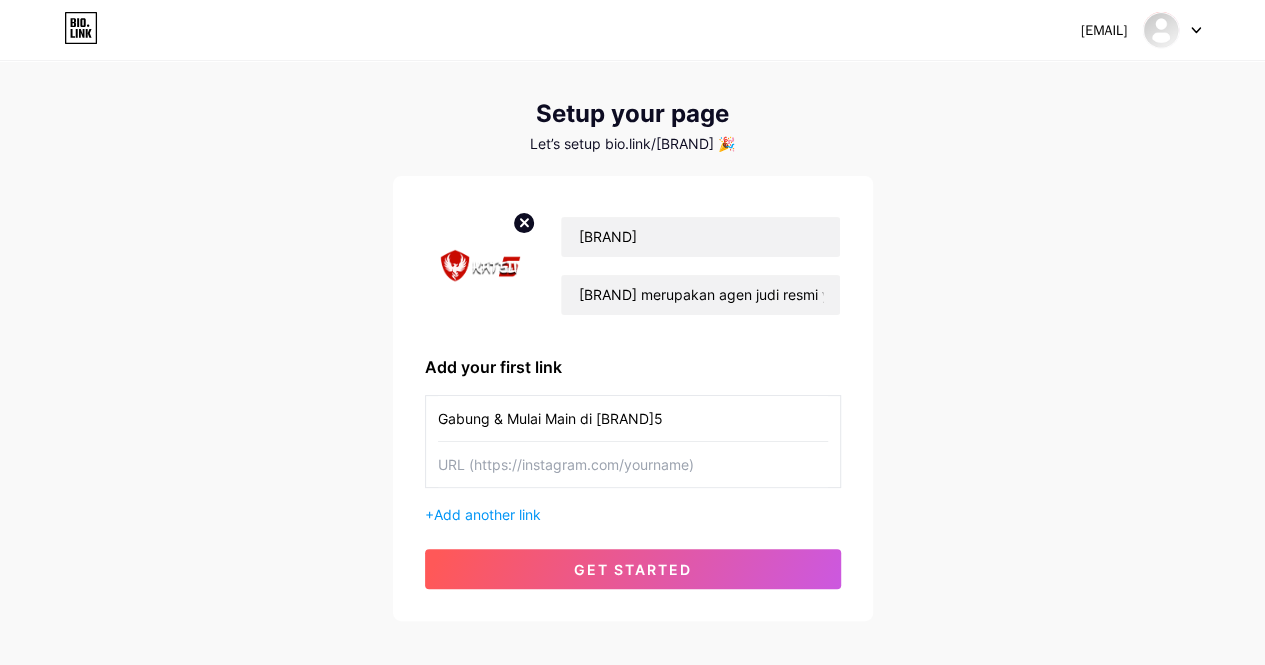 paste on "[URL]" 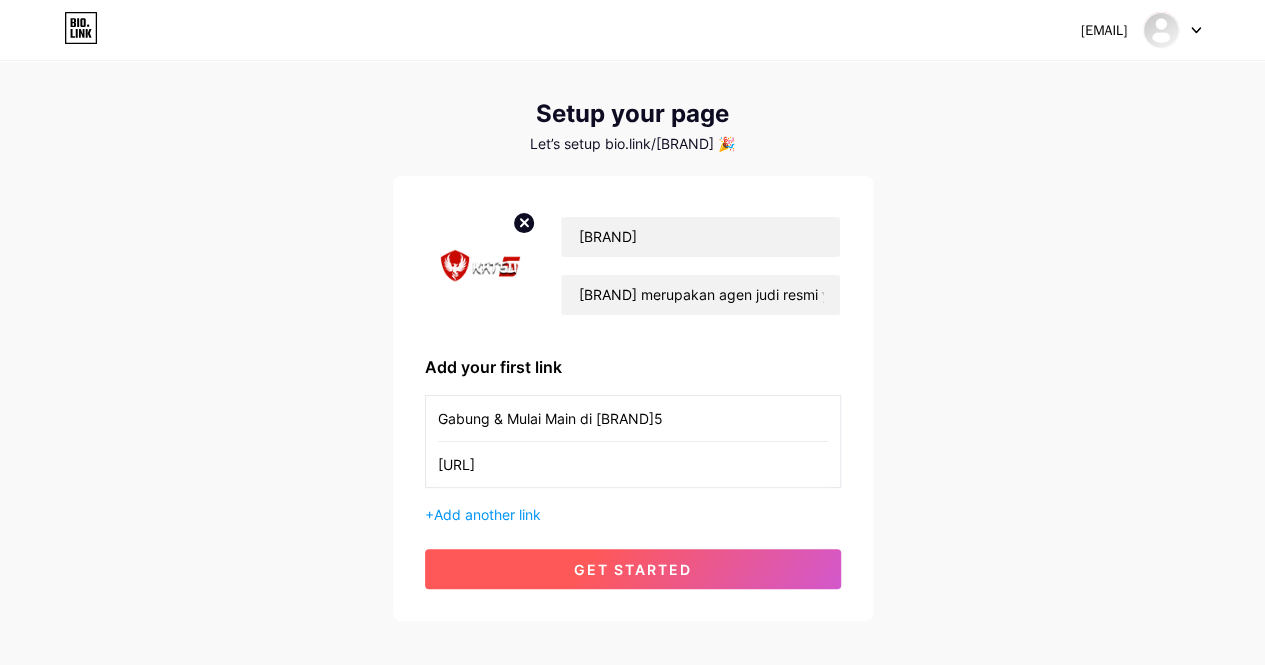 type on "[URL]" 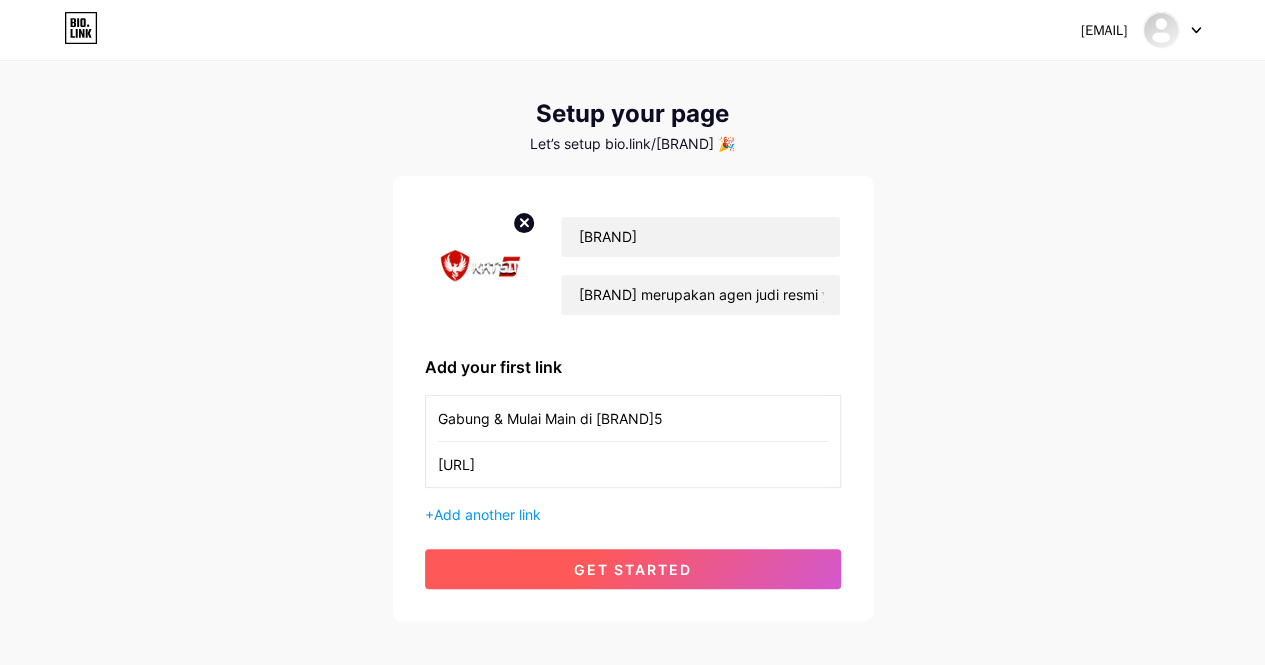 scroll, scrollTop: 126, scrollLeft: 0, axis: vertical 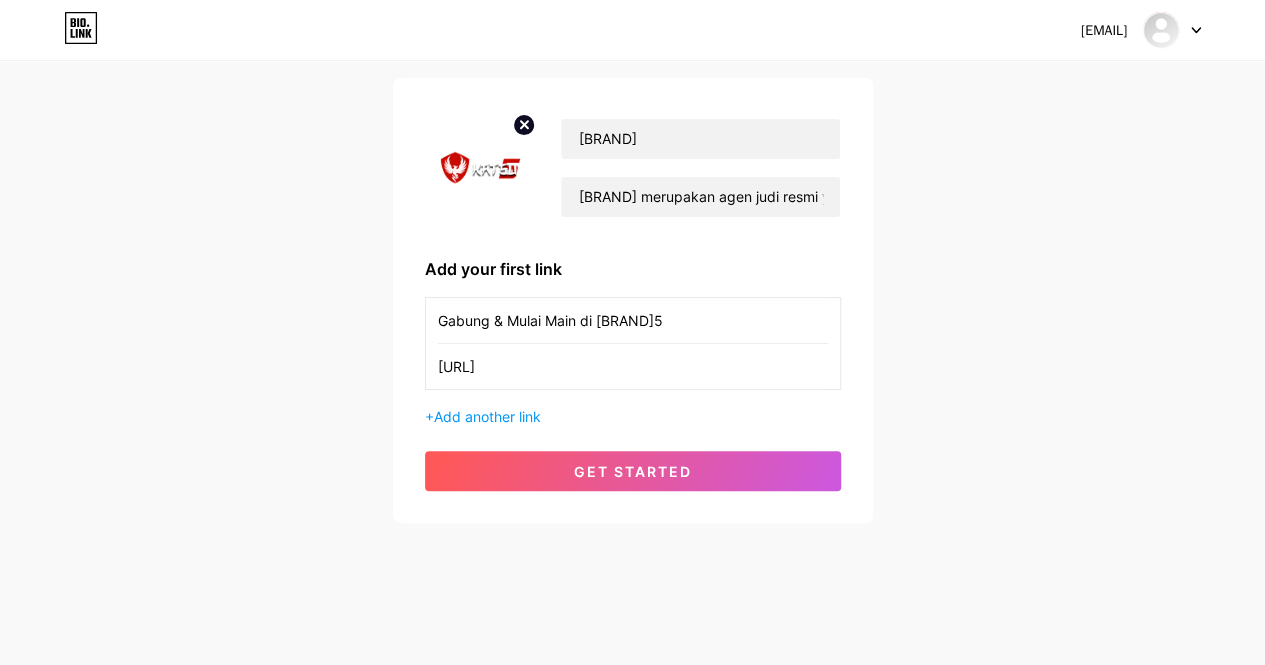 click on "[URL]" at bounding box center [633, 366] 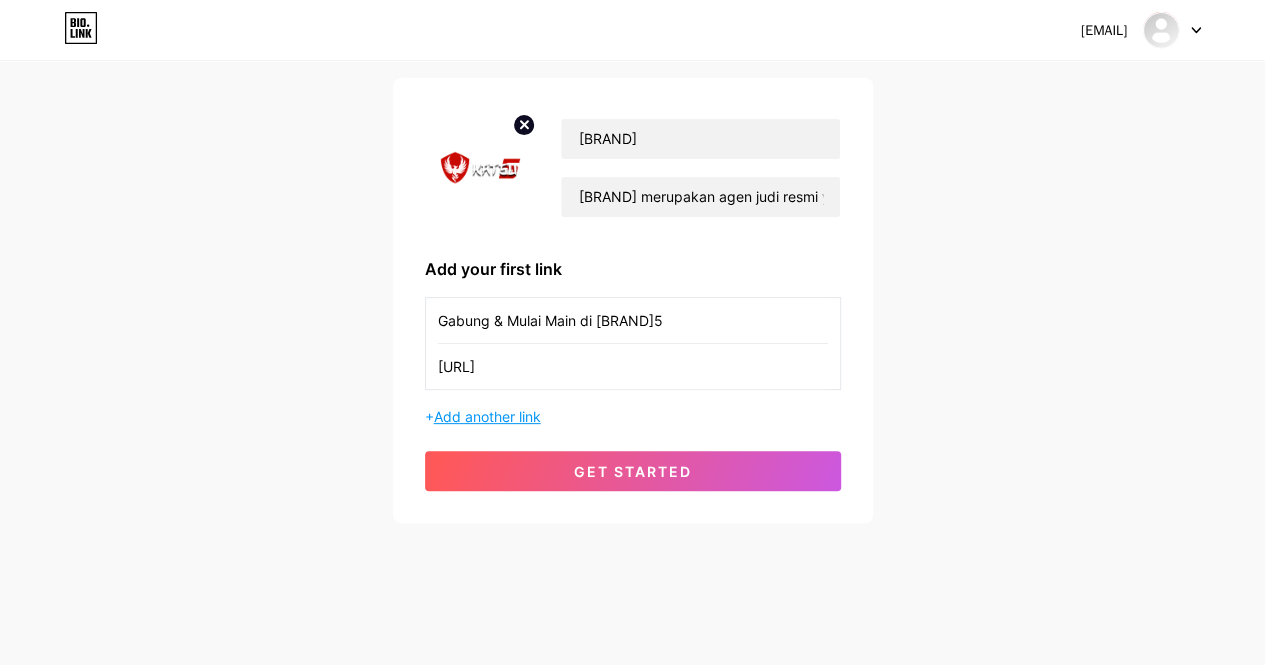 click on "Add another link" at bounding box center [487, 416] 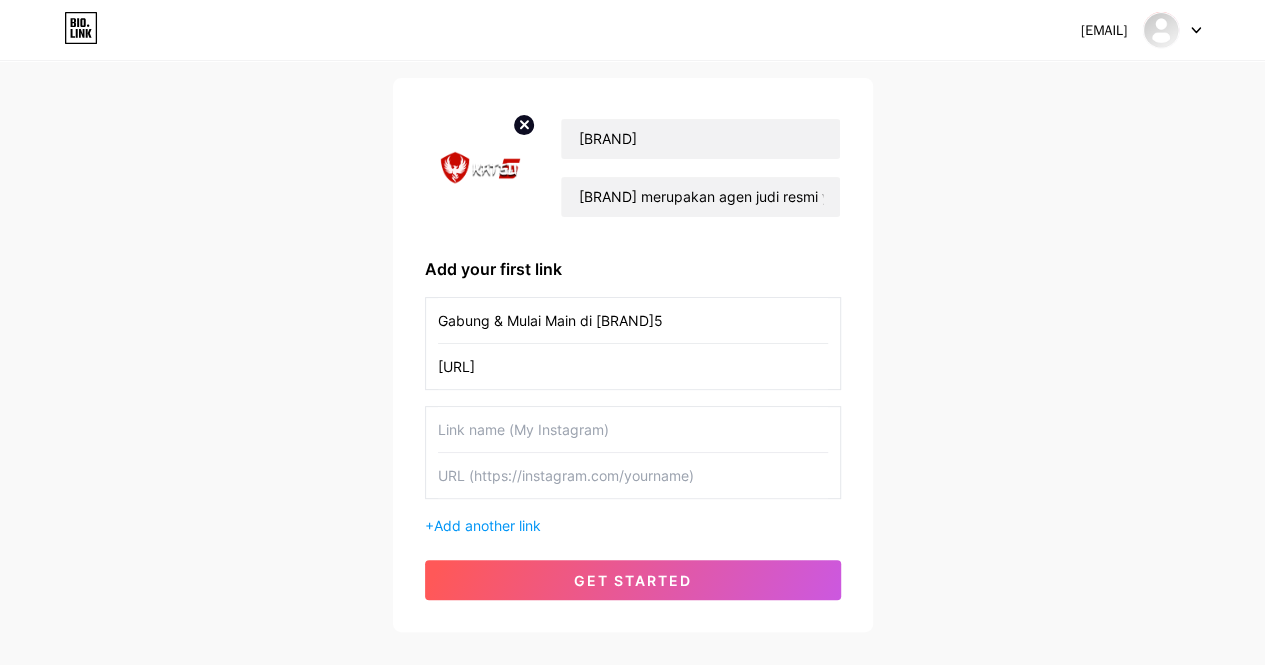 click at bounding box center (633, 429) 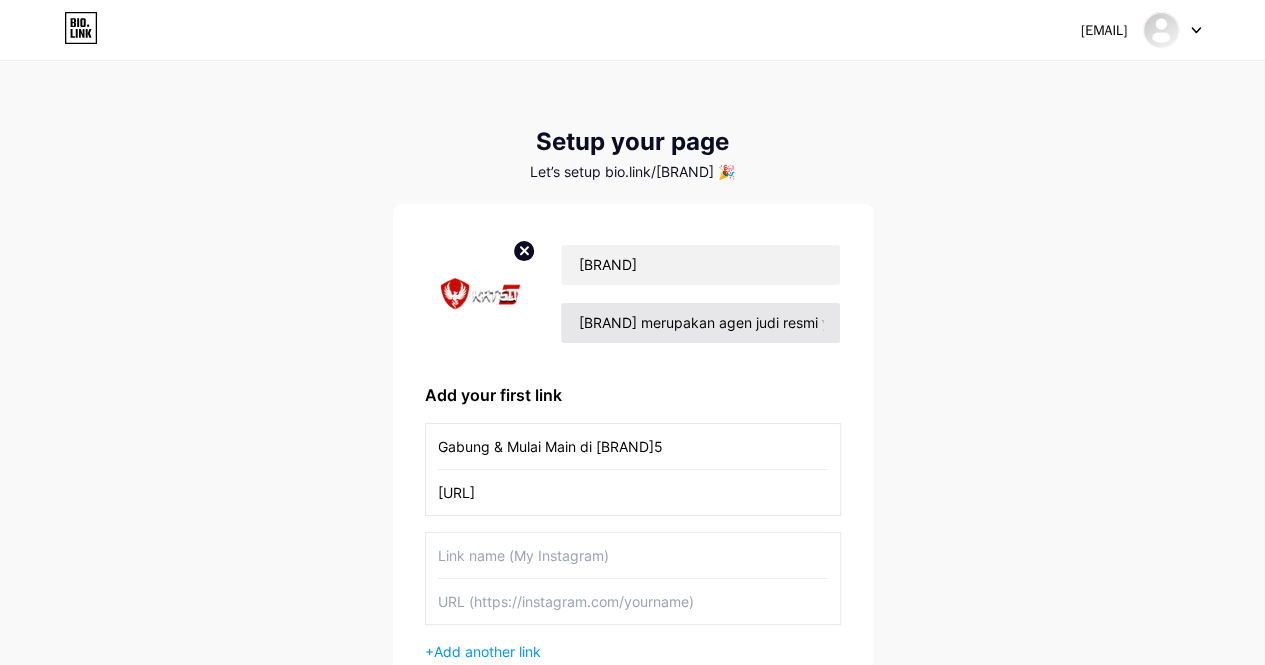 scroll, scrollTop: 234, scrollLeft: 0, axis: vertical 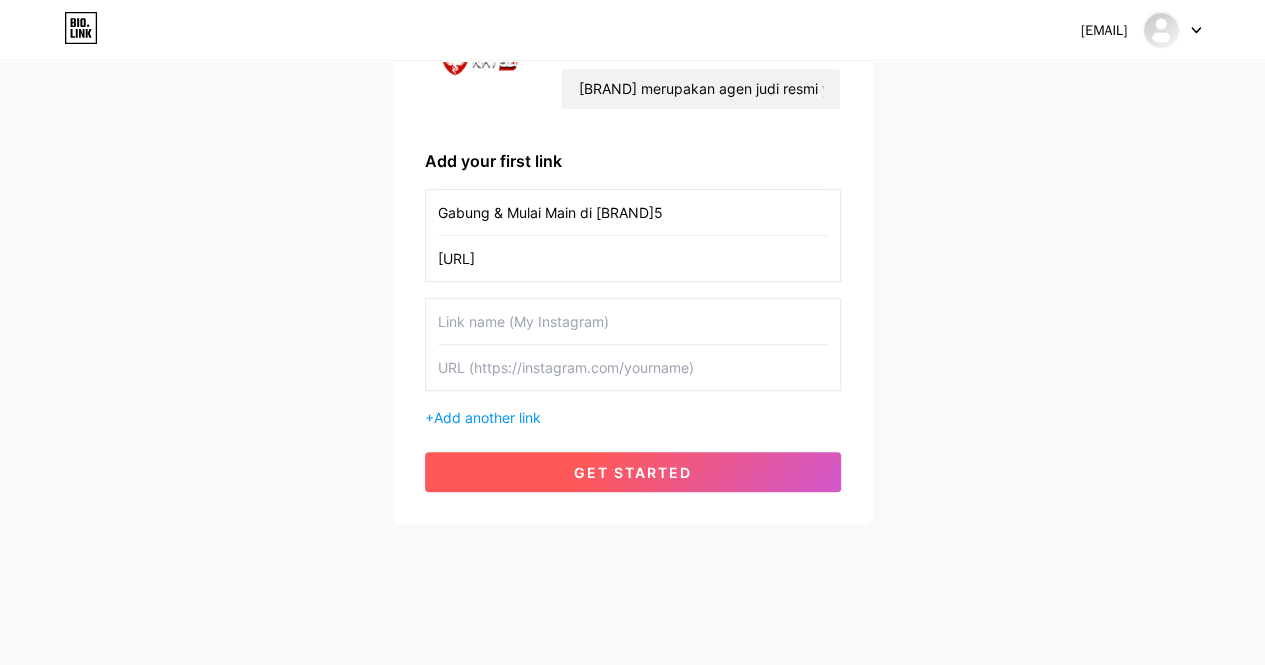 click on "get started" at bounding box center (633, 472) 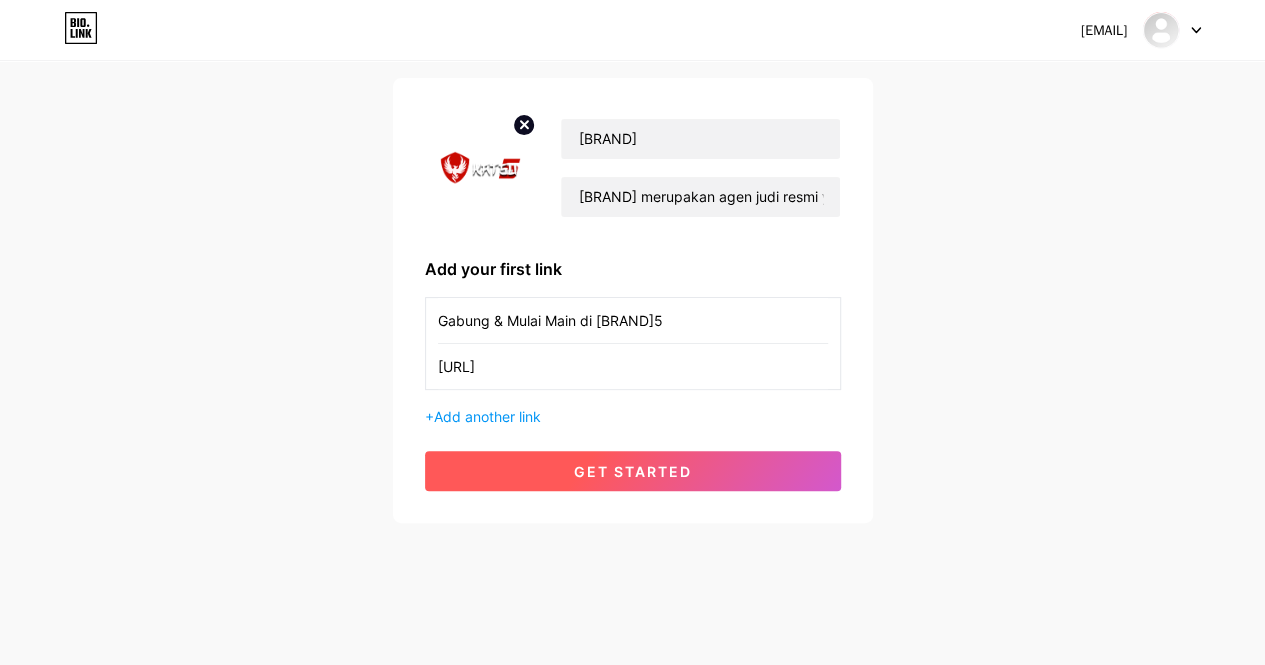 click on "get started" at bounding box center (633, 471) 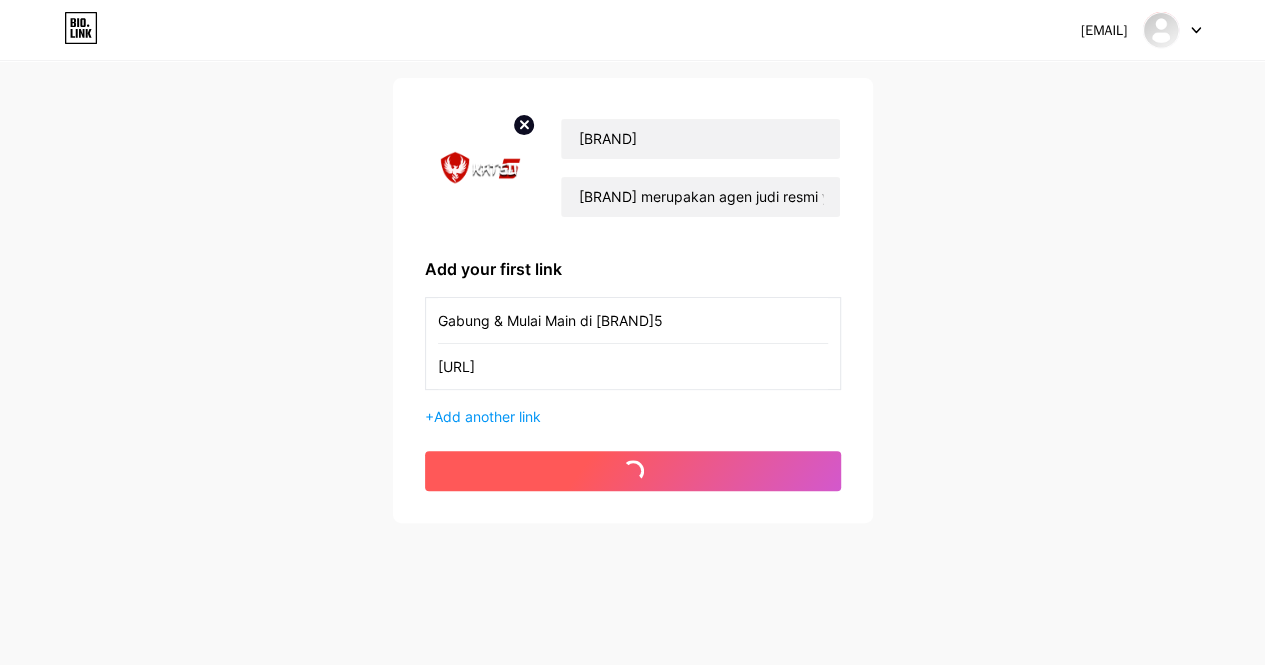 click on "get started" at bounding box center (633, 471) 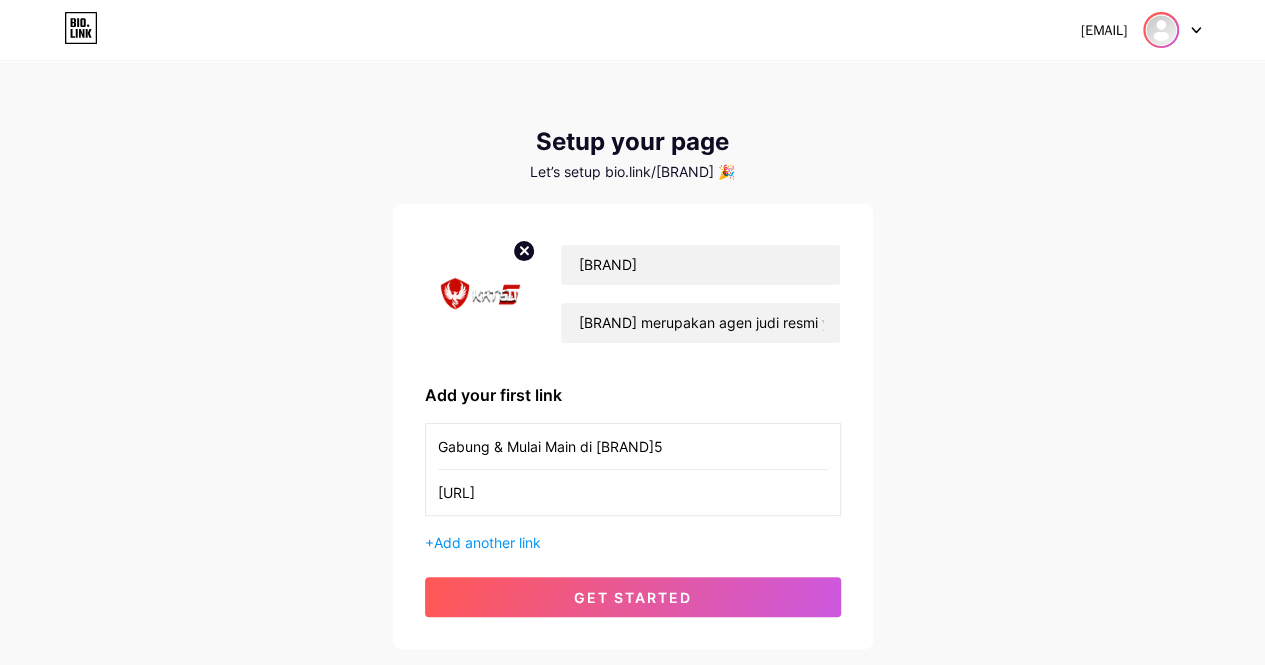 click at bounding box center (1161, 30) 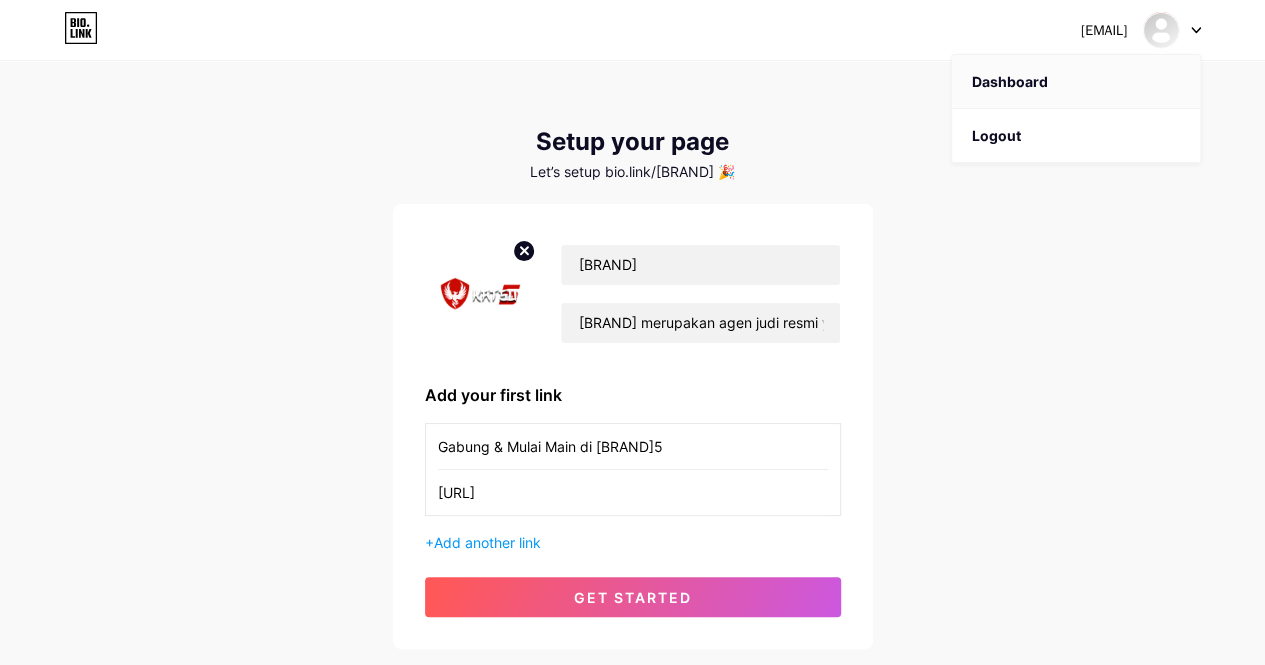 click on "Dashboard" at bounding box center (1076, 82) 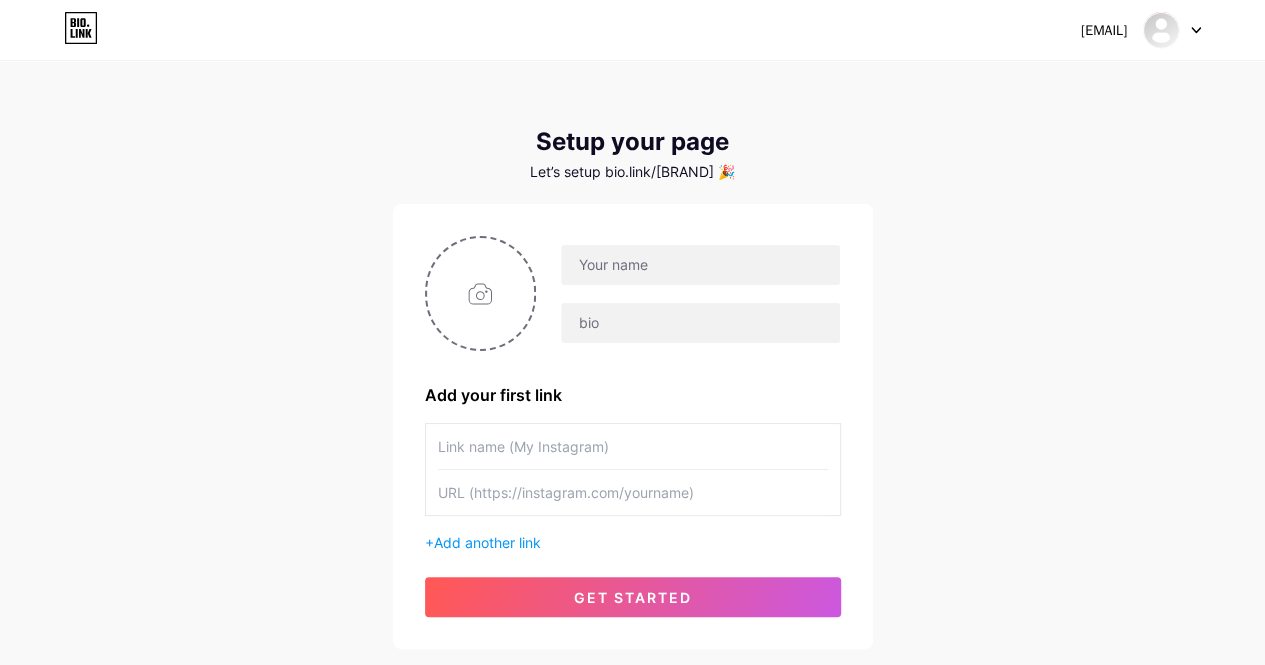 click 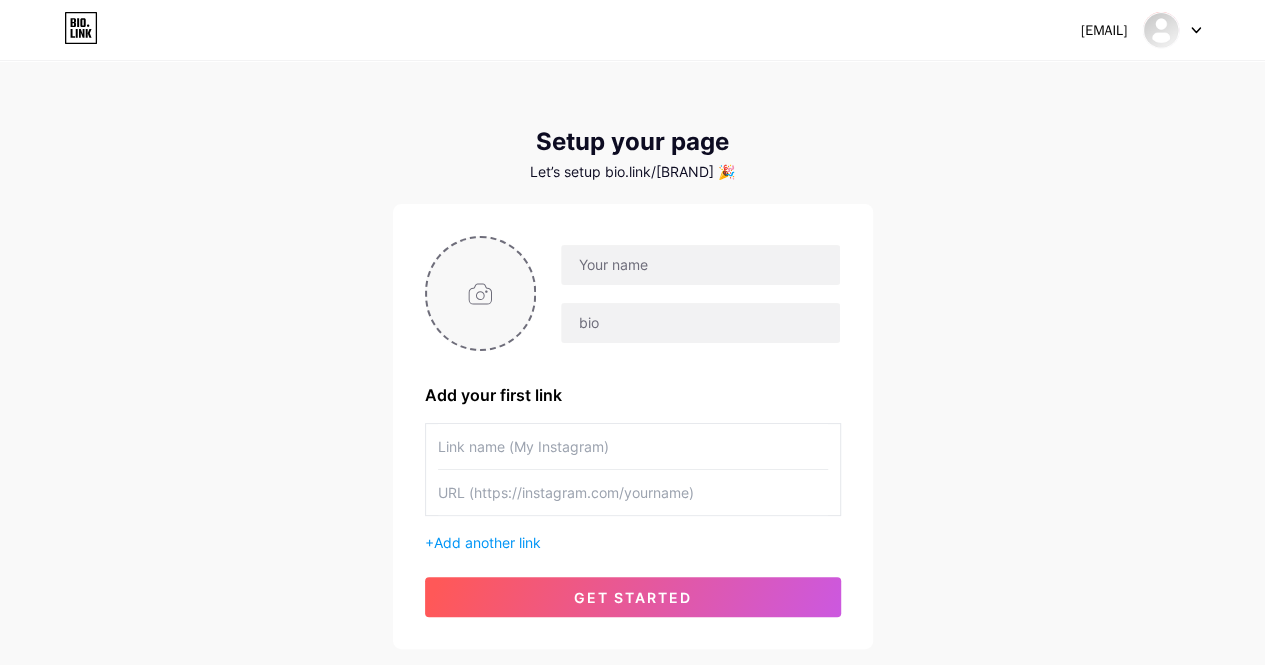 scroll, scrollTop: 126, scrollLeft: 0, axis: vertical 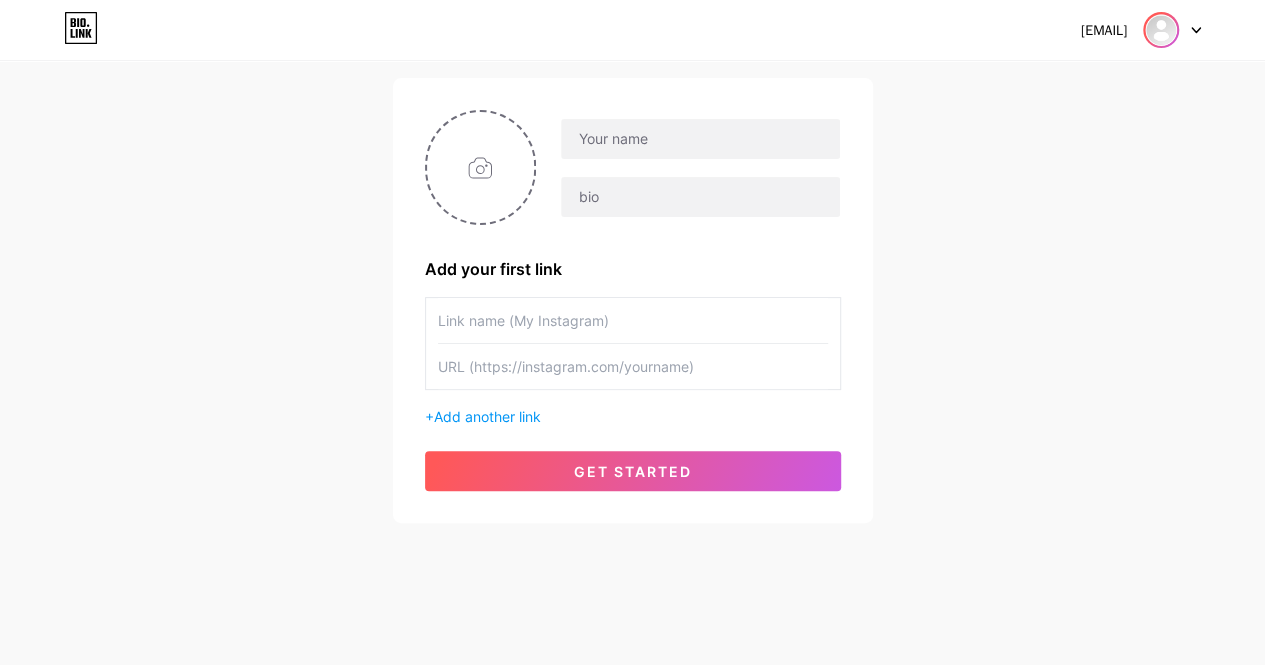 click at bounding box center (1172, 30) 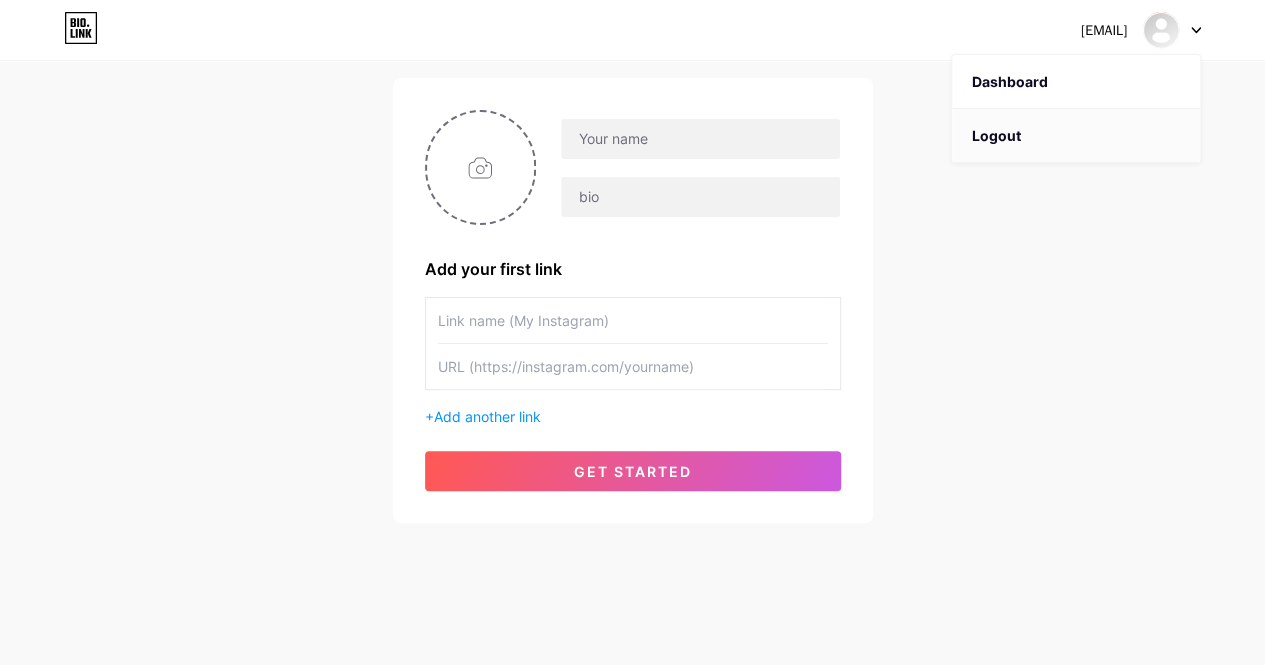 click on "Logout" at bounding box center [1076, 136] 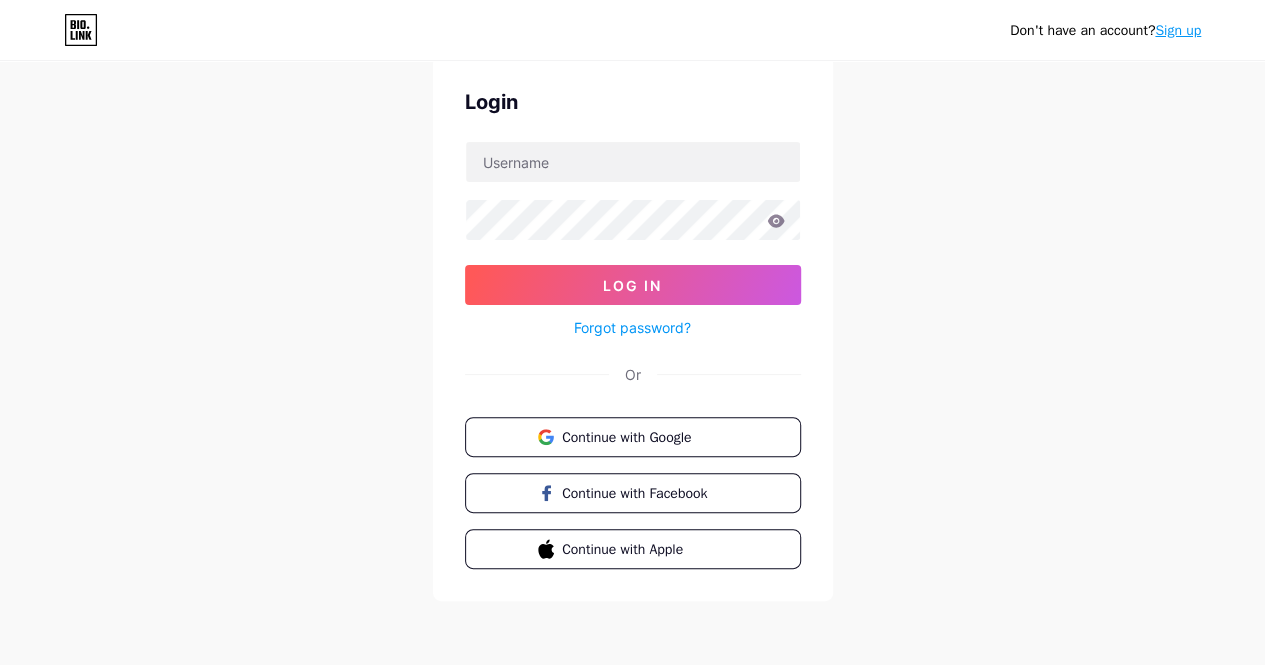 scroll, scrollTop: 0, scrollLeft: 0, axis: both 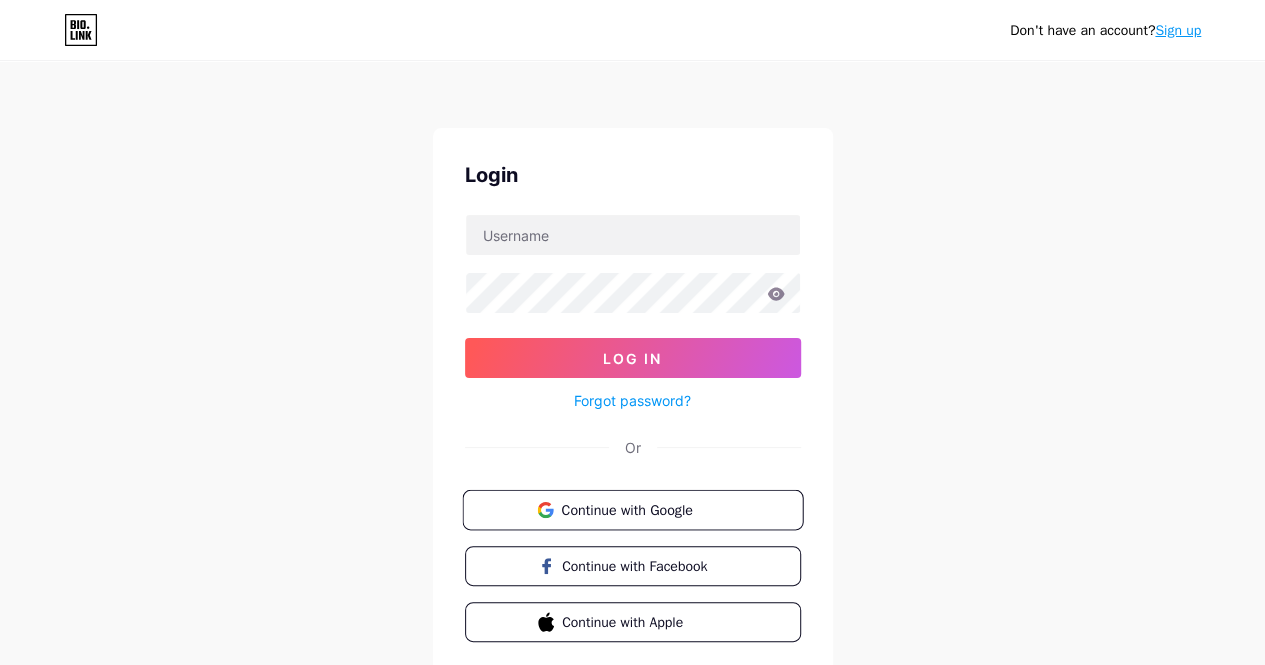 click on "Continue with Google" at bounding box center (644, 509) 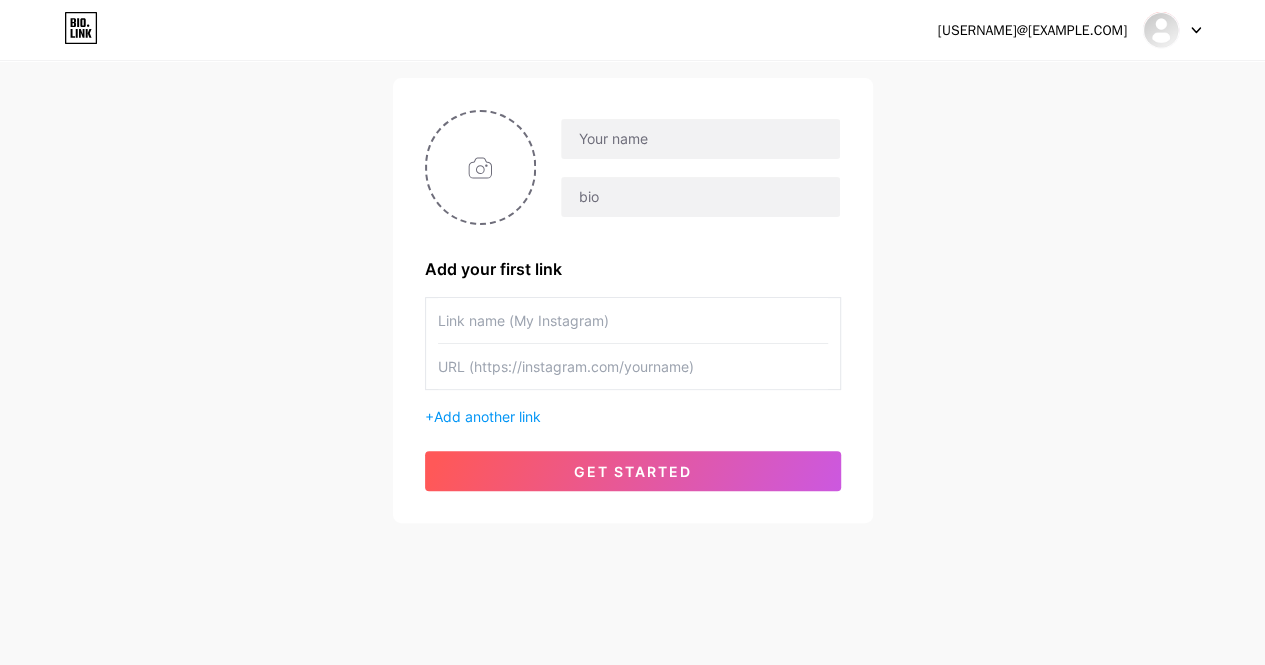scroll, scrollTop: 0, scrollLeft: 0, axis: both 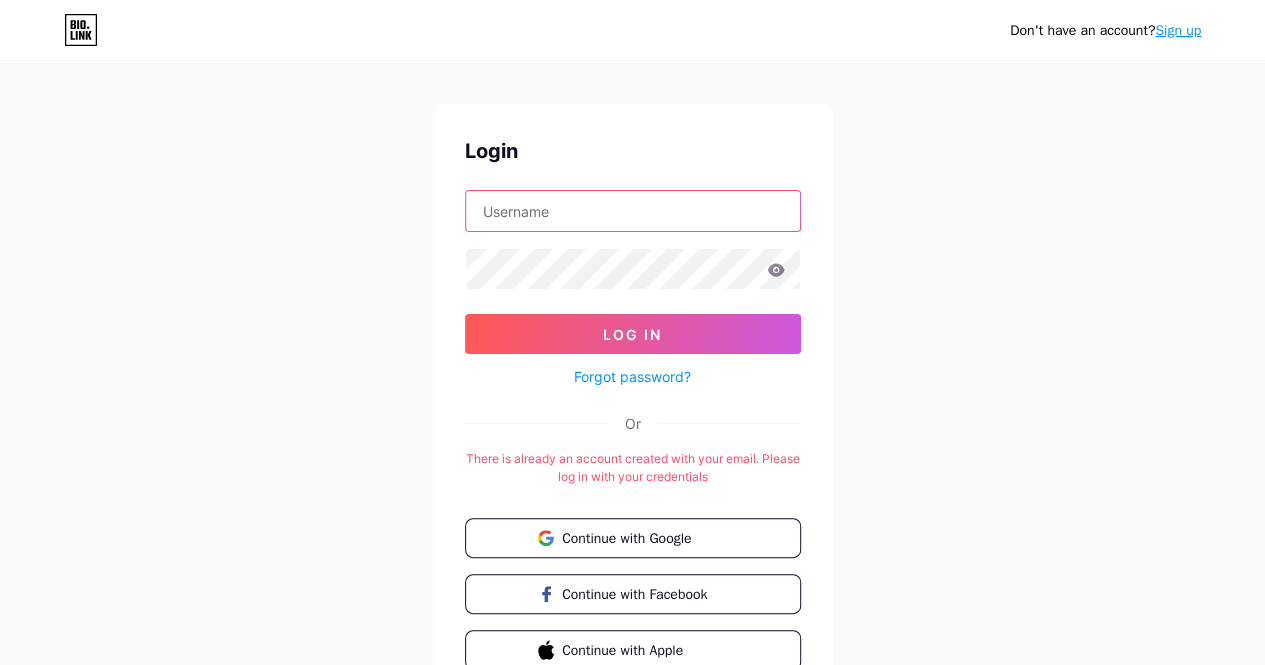 click at bounding box center [633, 211] 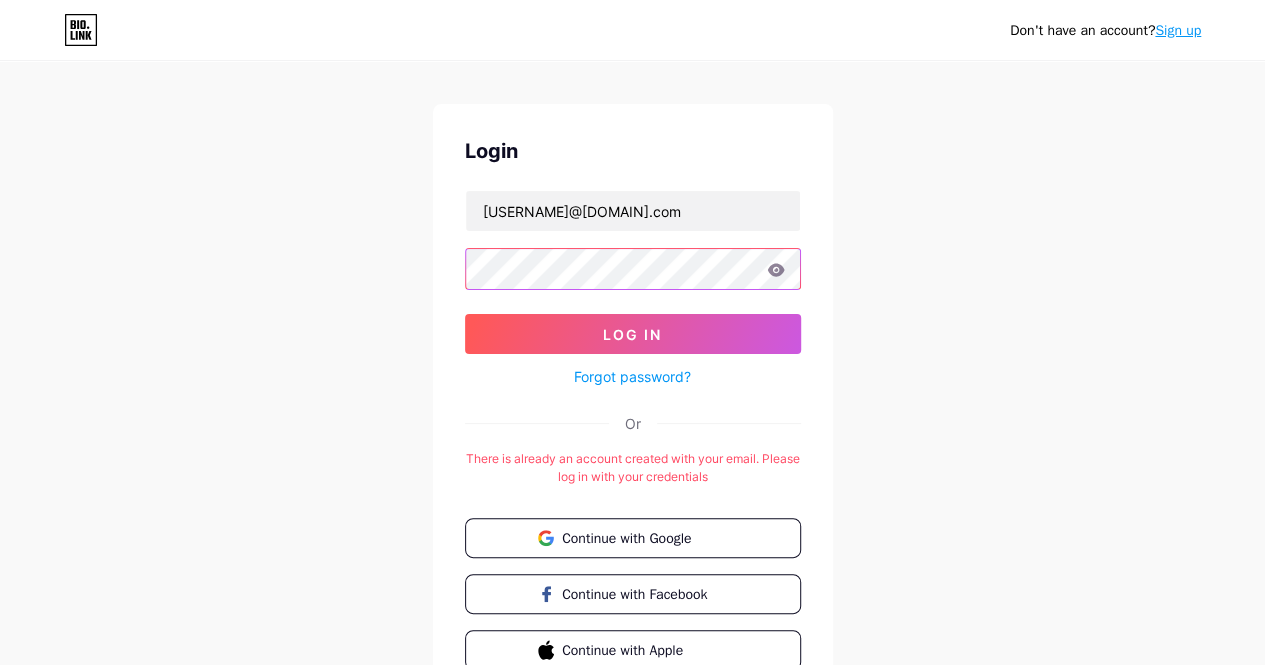 click on "Log In" at bounding box center [633, 334] 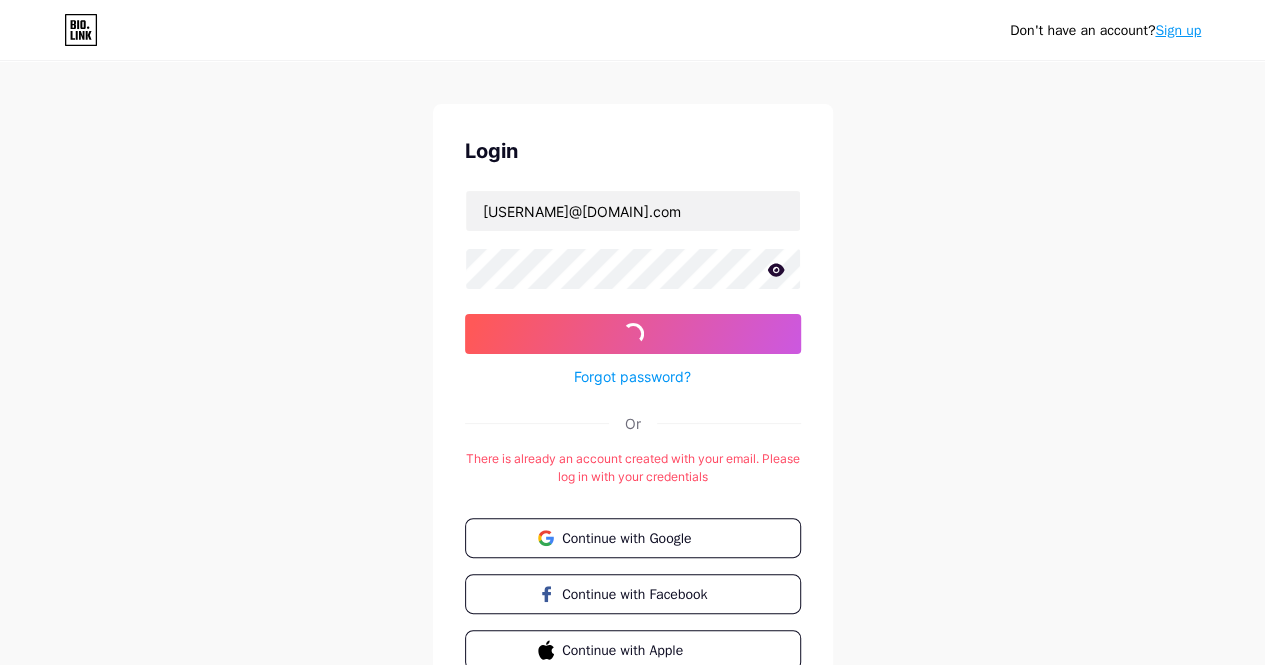 scroll, scrollTop: 0, scrollLeft: 0, axis: both 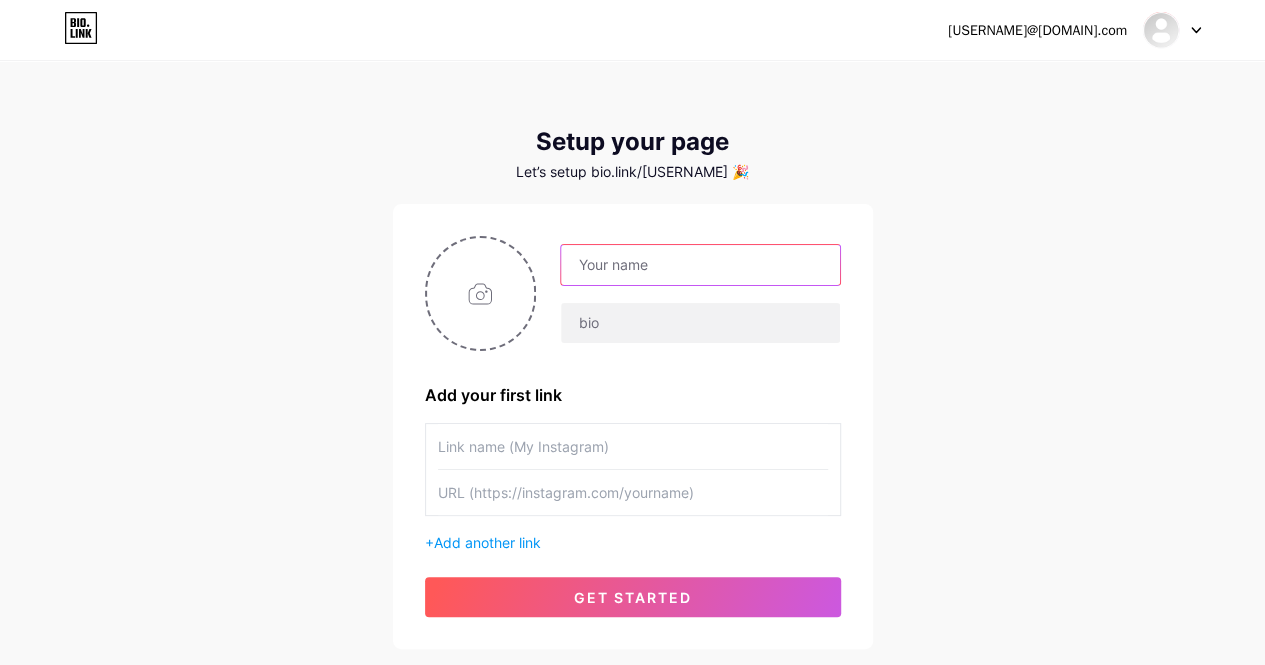 click at bounding box center [700, 265] 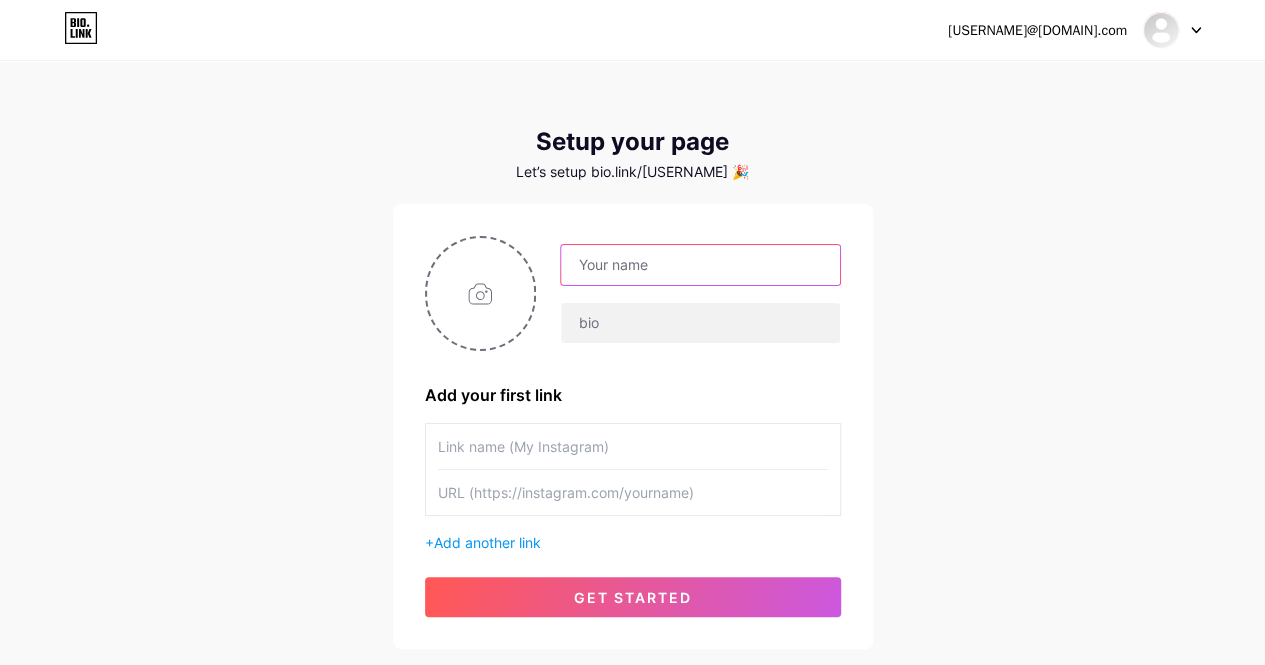 type on "[BRAND]" 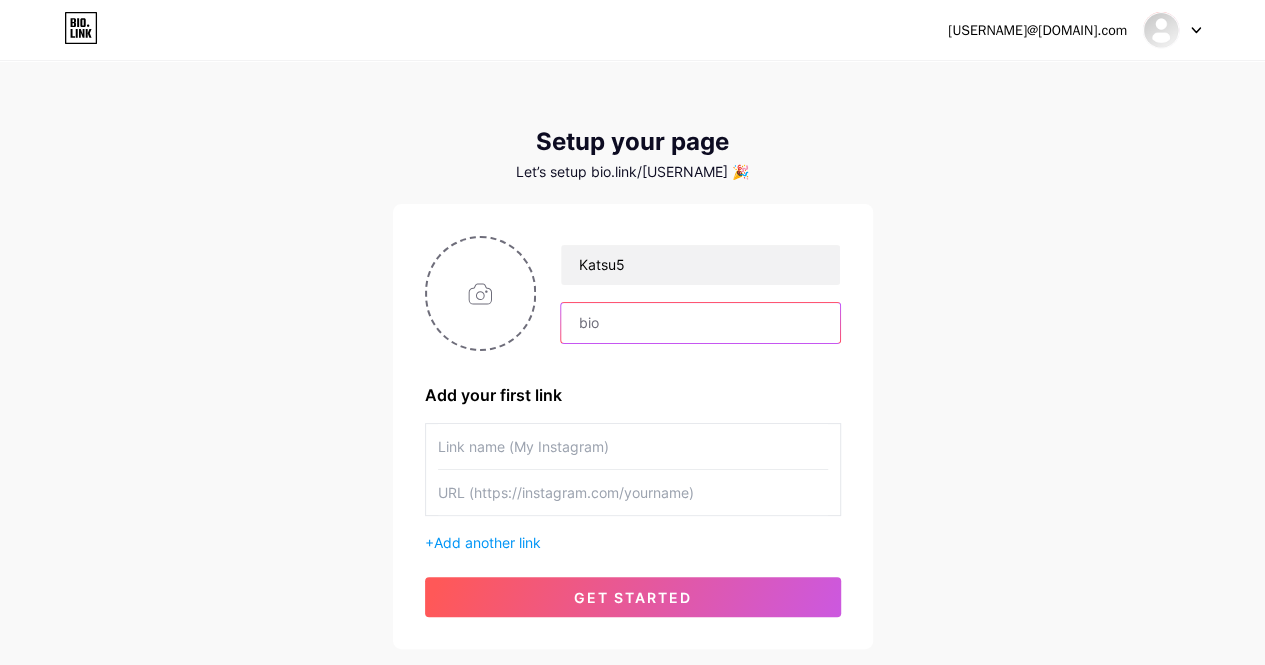 click at bounding box center [700, 323] 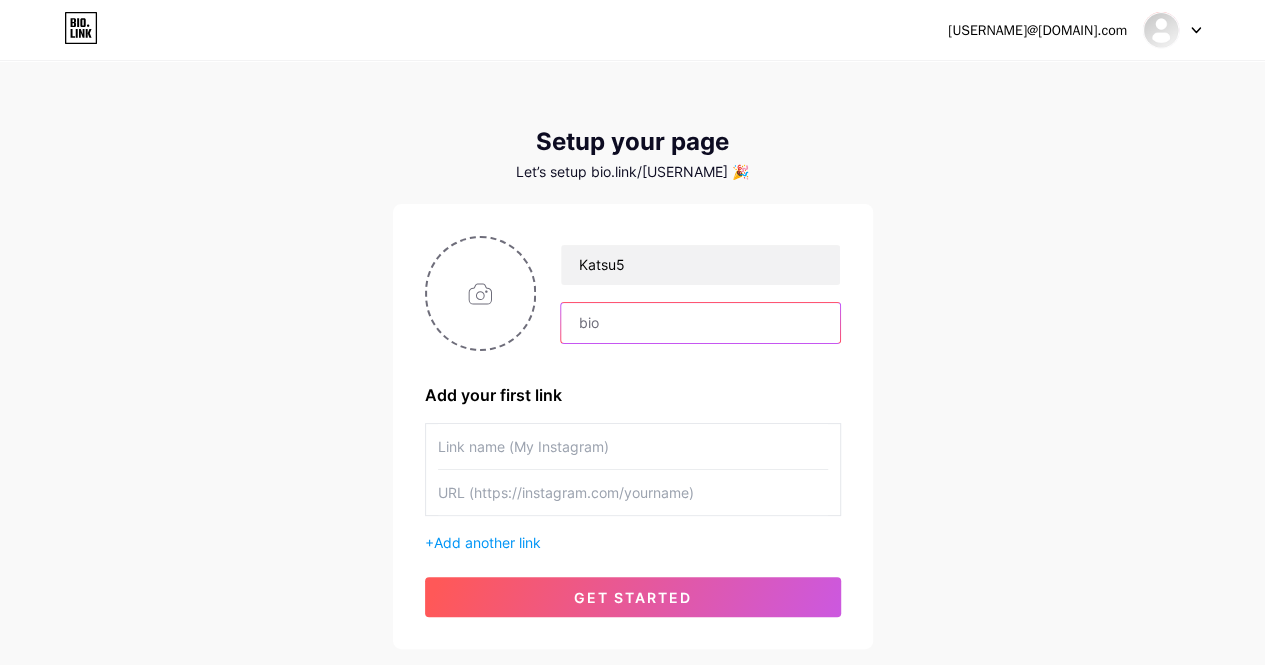 click at bounding box center (700, 323) 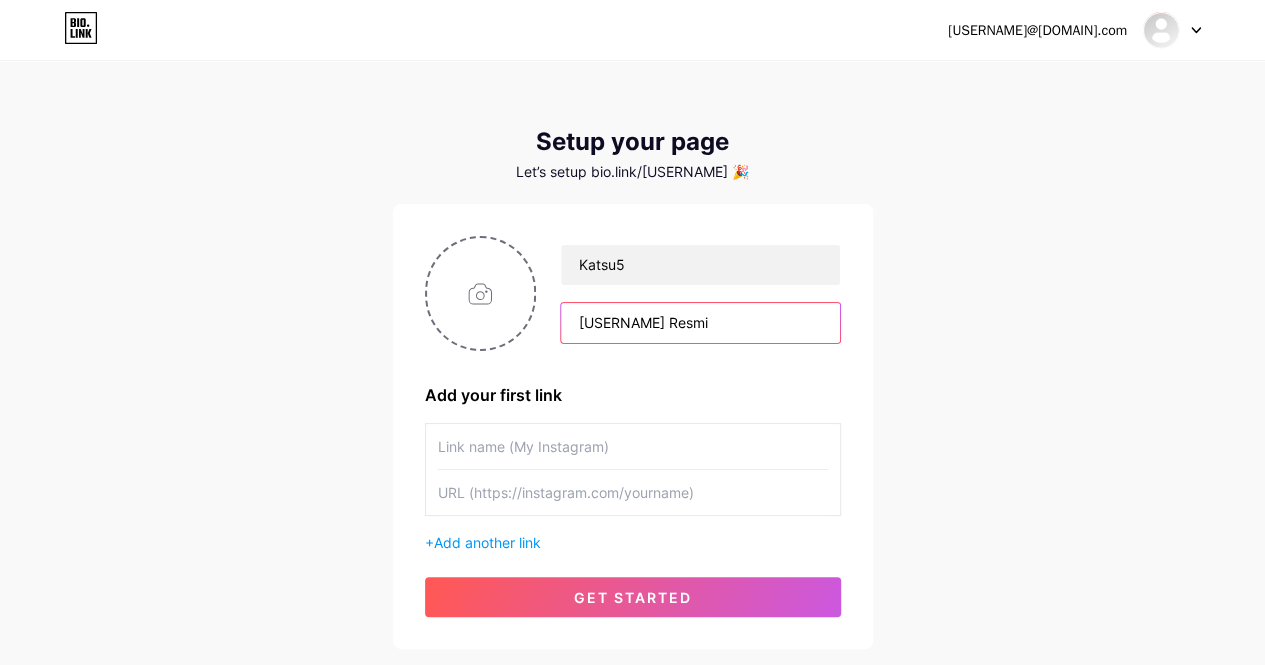 type on "Katsu5 Resmi" 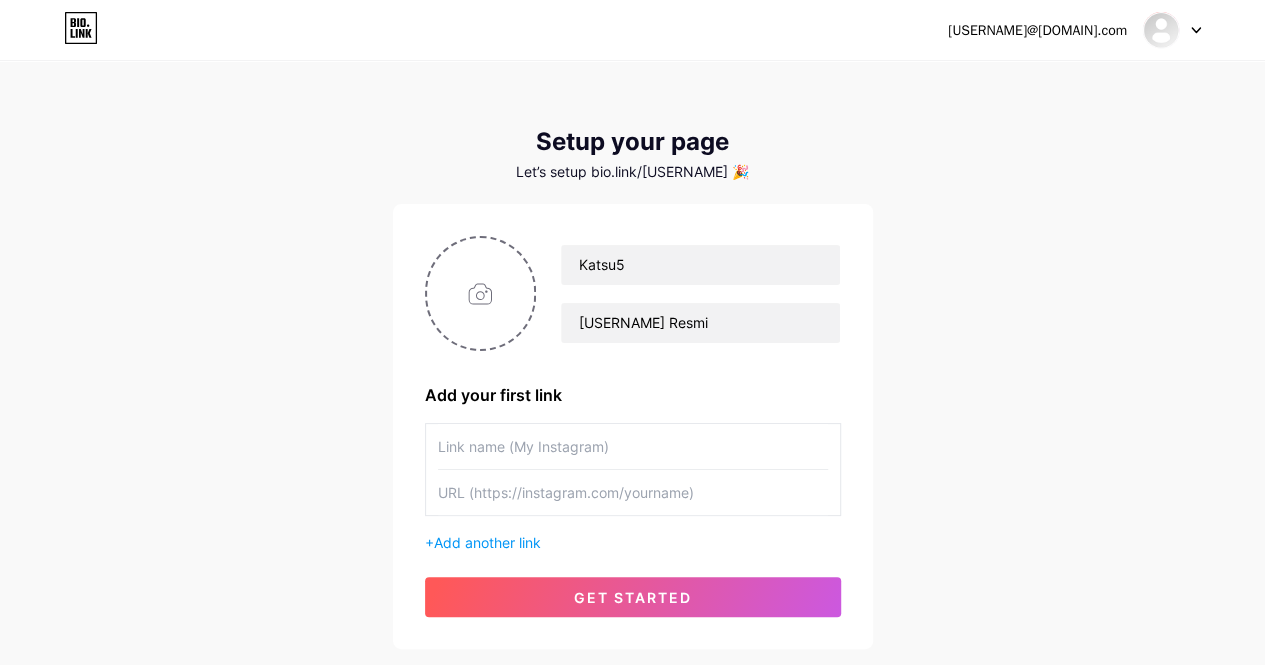 click at bounding box center [633, 446] 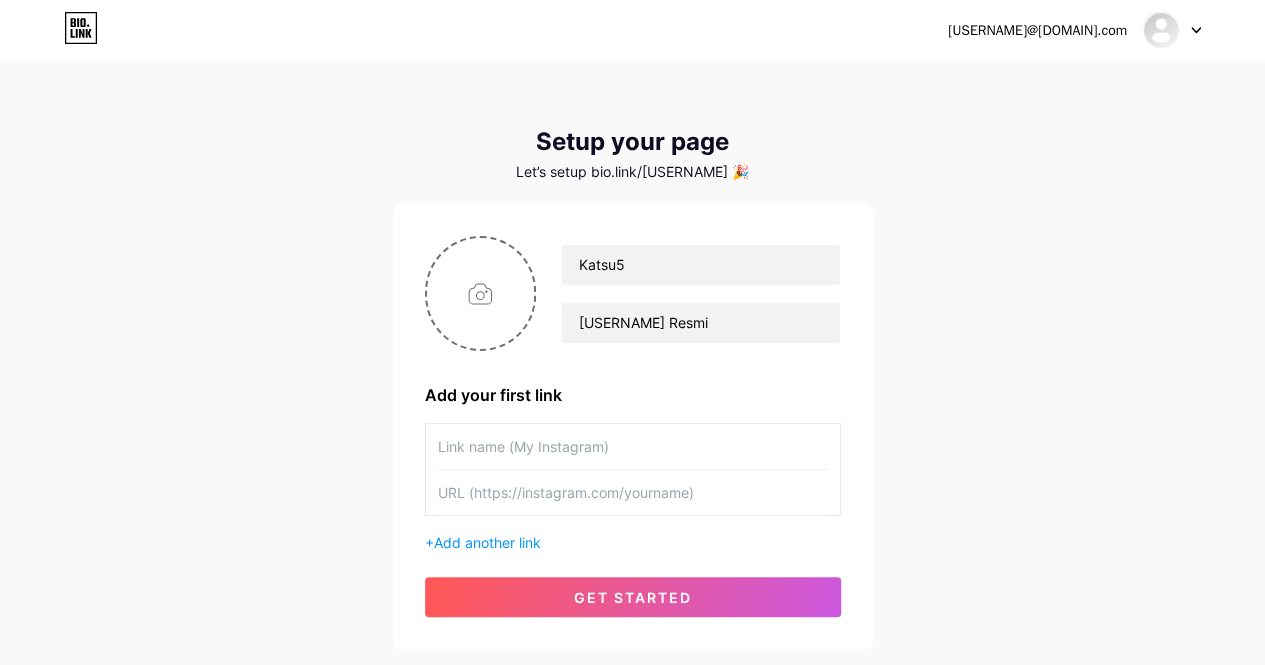 click at bounding box center (633, 492) 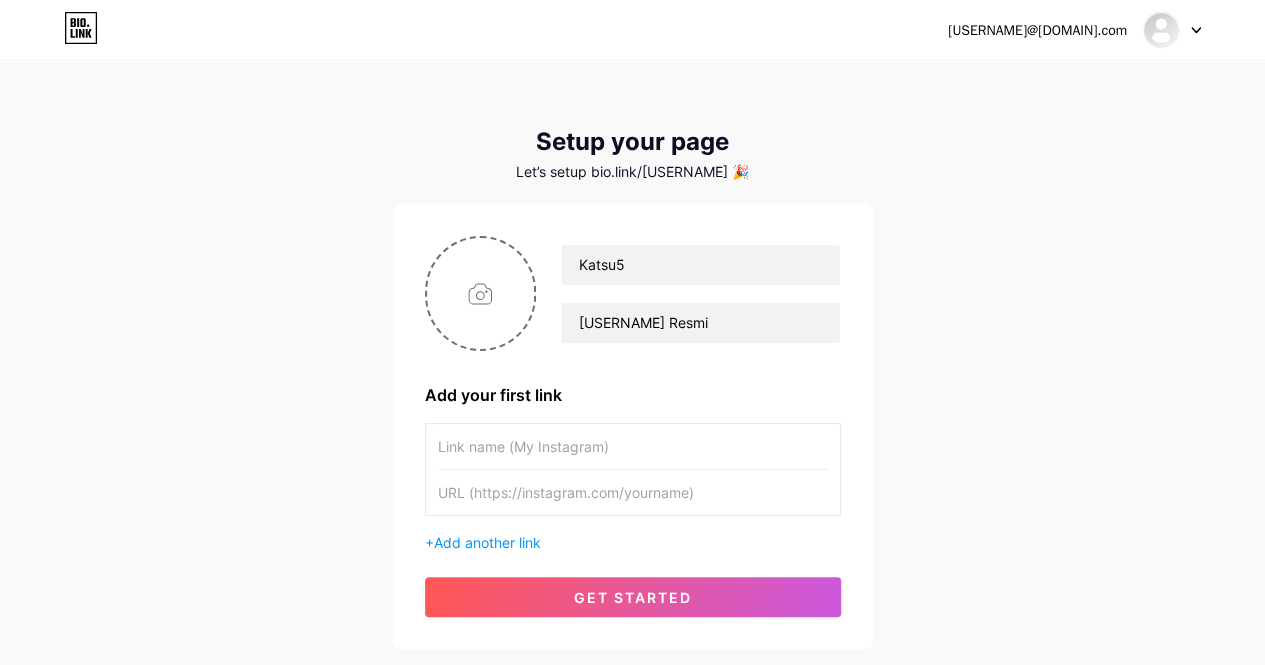 click at bounding box center (633, 492) 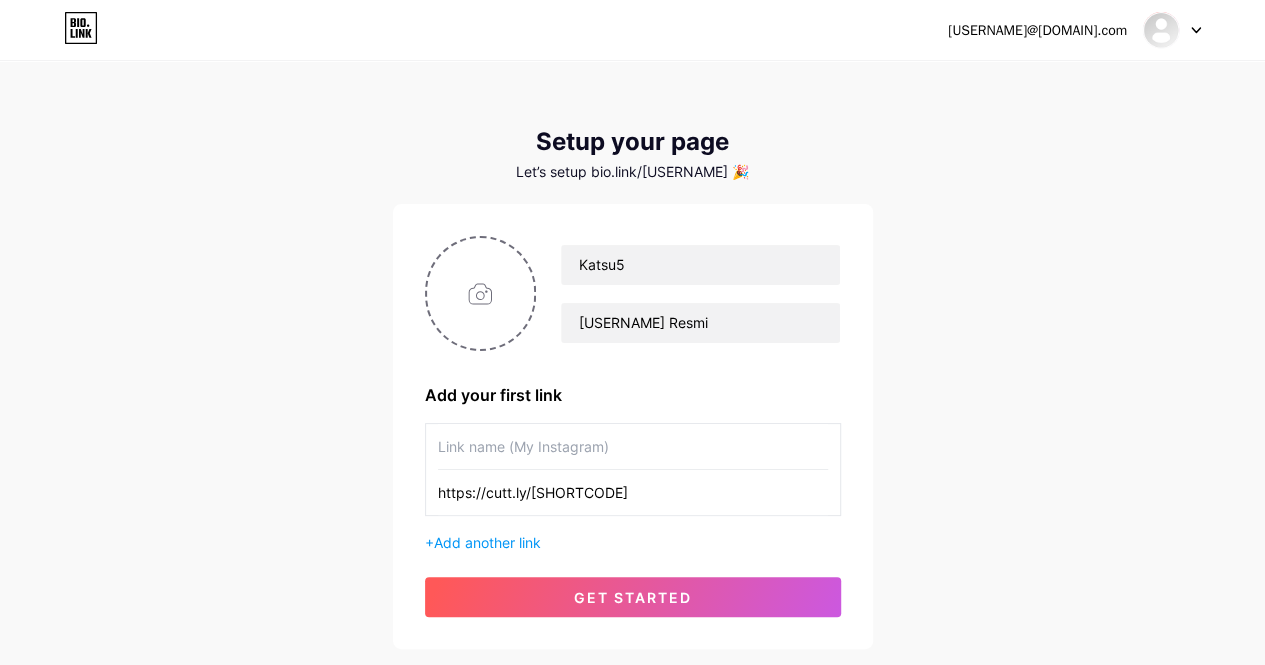 type on "[URL]" 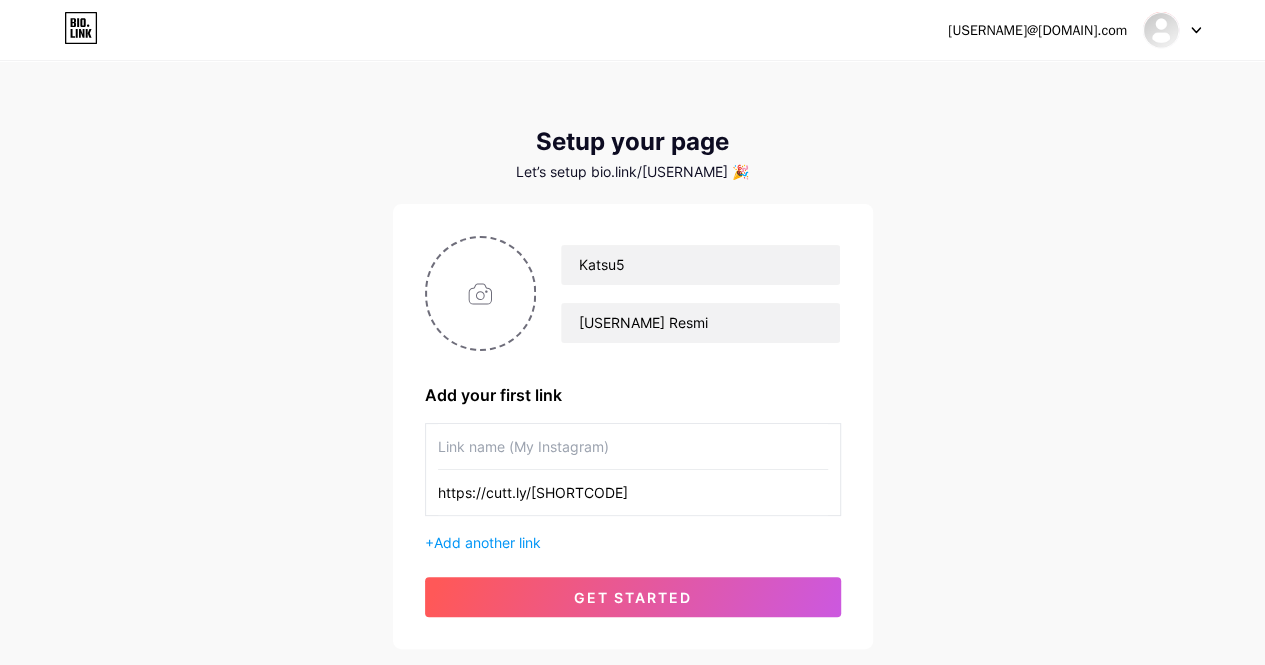 click at bounding box center [633, 446] 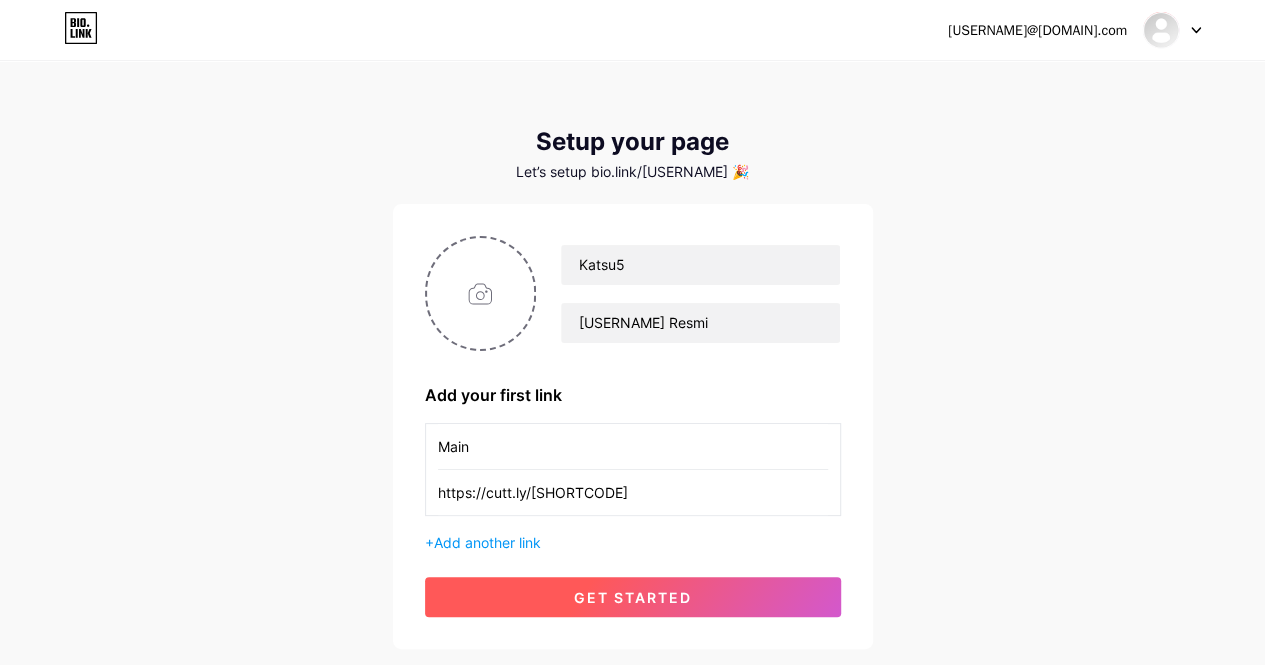 type on "Main" 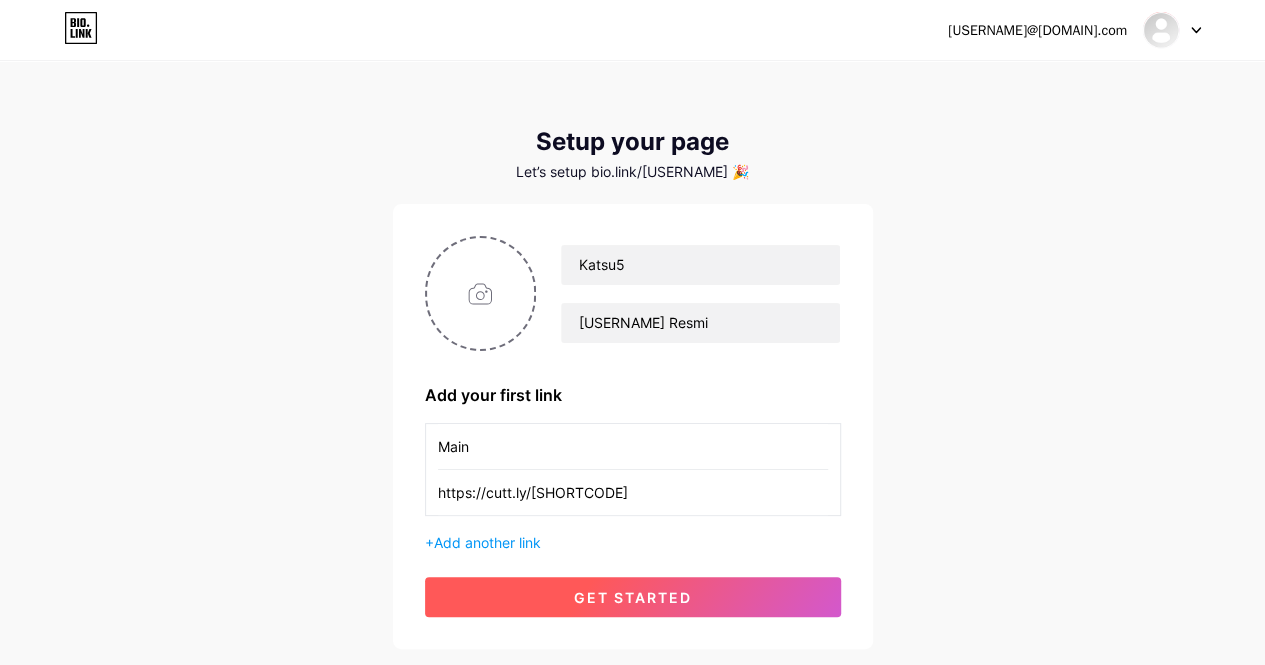 click on "get started" at bounding box center (633, 597) 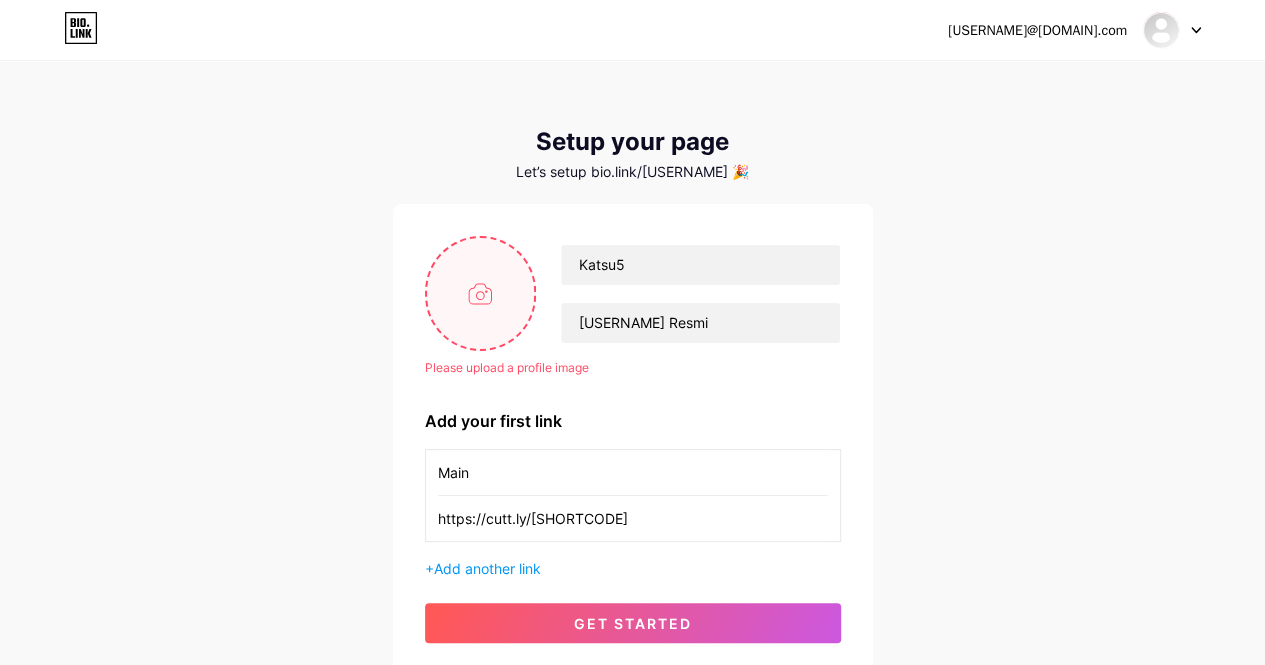 click at bounding box center (481, 293) 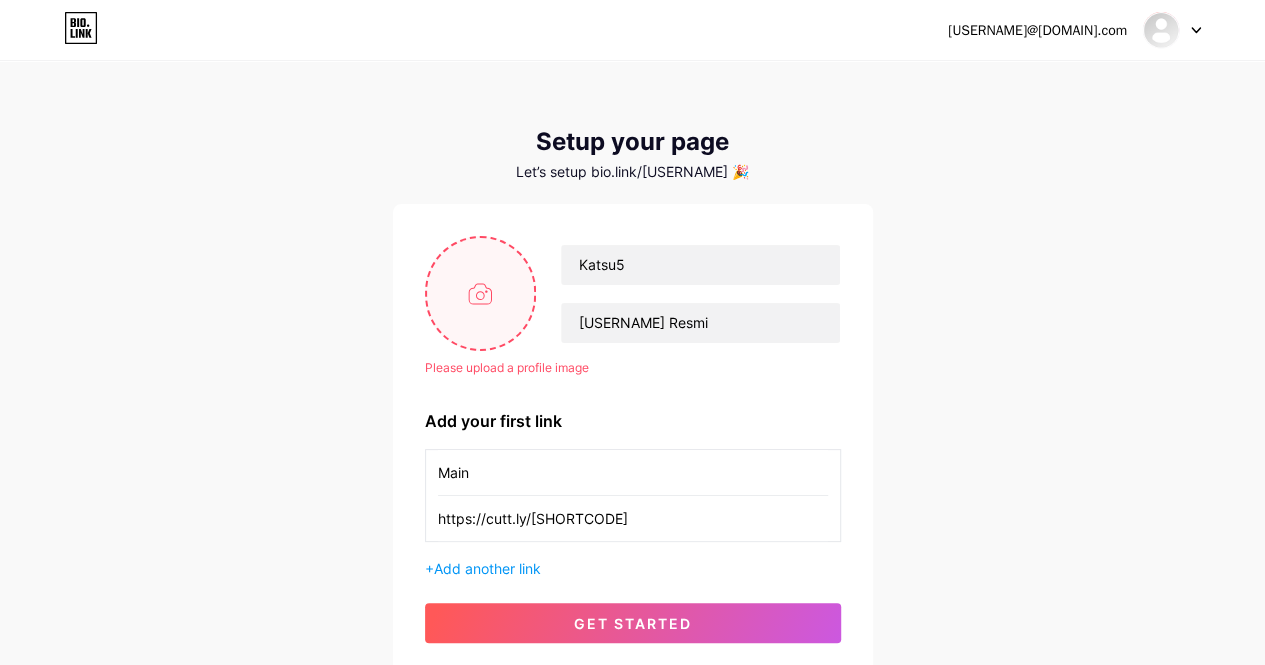type on "C:\fakepath\logo-katsu5.png" 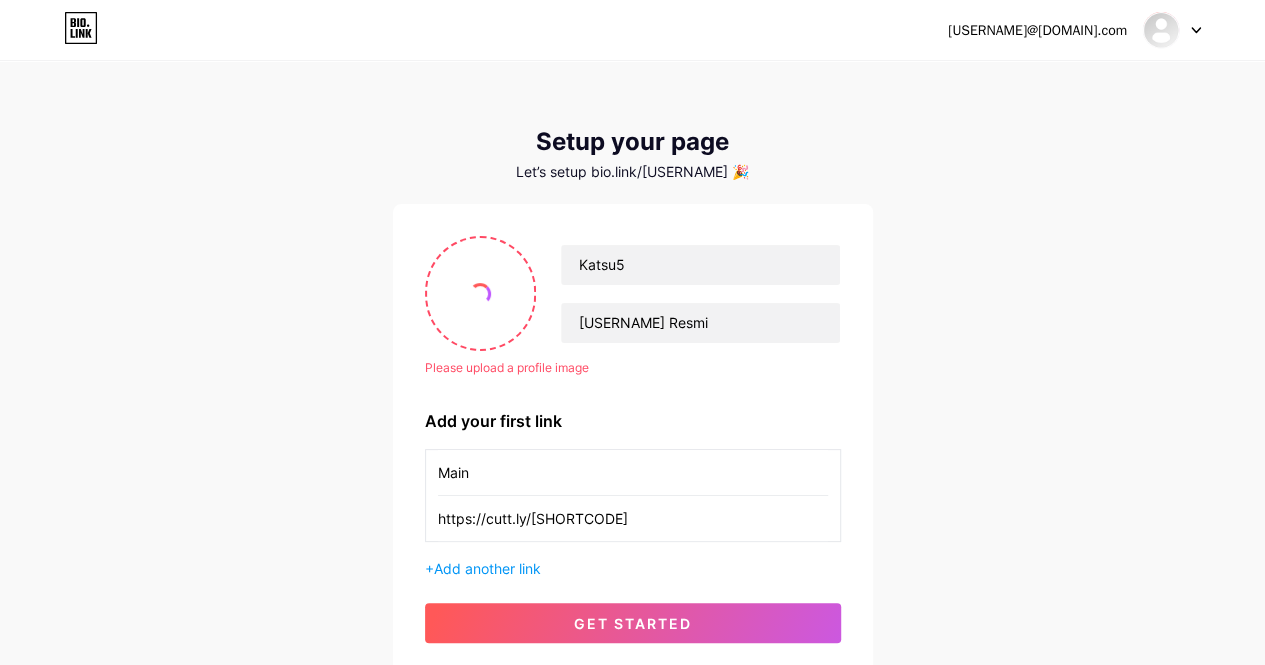 scroll, scrollTop: 104, scrollLeft: 0, axis: vertical 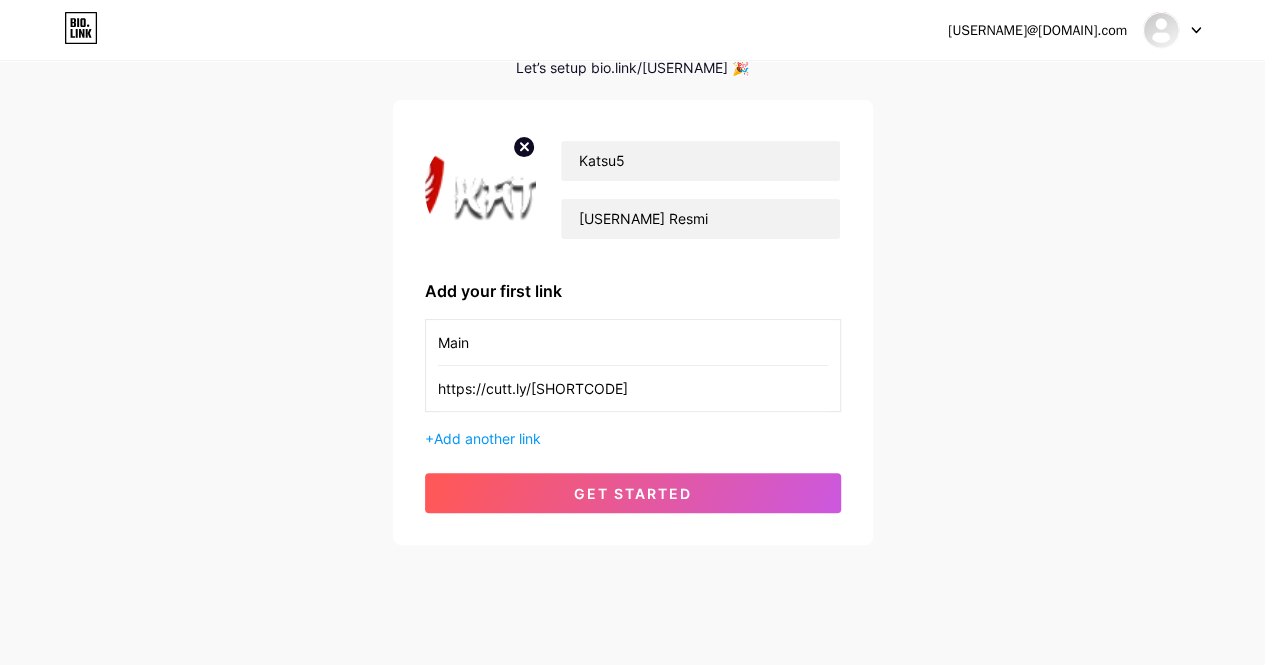click at bounding box center (481, 189) 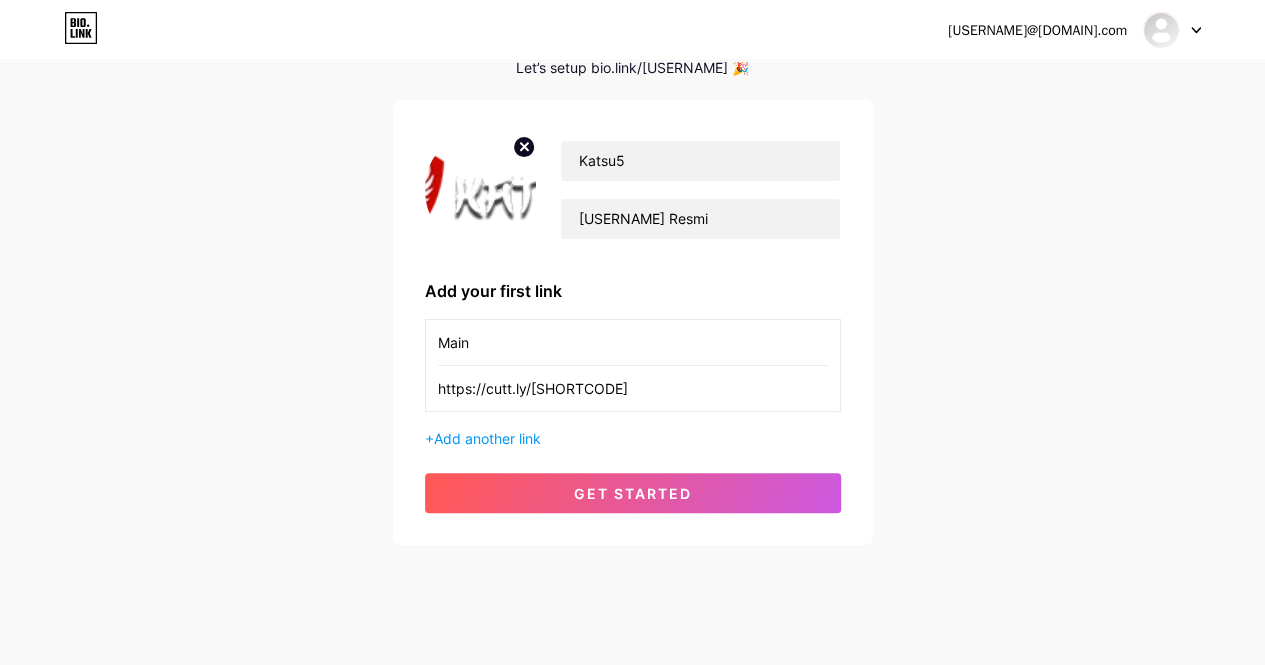 click 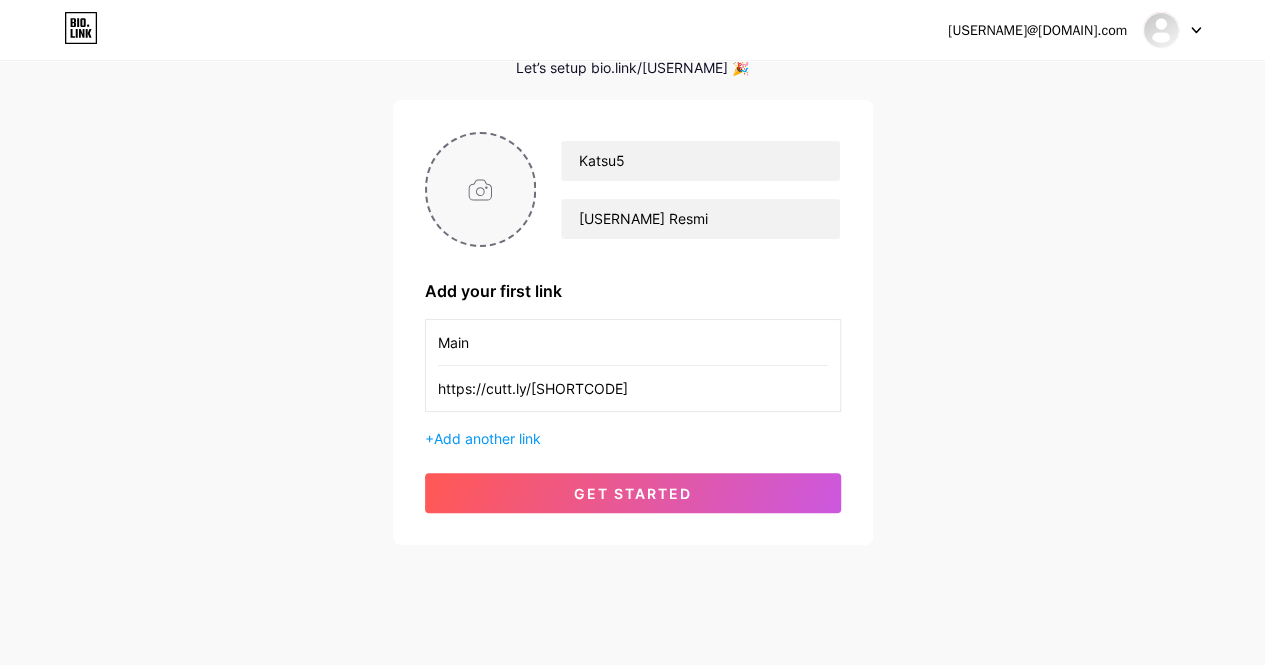 click at bounding box center (481, 189) 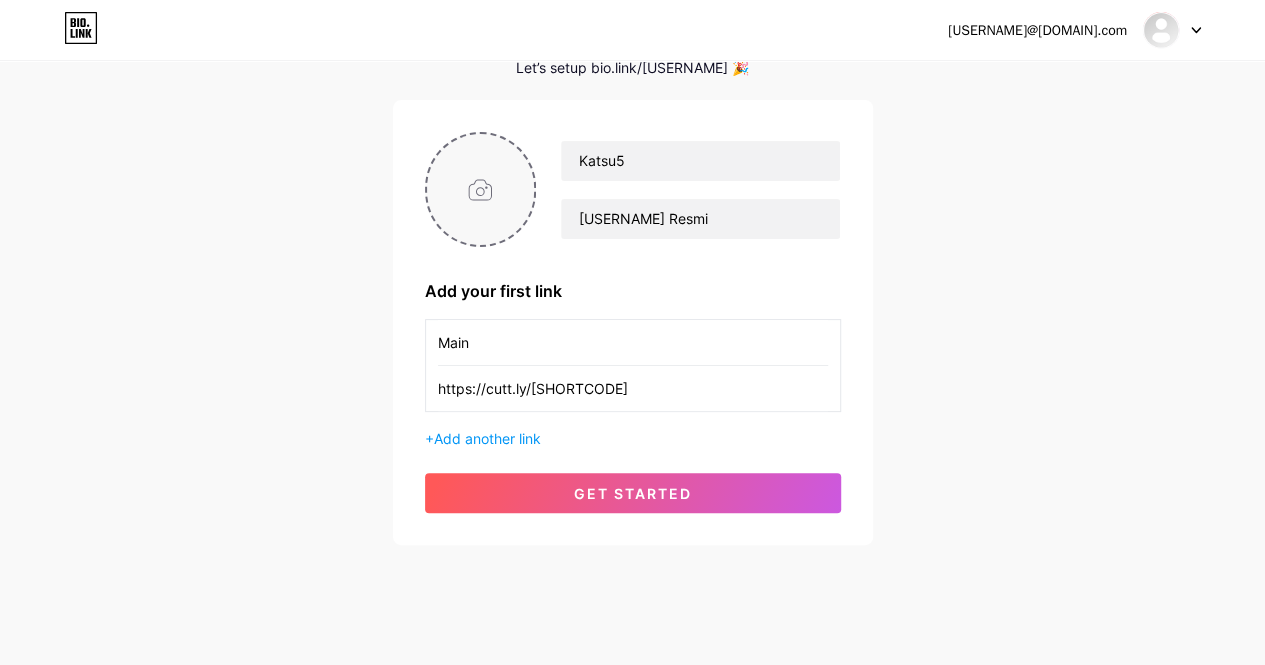 type on "C:\fakepath\favicon.png" 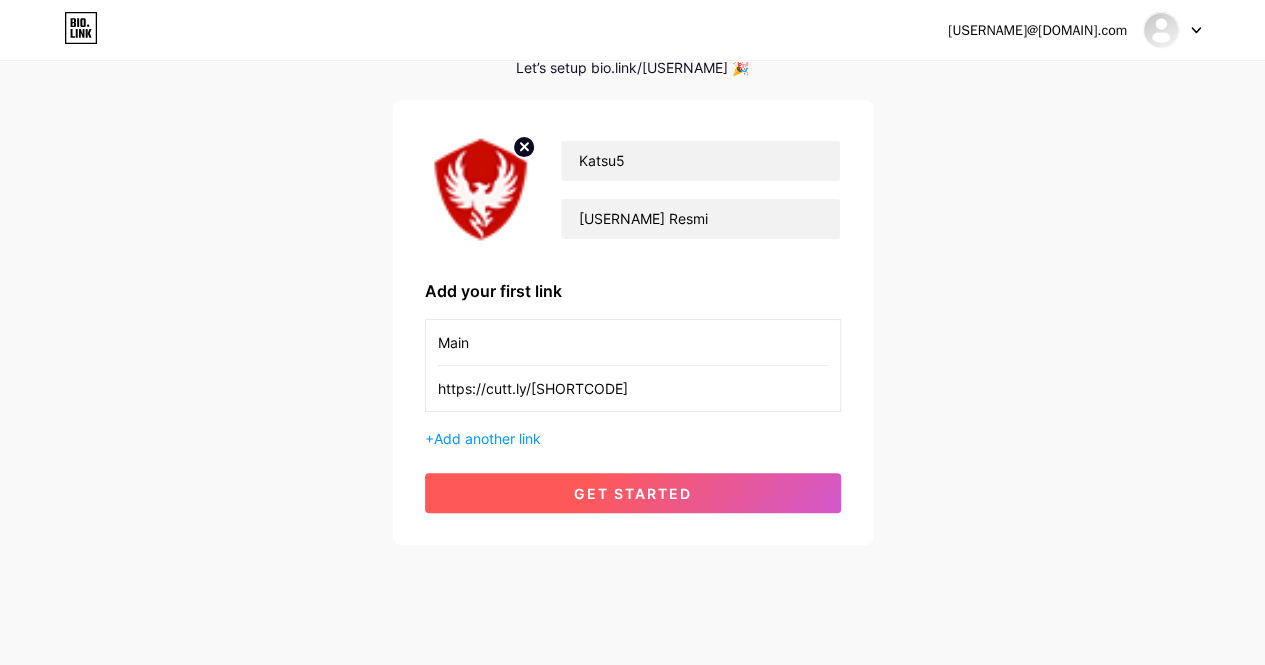 click on "get started" at bounding box center (633, 493) 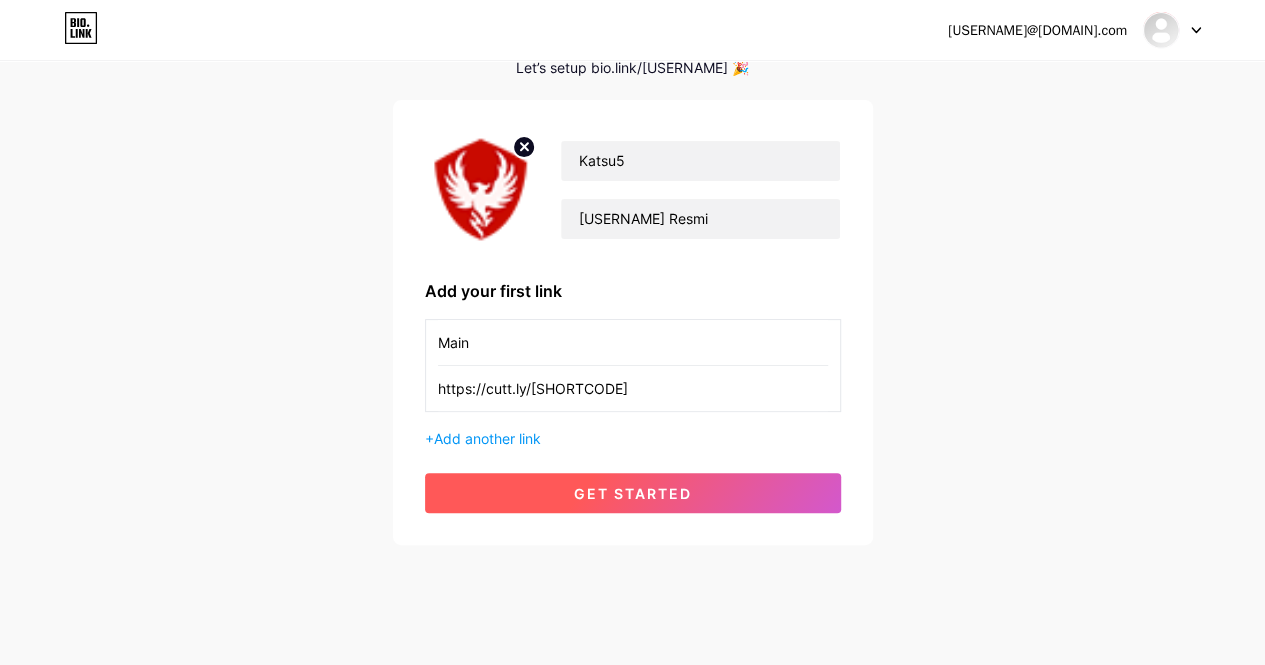 click on "get started" at bounding box center (633, 493) 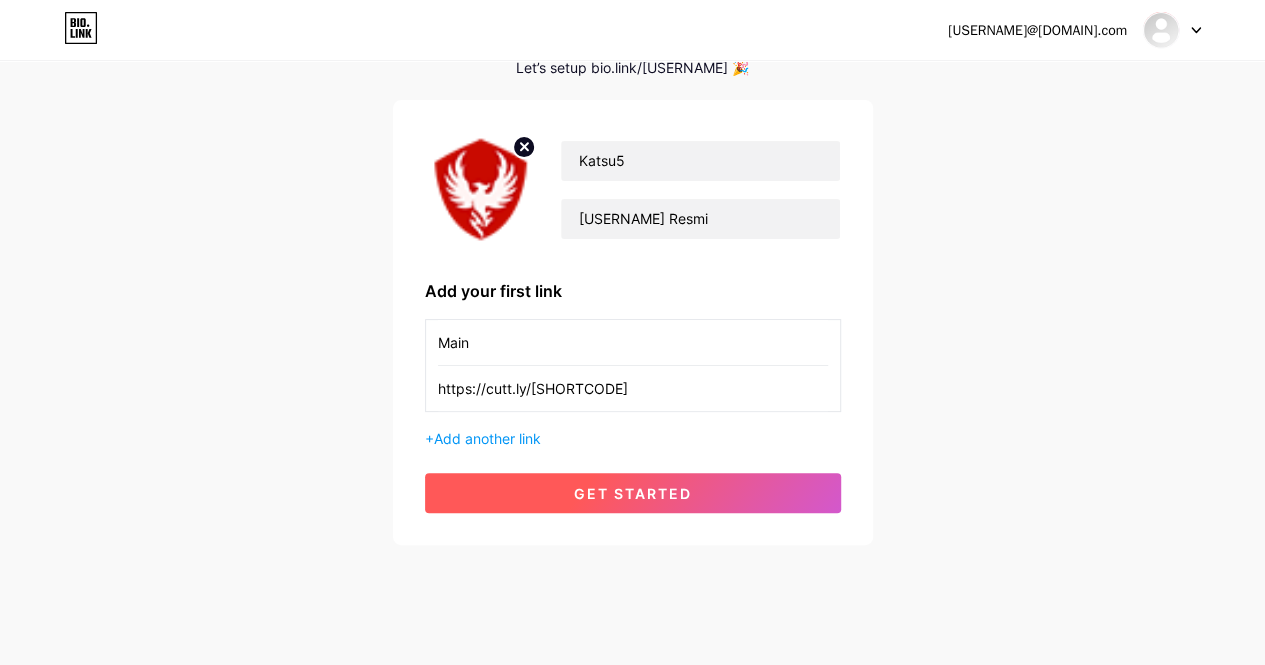 click on "get started" at bounding box center (633, 493) 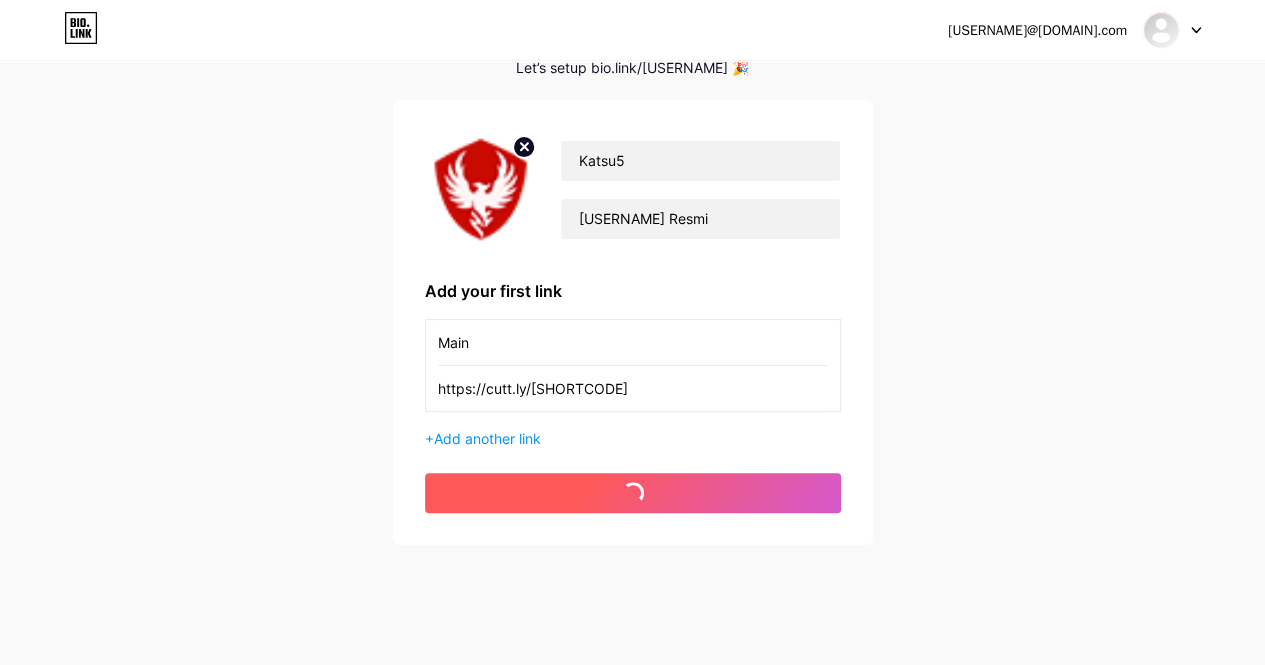 click on "get started" at bounding box center [633, 493] 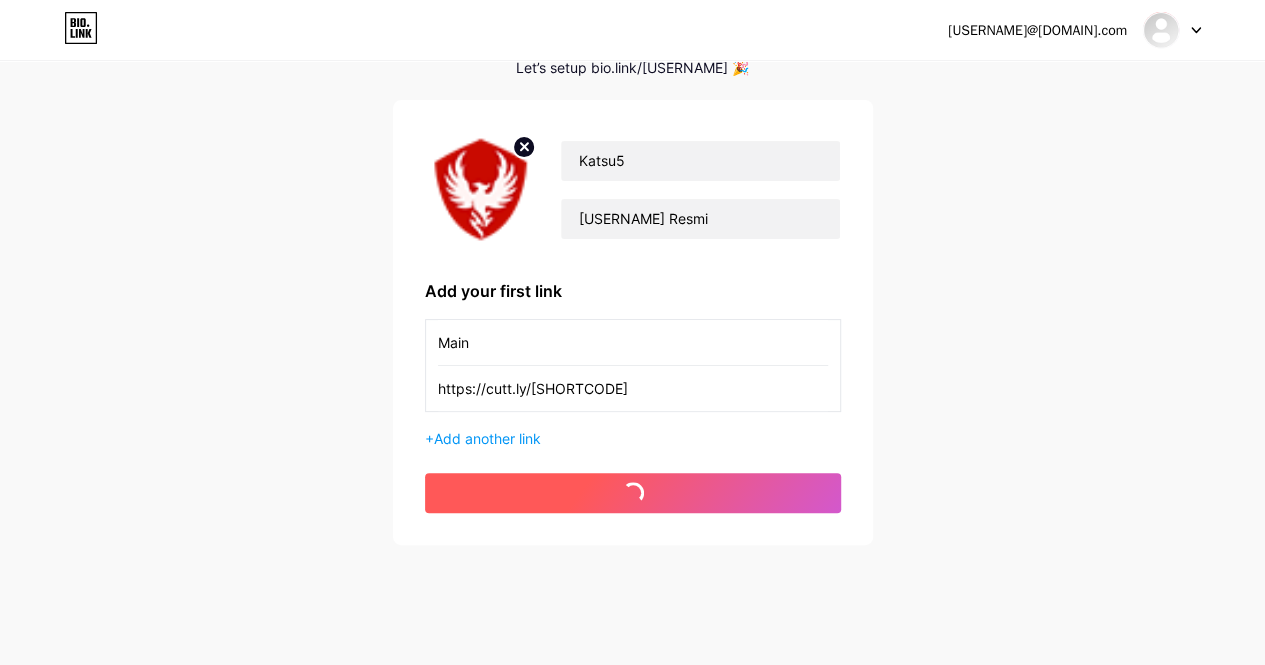 click on "get started" at bounding box center (633, 493) 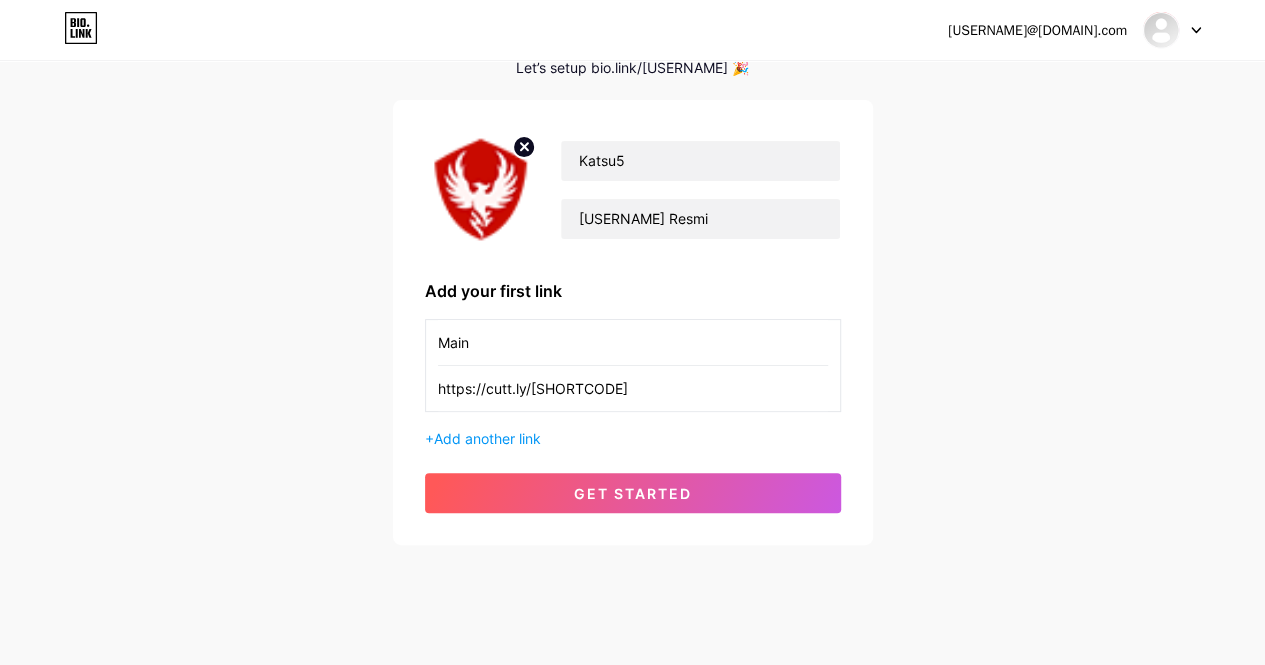 drag, startPoint x: 608, startPoint y: 389, endPoint x: 326, endPoint y: 379, distance: 282.17725 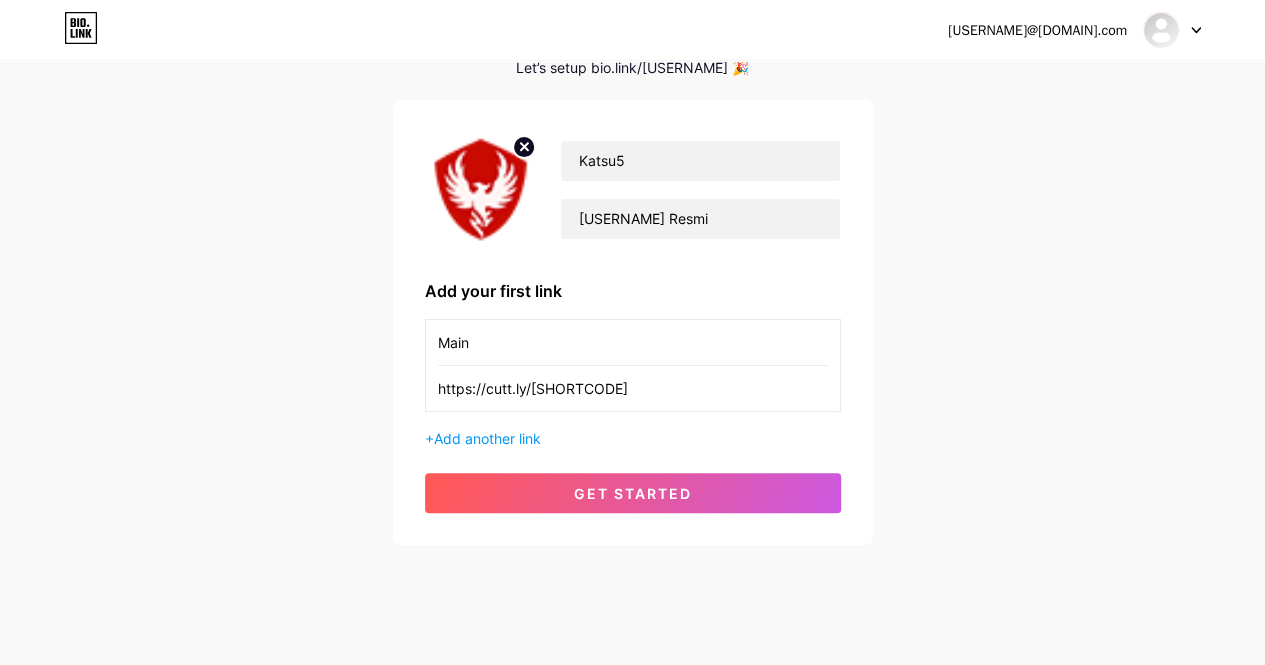 click on "k5go.mastah@gmail.com           Dashboard     Logout   Setup your page   Let’s setup bio.link/katsu5 🎉               Katsu5     Katsu5 Resmi     Add your first link   Main   https://cutt.ly/bushvip06
+  Add another link     get started" at bounding box center (632, 252) 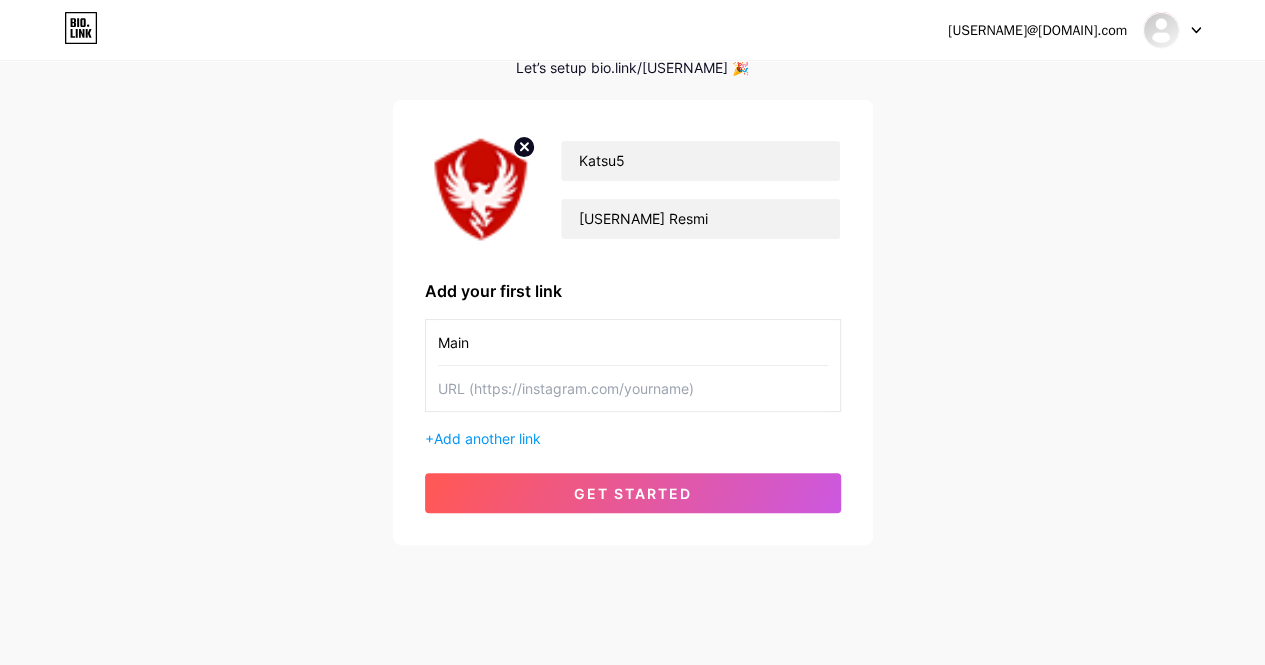 paste on "https://www.instagram.com/katsu5.id" 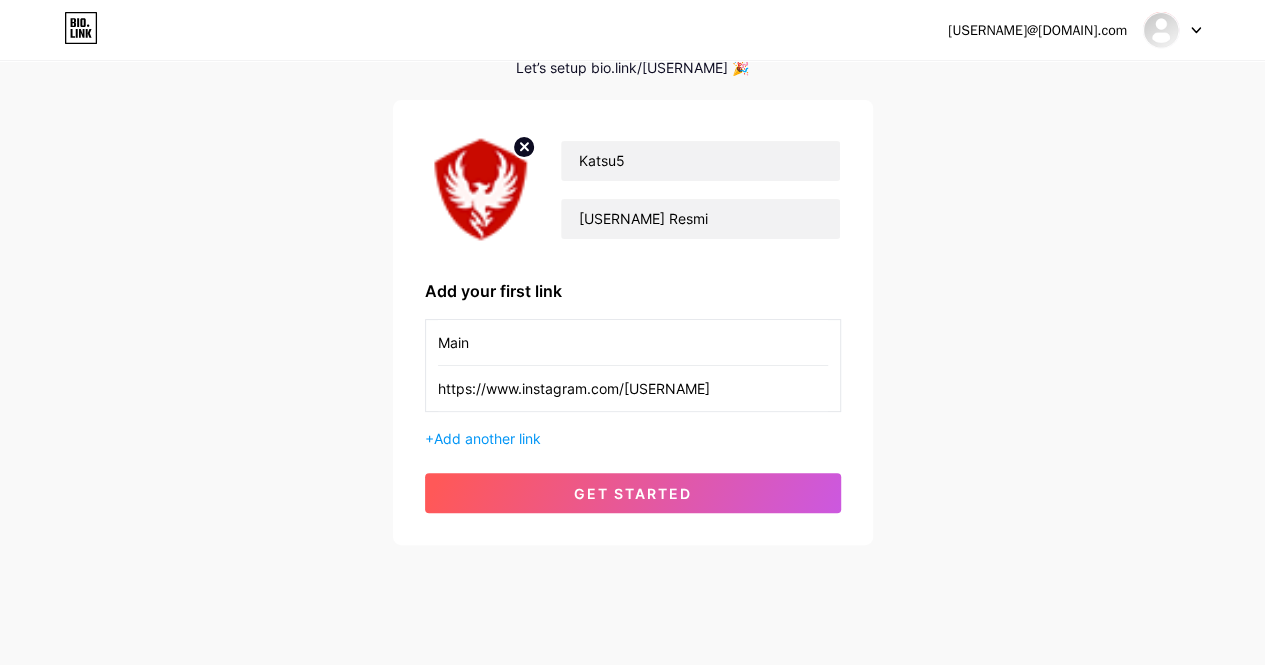 click on "https://www.instagram.com/katsu5.id" at bounding box center (633, 388) 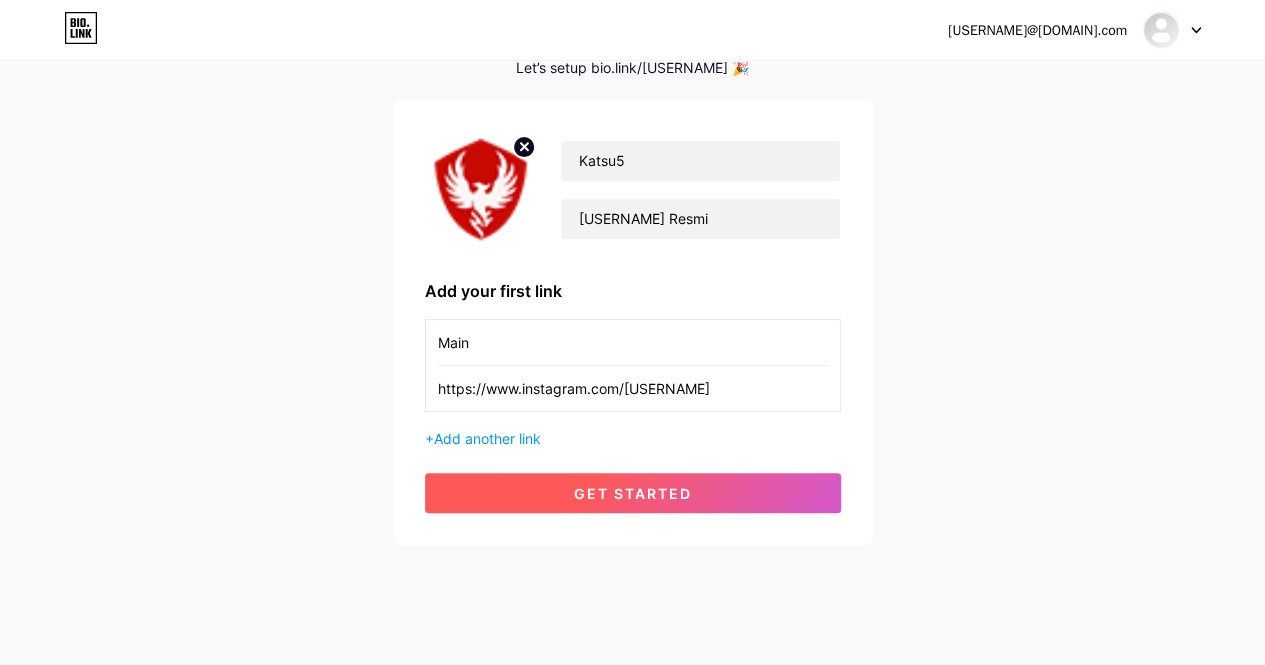 type on "https://www.instagram.com/katsu5.id" 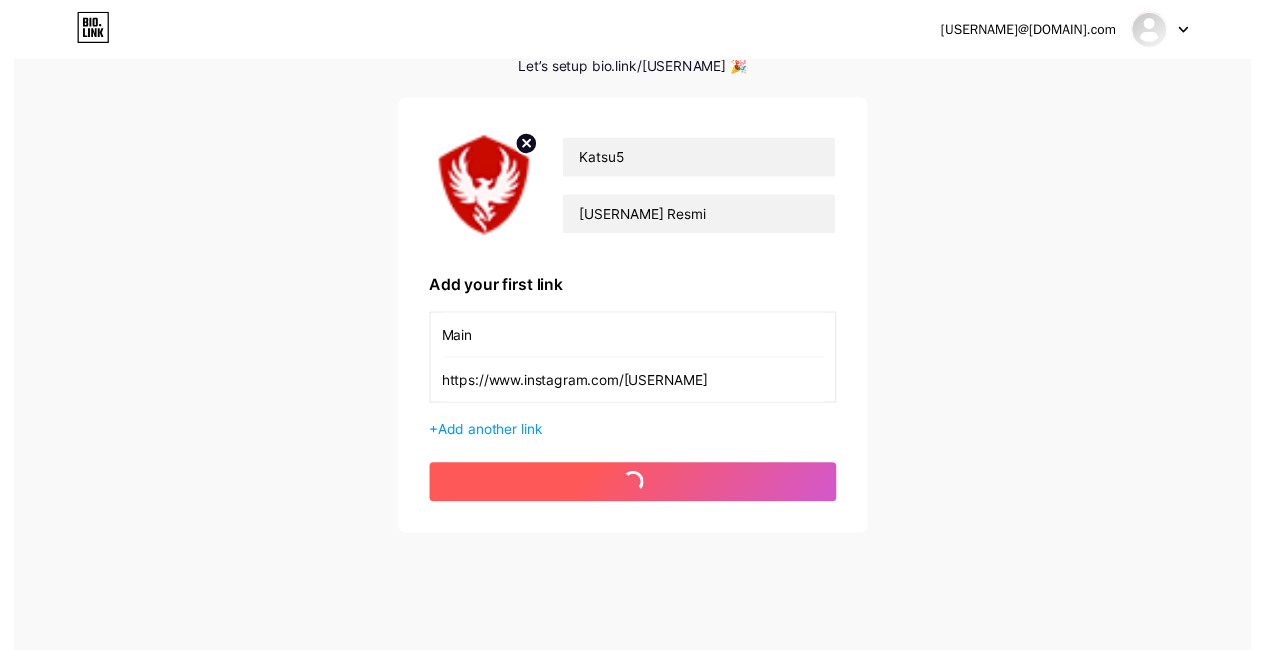 scroll, scrollTop: 0, scrollLeft: 0, axis: both 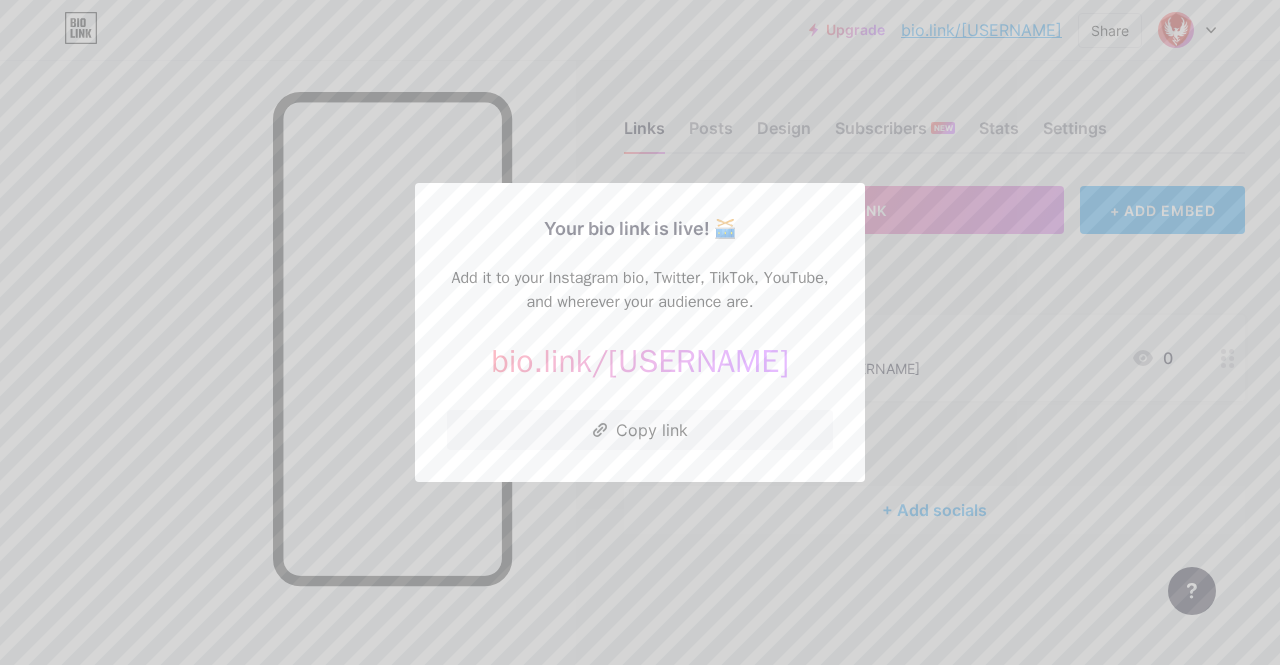 click at bounding box center (640, 332) 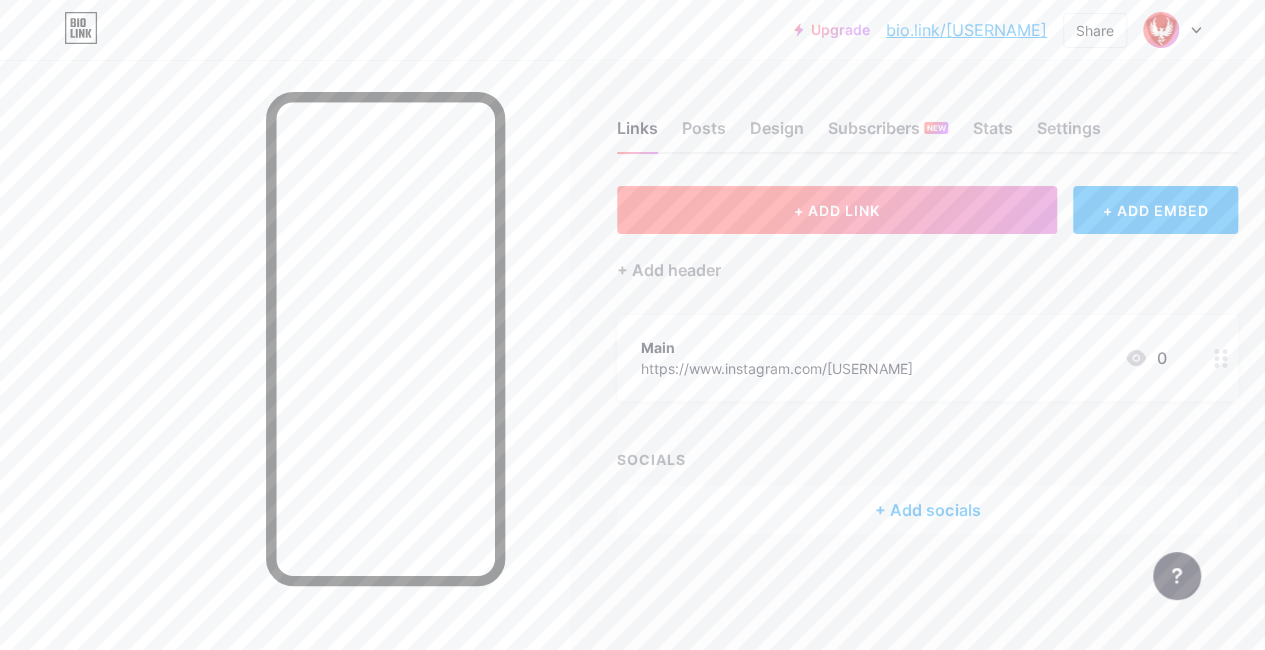 click on "+ ADD LINK" at bounding box center [837, 210] 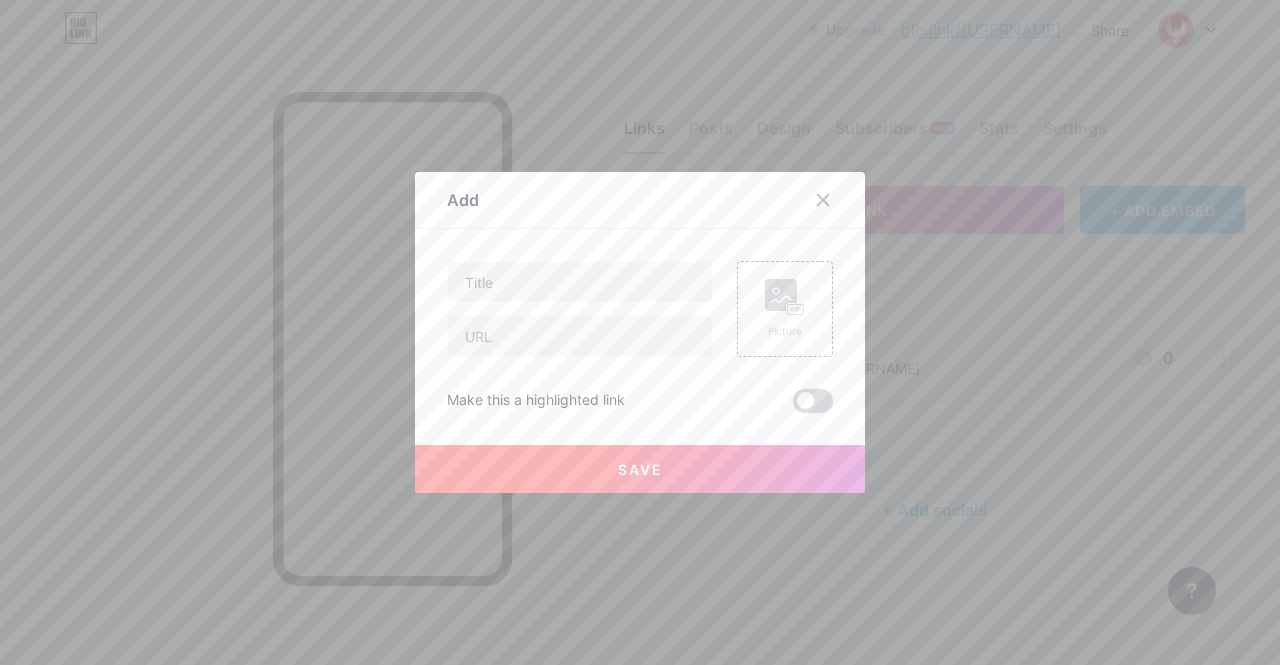 click at bounding box center [813, 401] 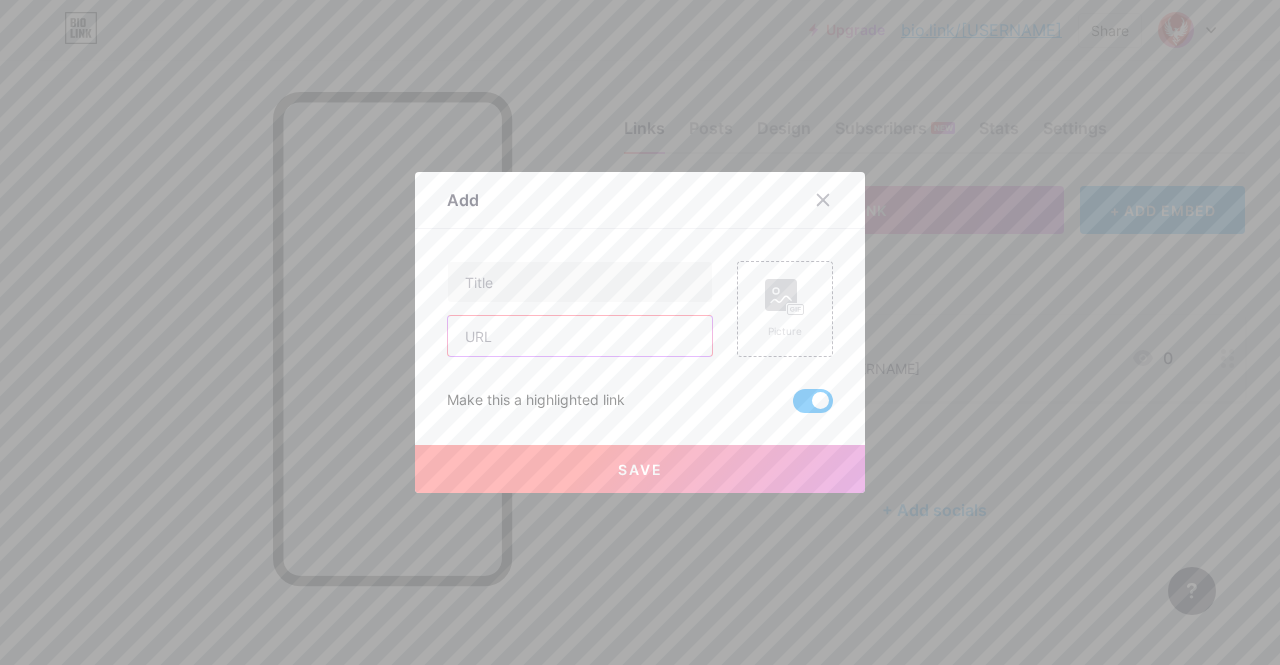 click at bounding box center (580, 336) 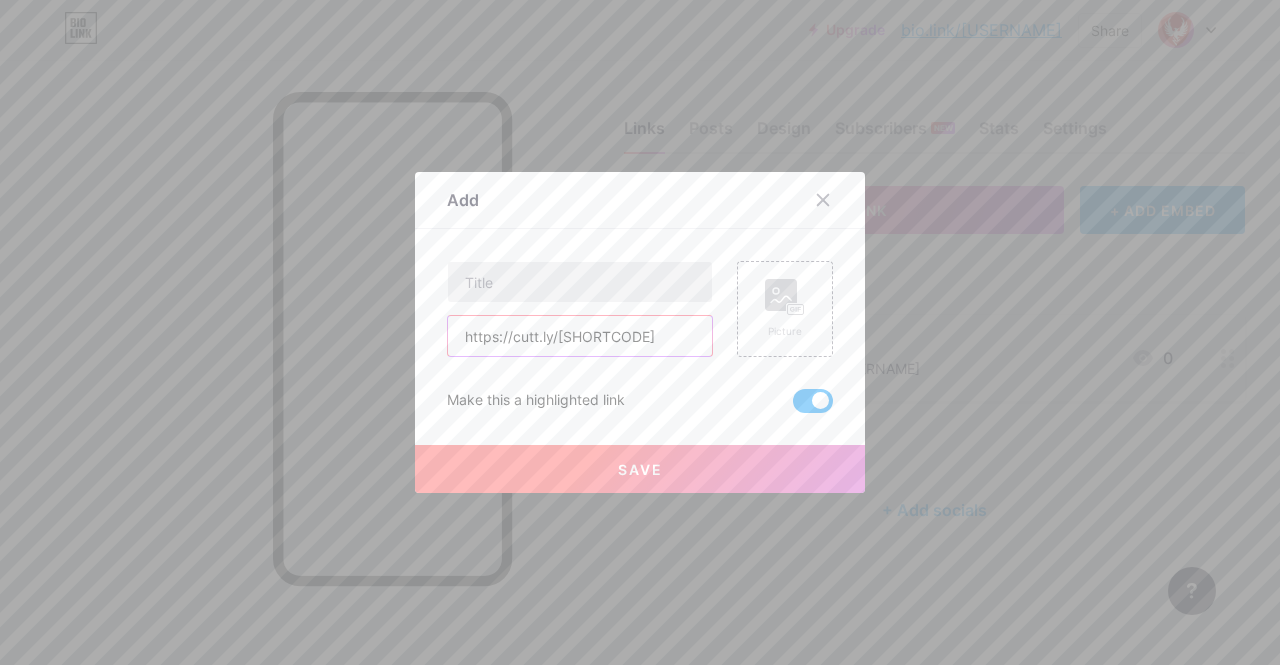 type on "[URL]" 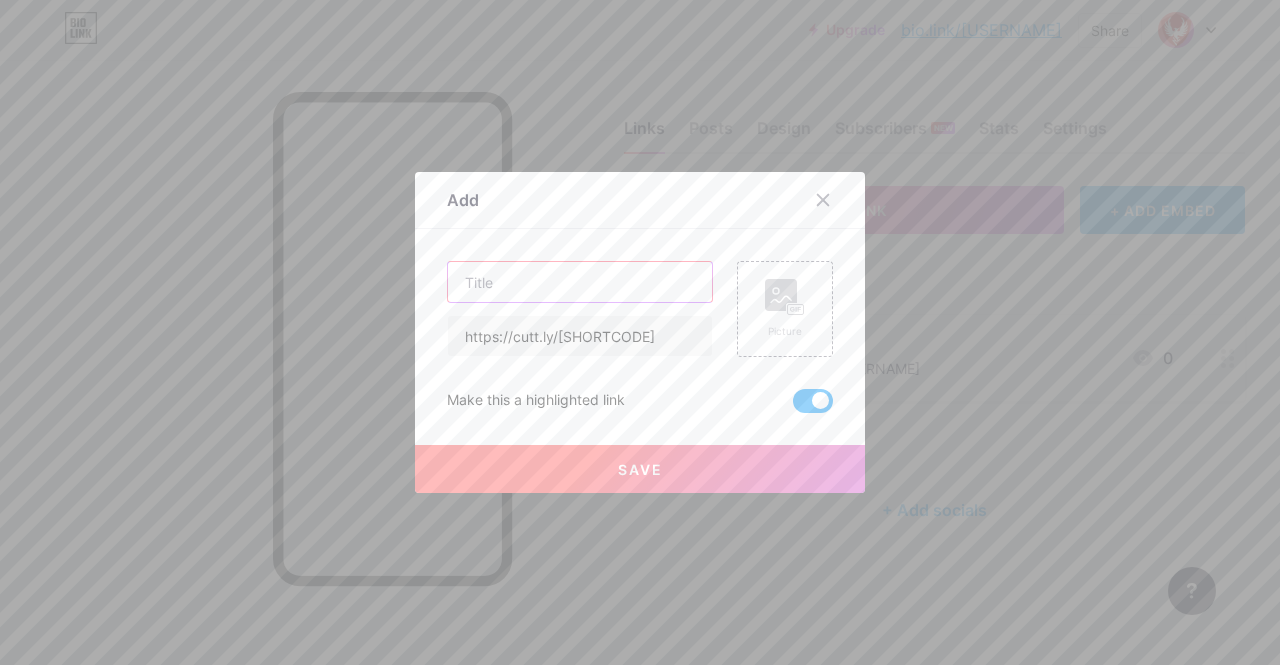 click at bounding box center [580, 282] 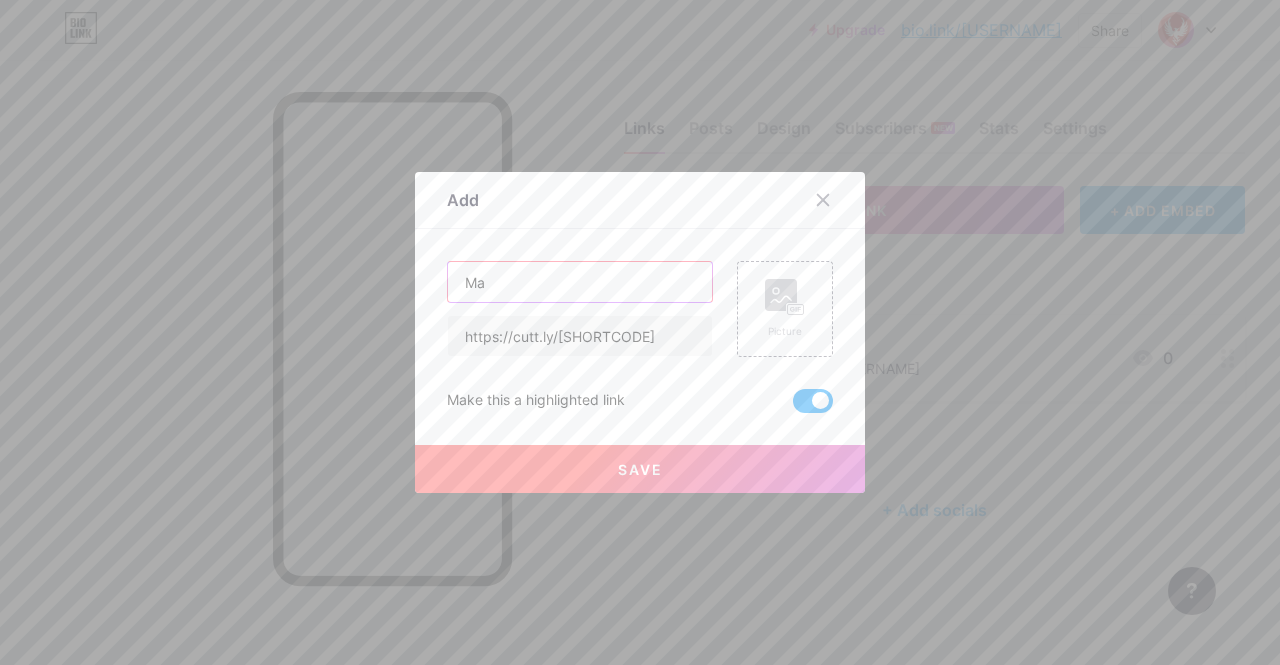 type on "M" 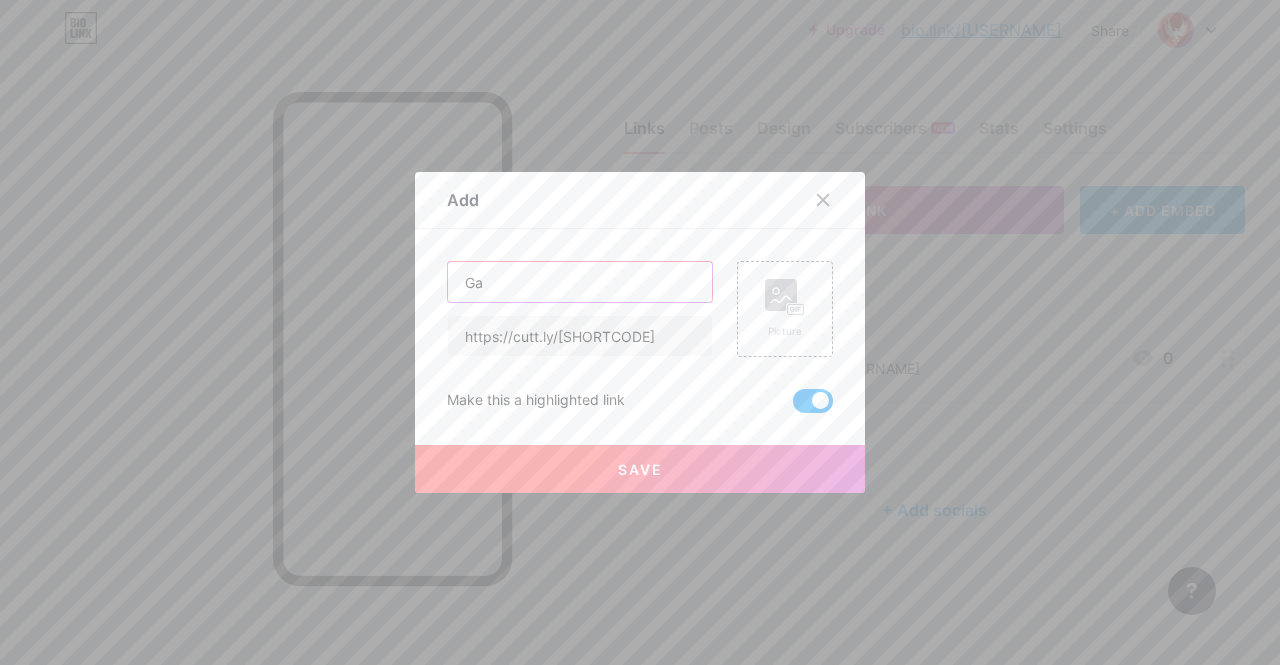 type on "G" 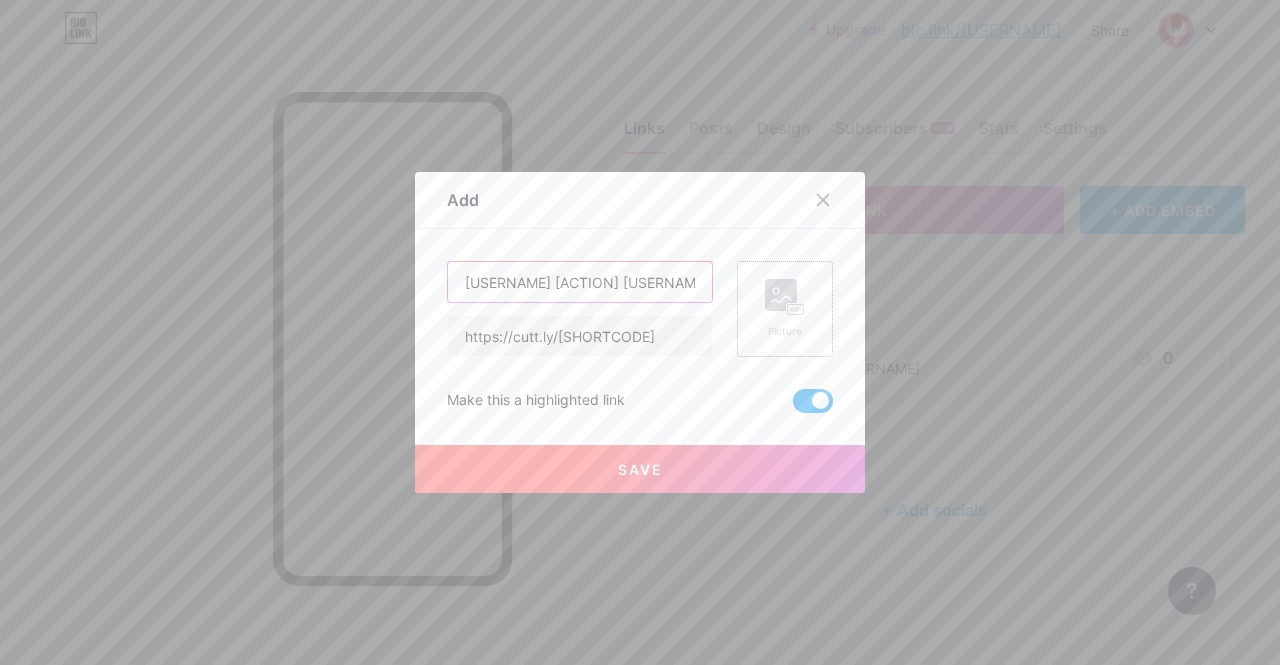 type on "Daftar & Main di [BRAND]5" 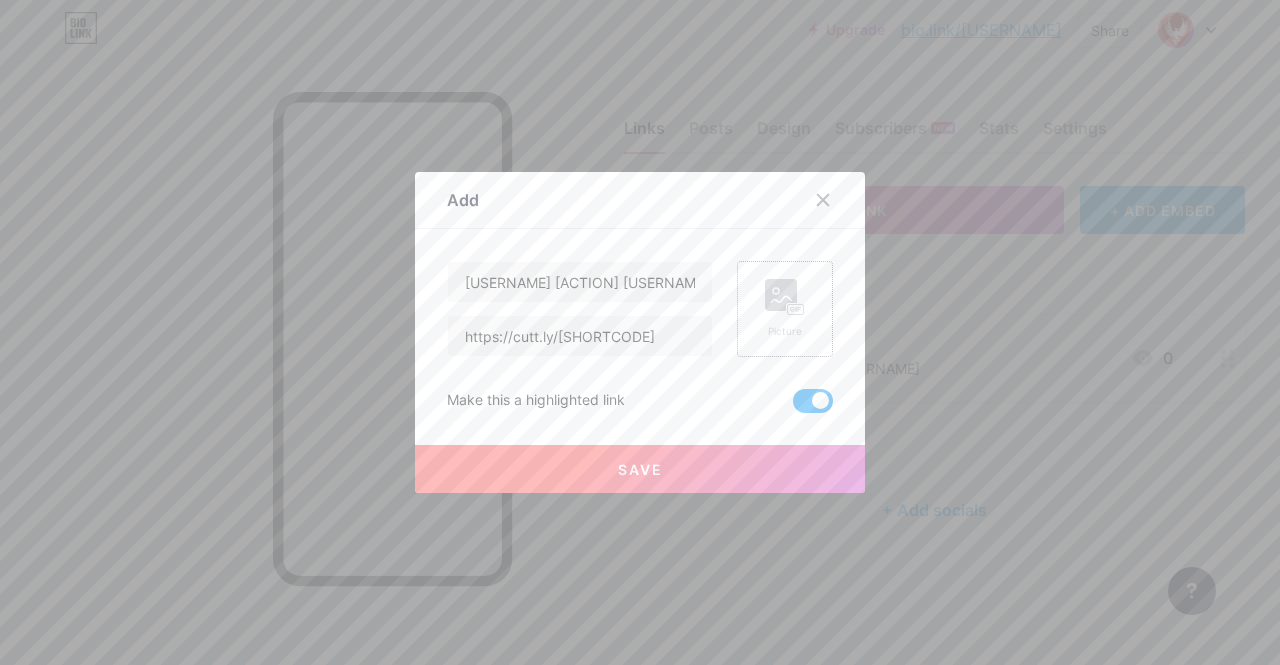 click 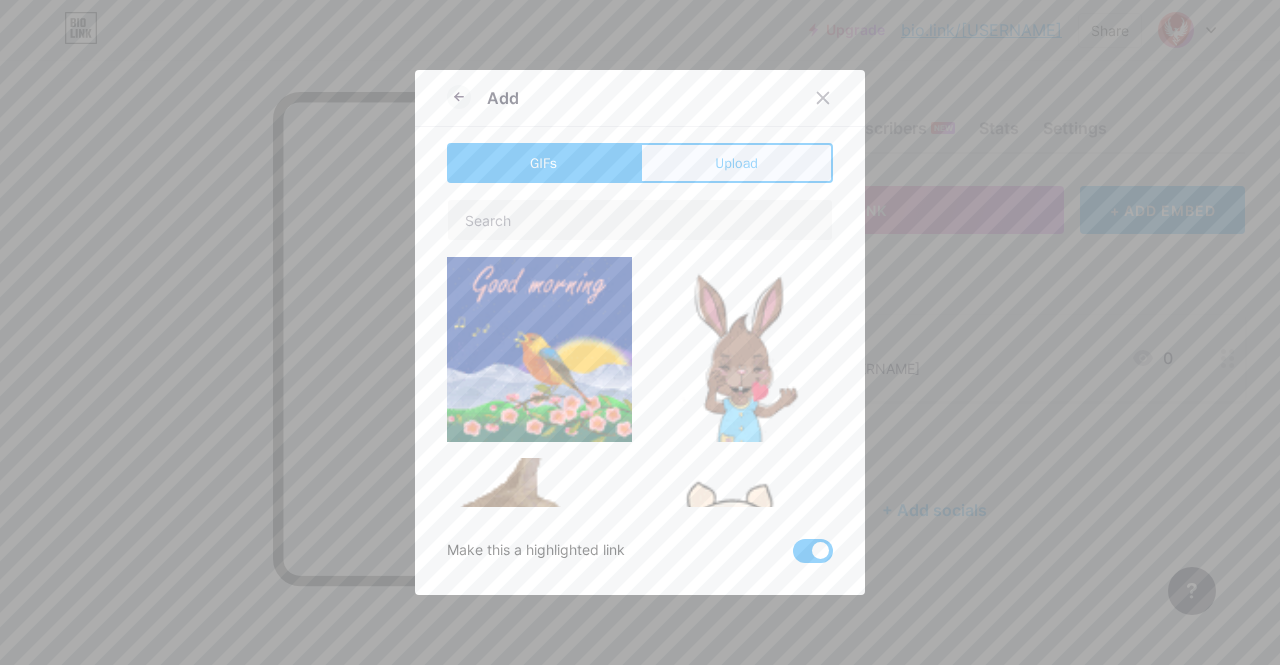 click on "Upload" at bounding box center [736, 163] 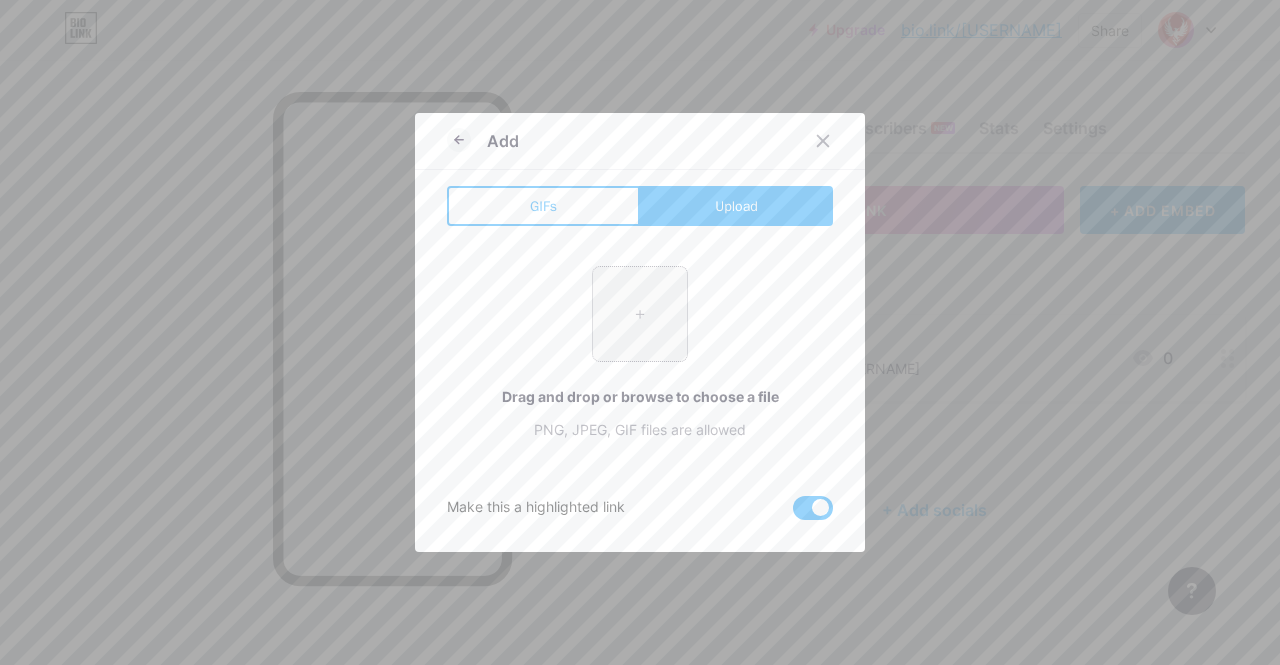 click at bounding box center (640, 314) 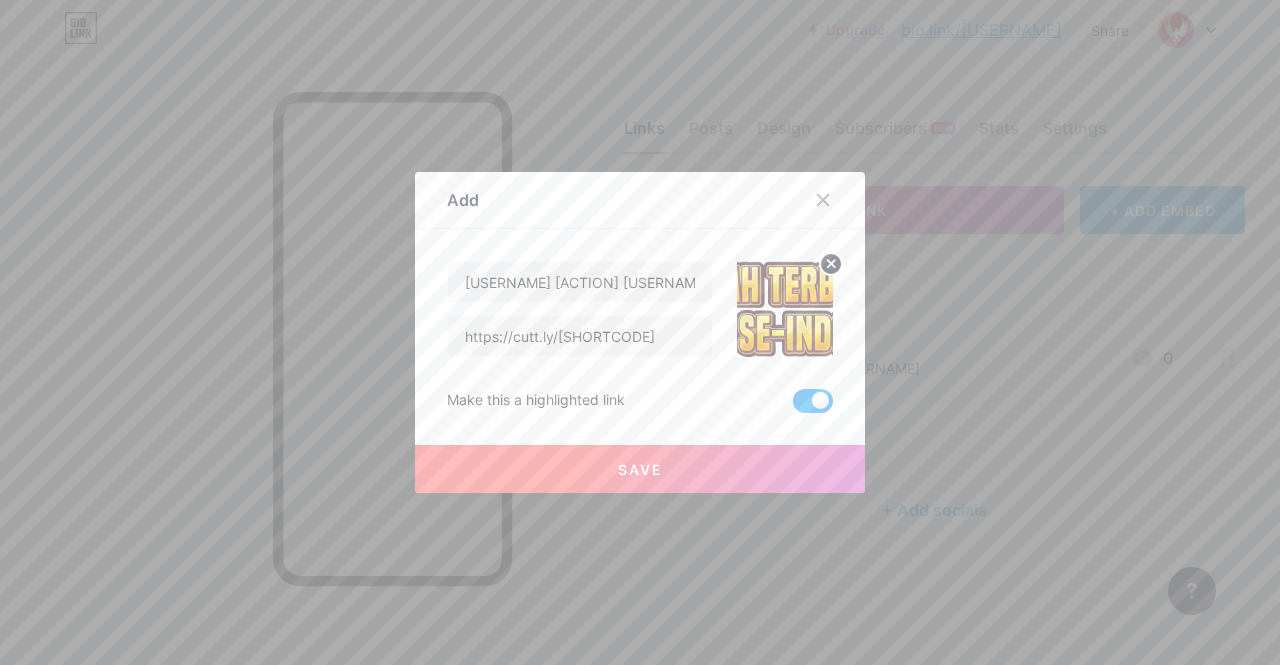 click 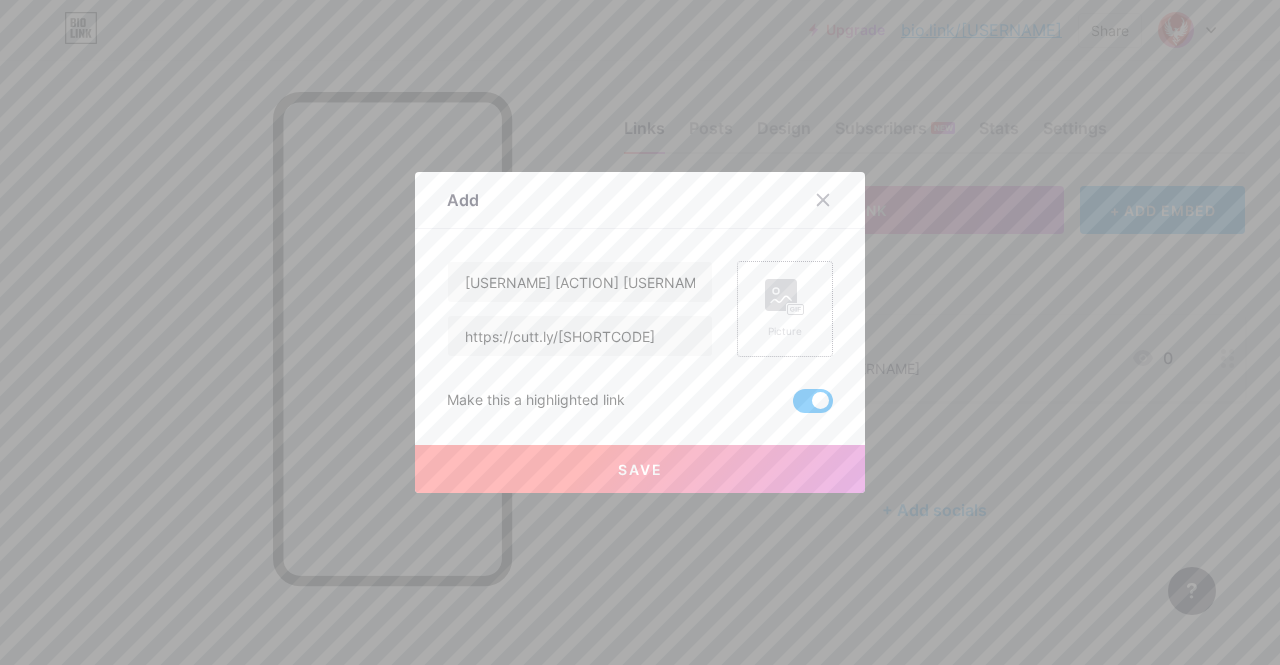 click 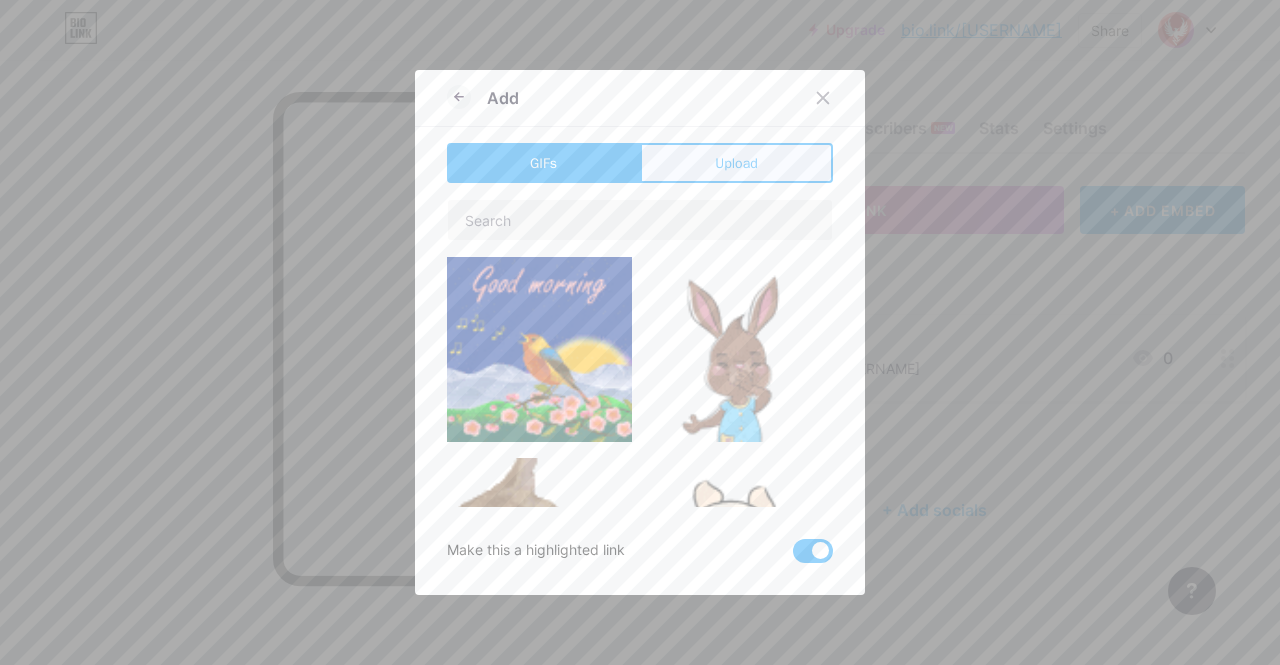 click on "Upload" at bounding box center [736, 163] 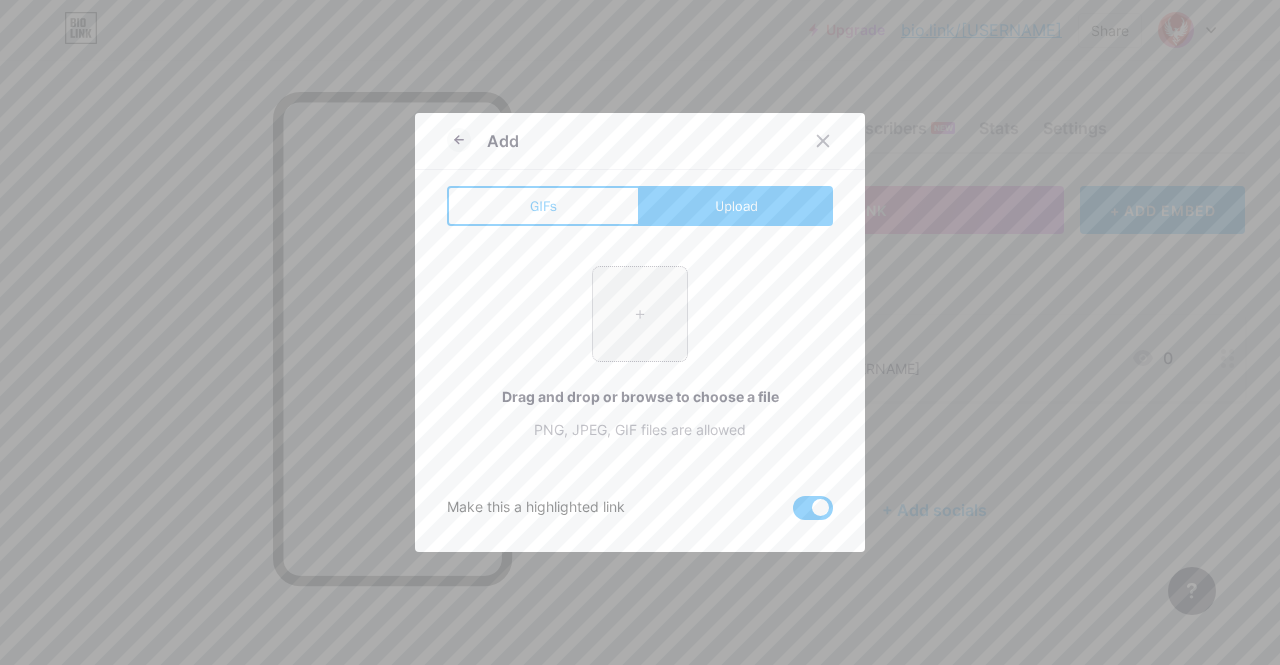 click at bounding box center [640, 314] 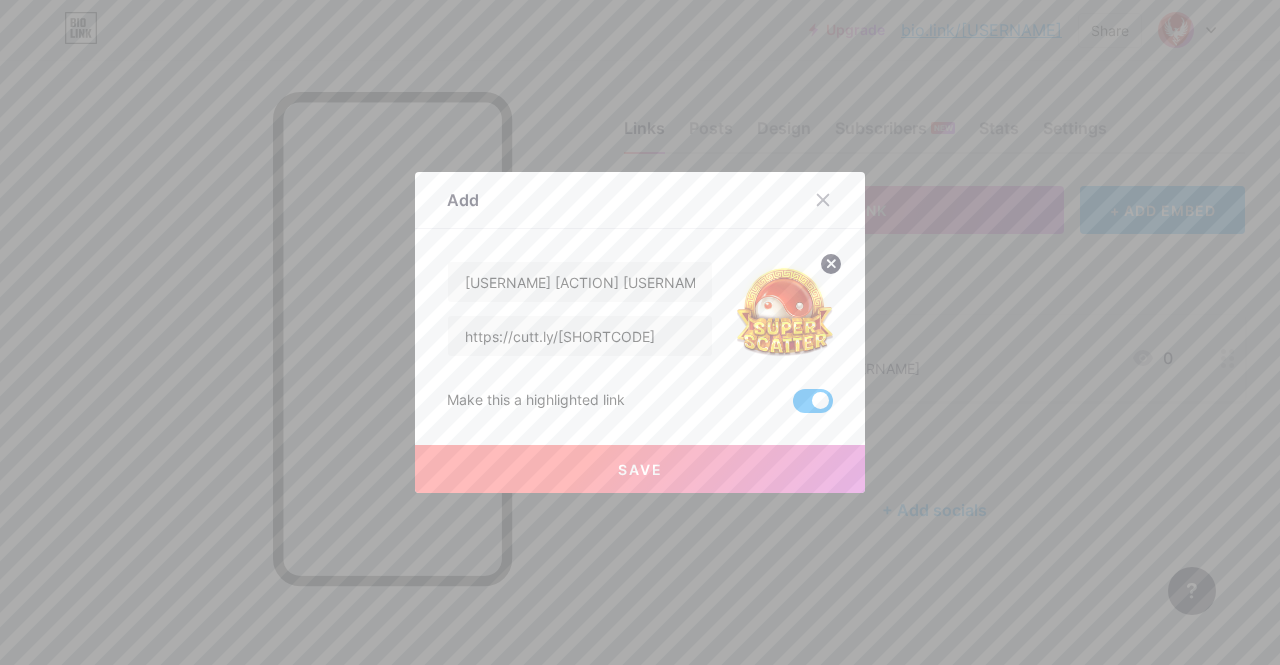 click on "Save" at bounding box center [640, 469] 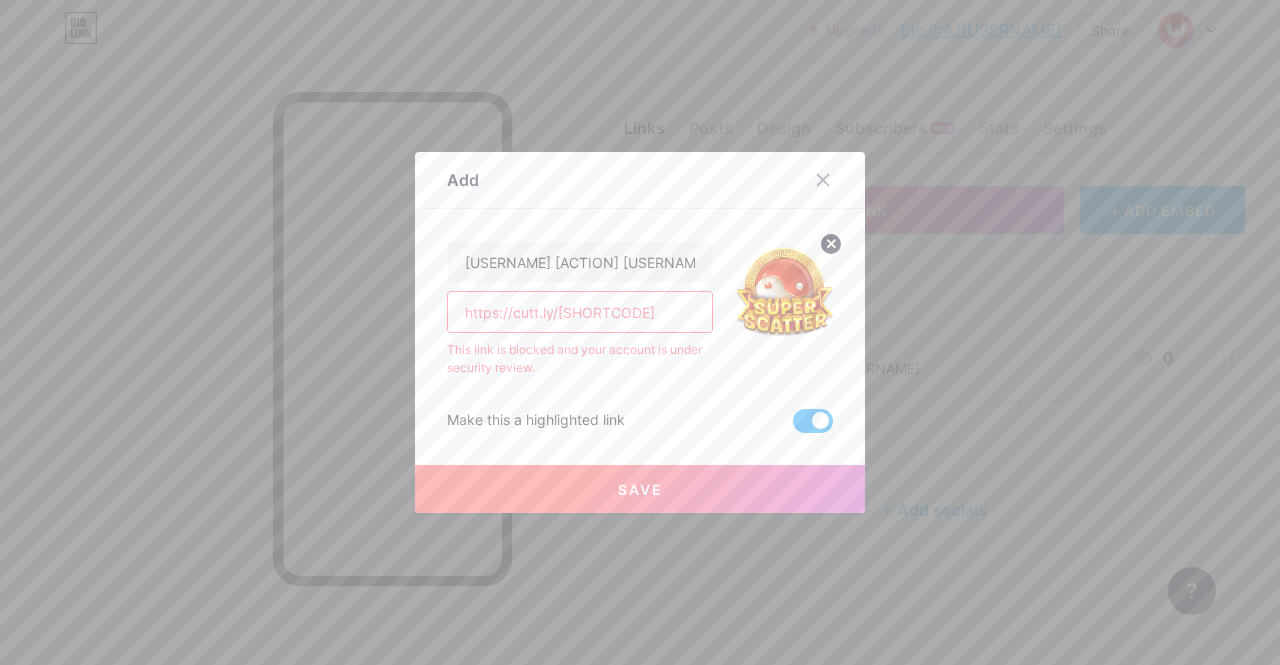 click on "[URL]" at bounding box center [580, 312] 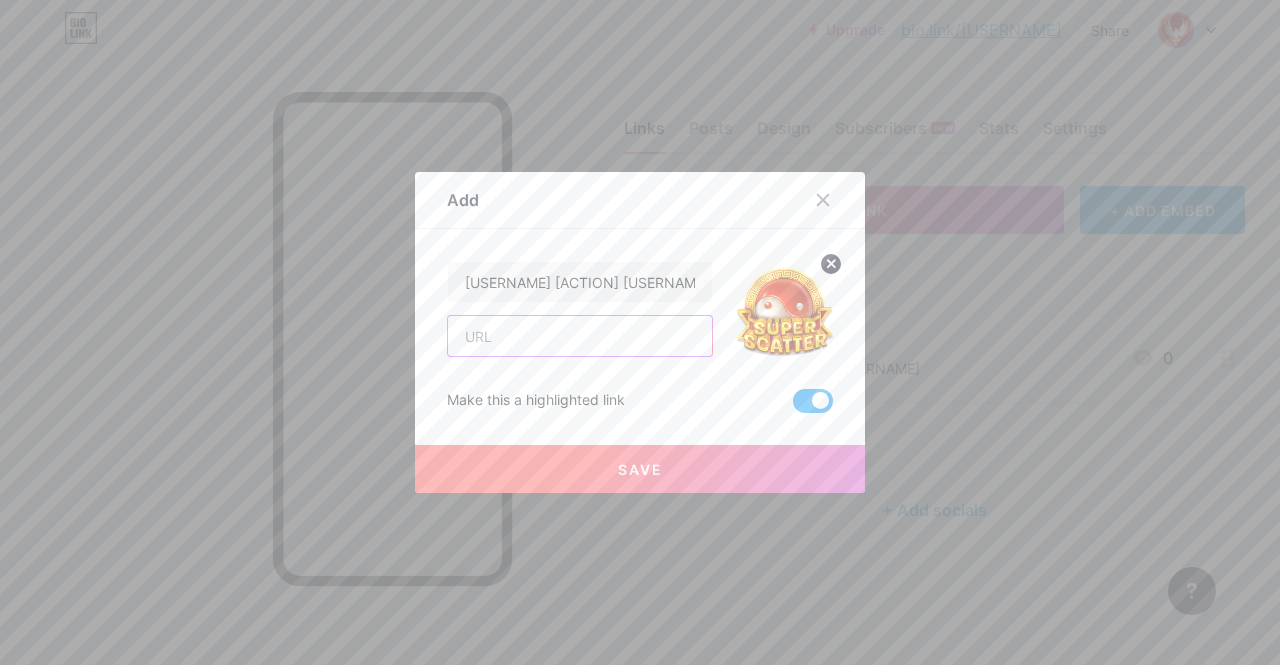 paste on "[URL]" 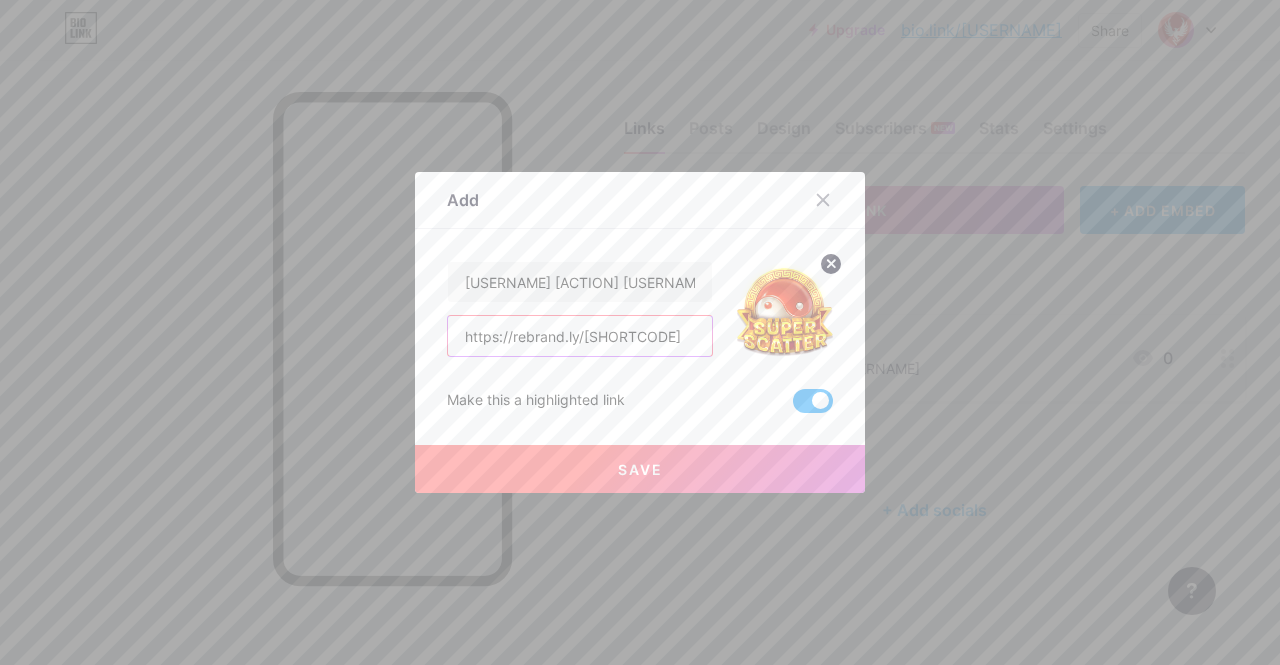type on "[URL]" 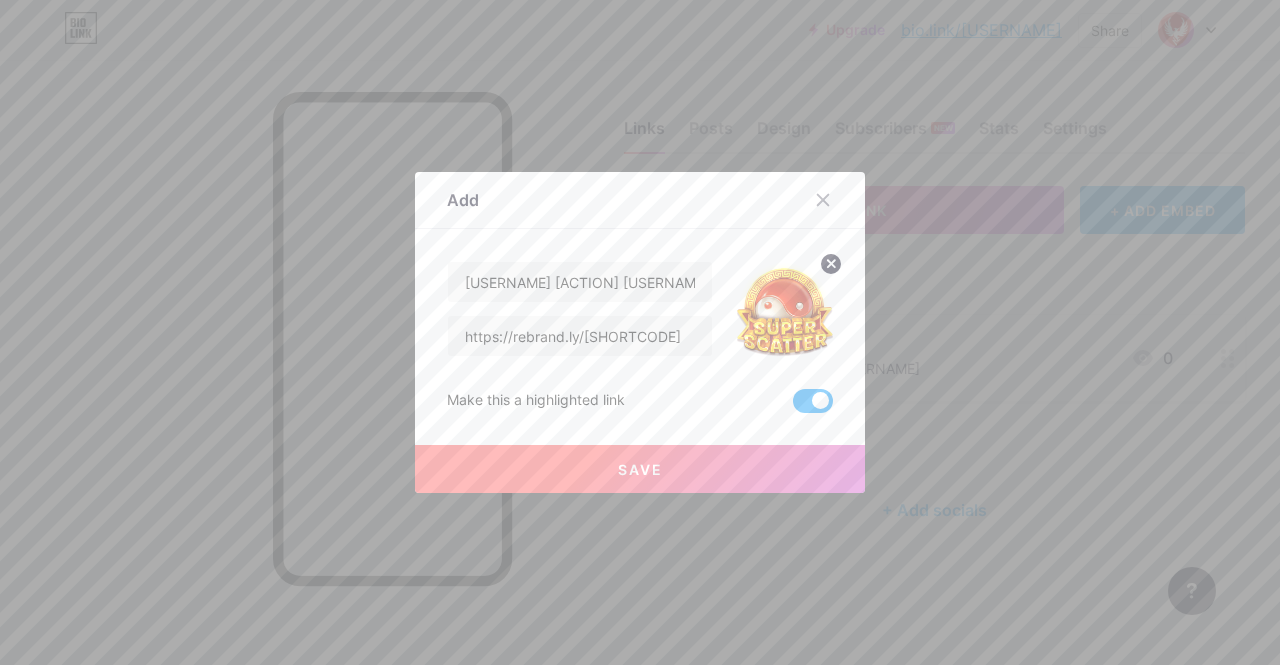 click on "Save" at bounding box center (640, 469) 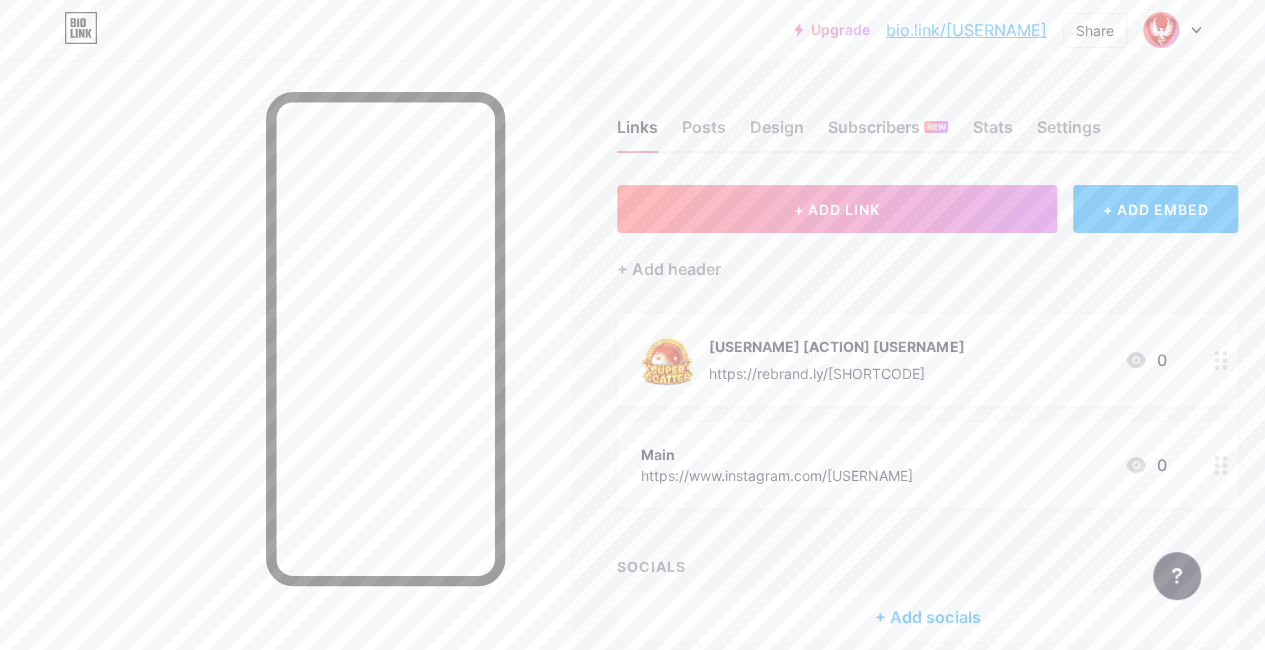 scroll, scrollTop: 2, scrollLeft: 0, axis: vertical 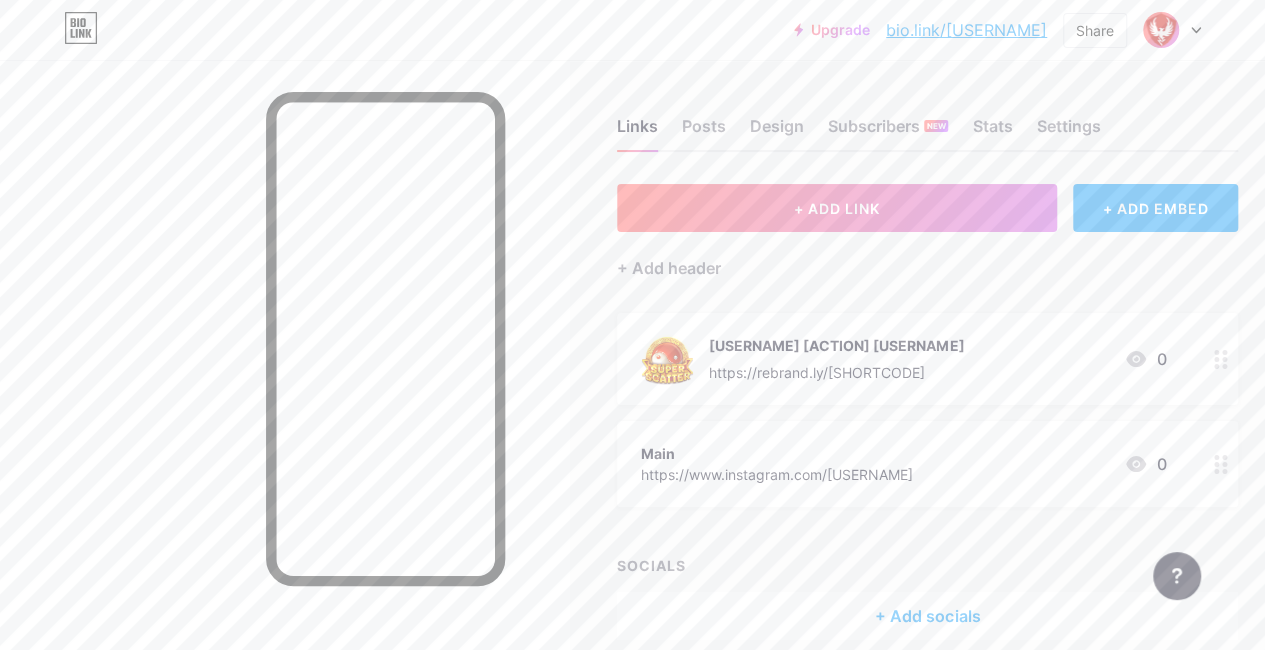 click 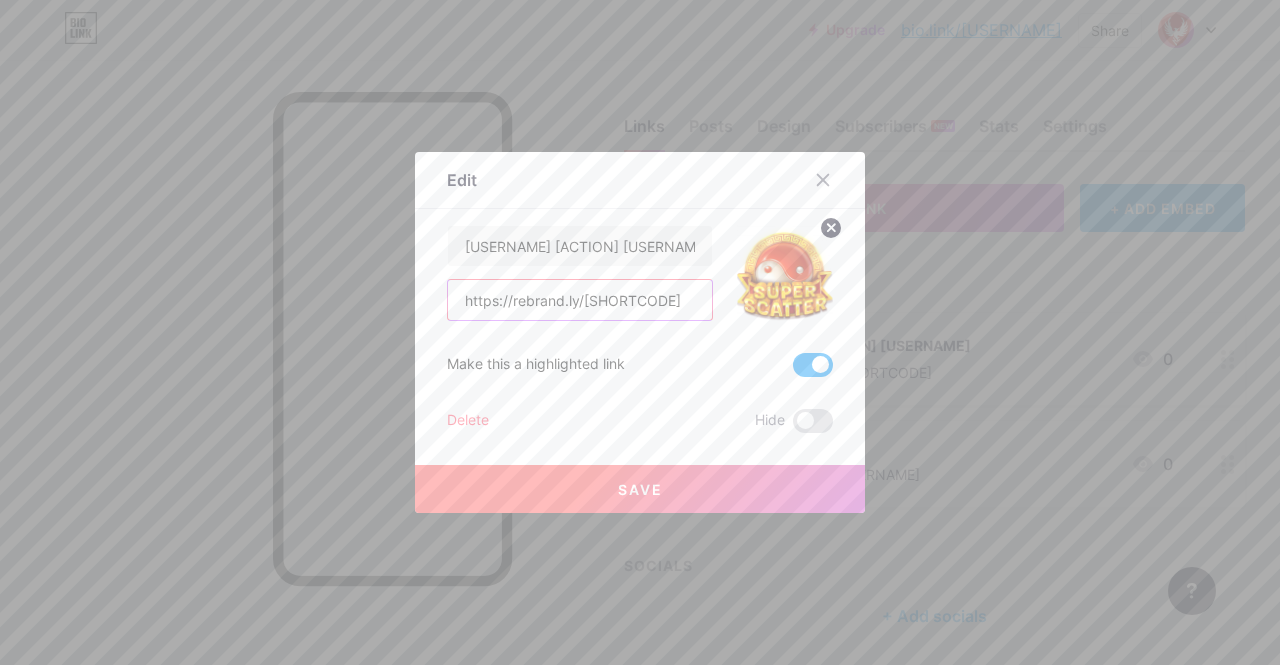 click on "[URL]" at bounding box center (580, 300) 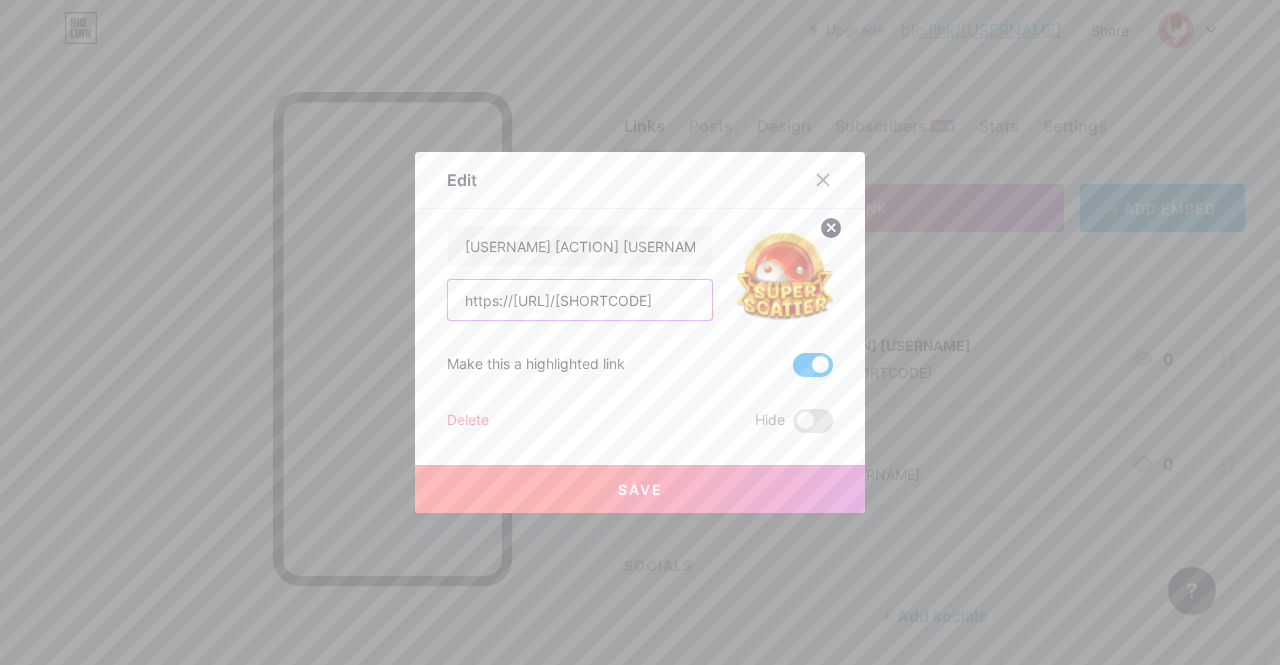 type on "https://doa.viv-re.link/btovip11" 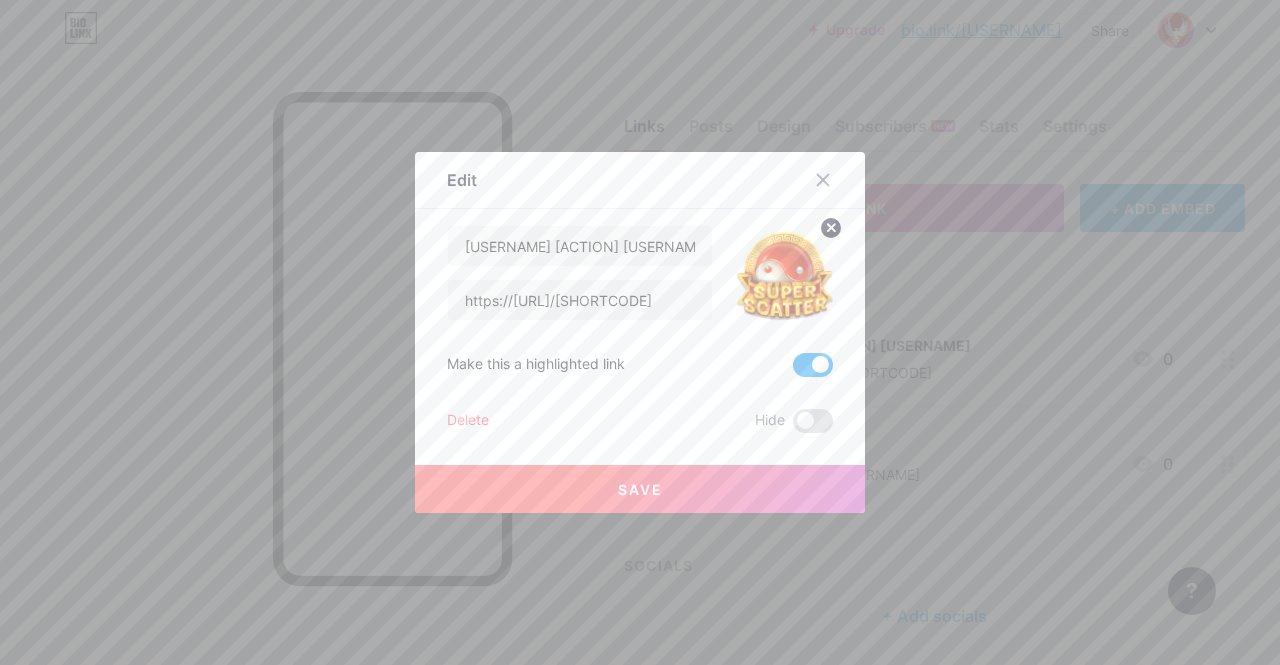 click on "Save" at bounding box center (640, 489) 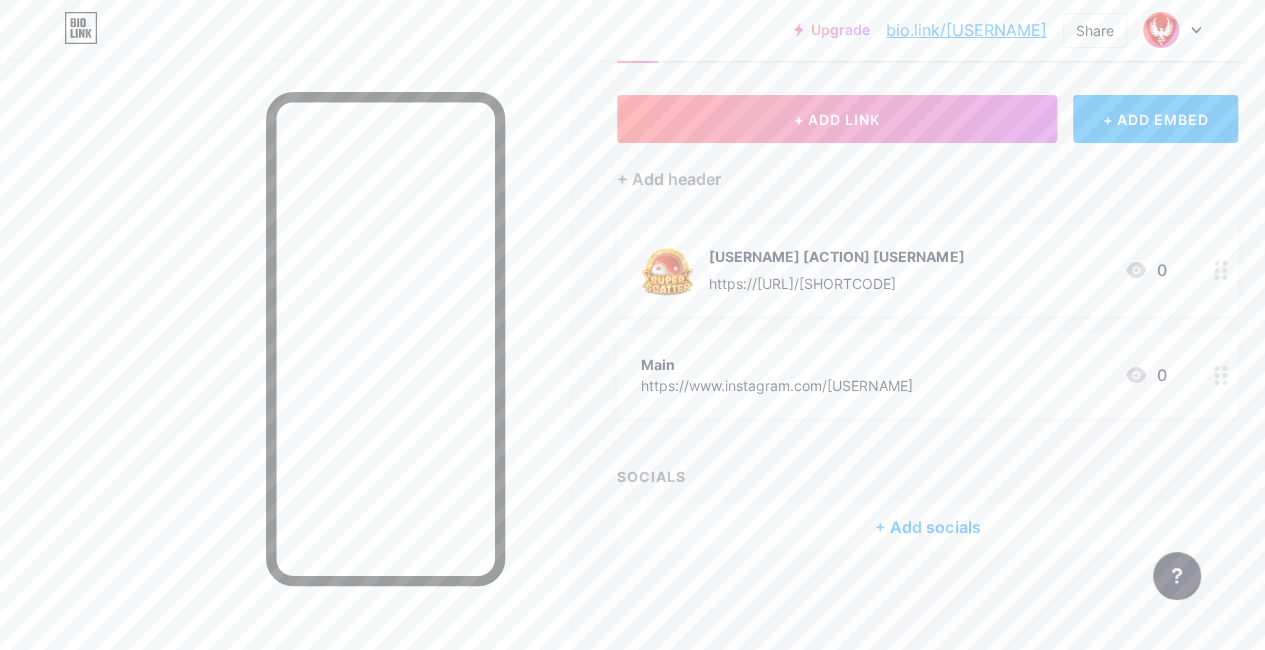 scroll, scrollTop: 91, scrollLeft: 0, axis: vertical 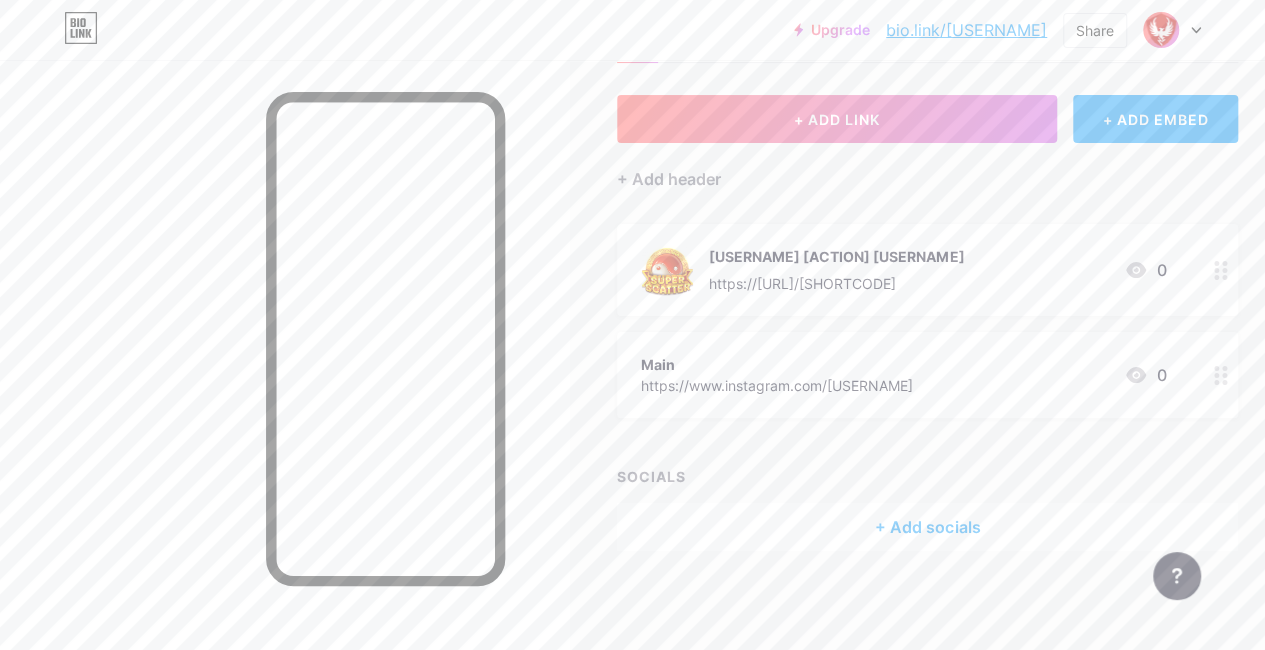 click 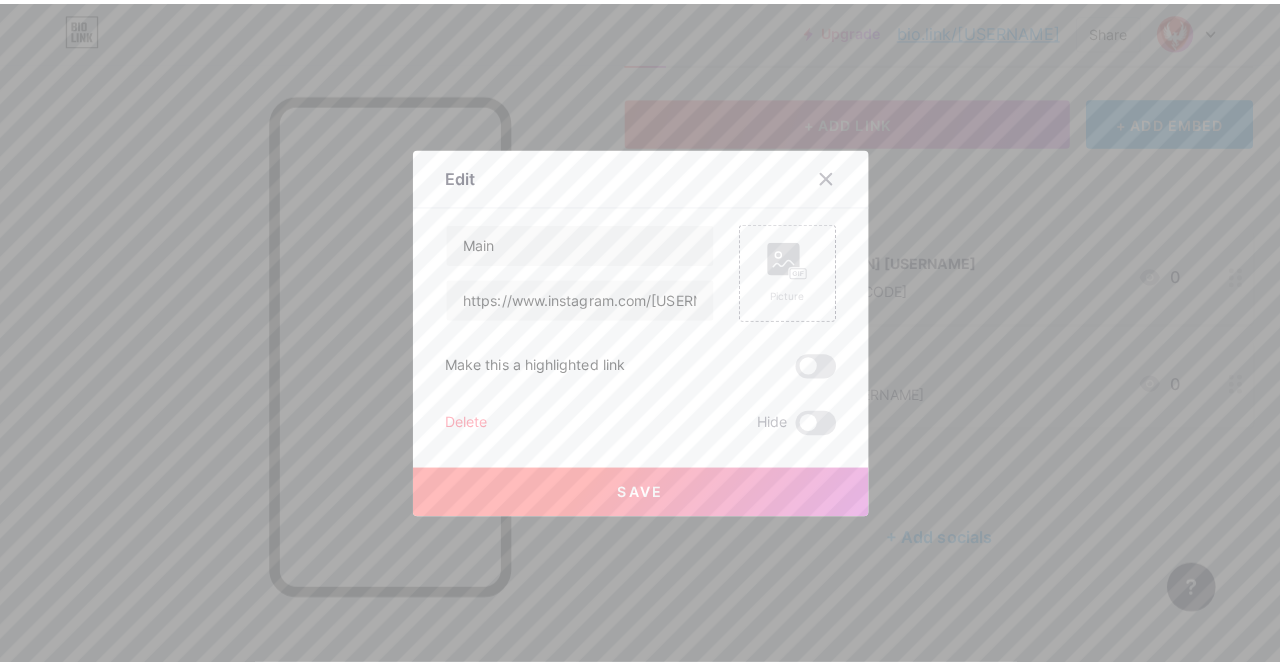 scroll, scrollTop: 76, scrollLeft: 0, axis: vertical 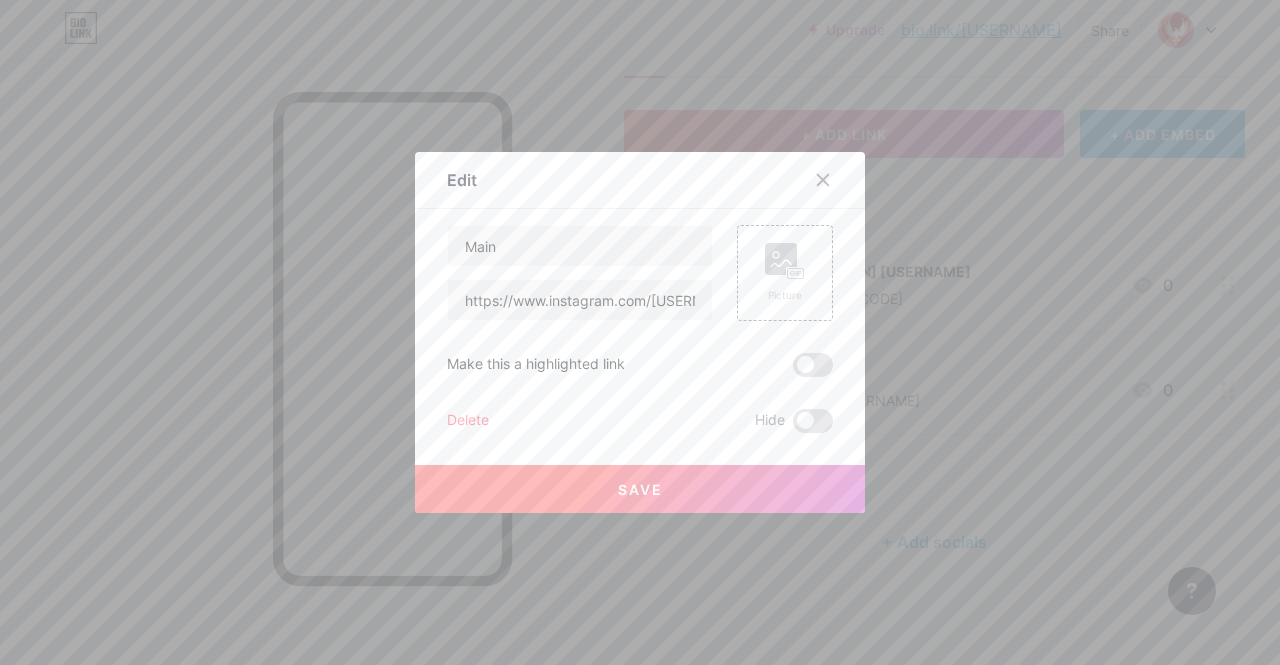 click on "Delete" at bounding box center (468, 421) 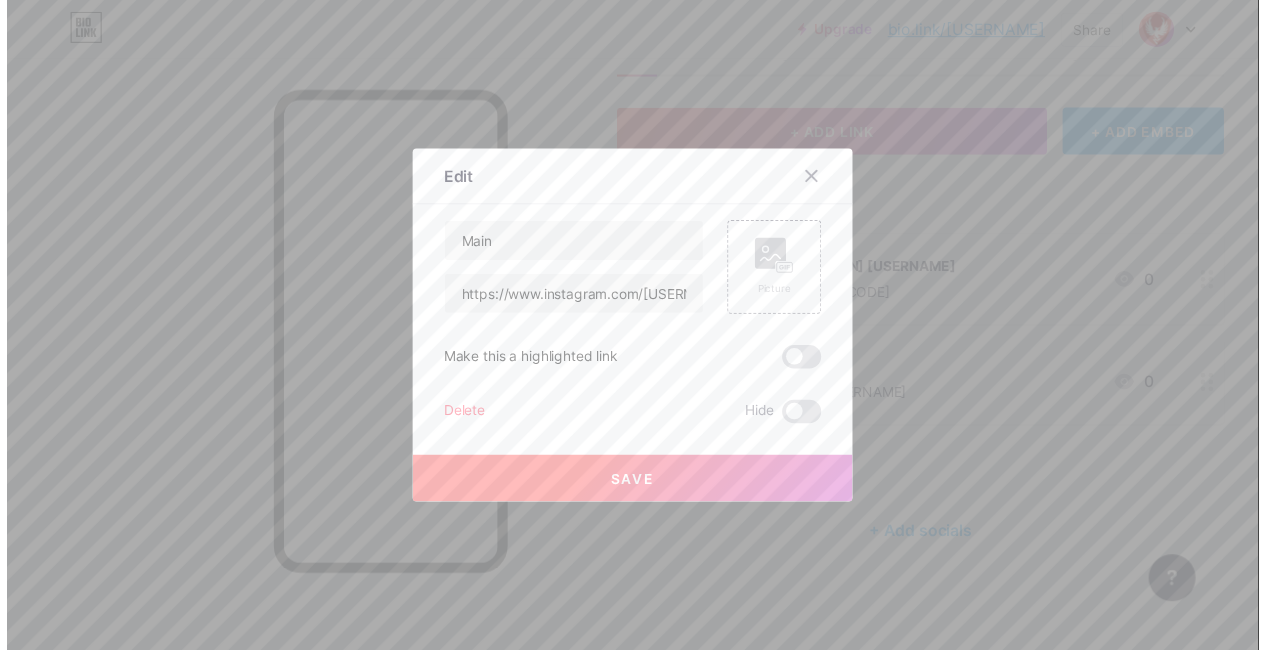 scroll, scrollTop: 91, scrollLeft: 0, axis: vertical 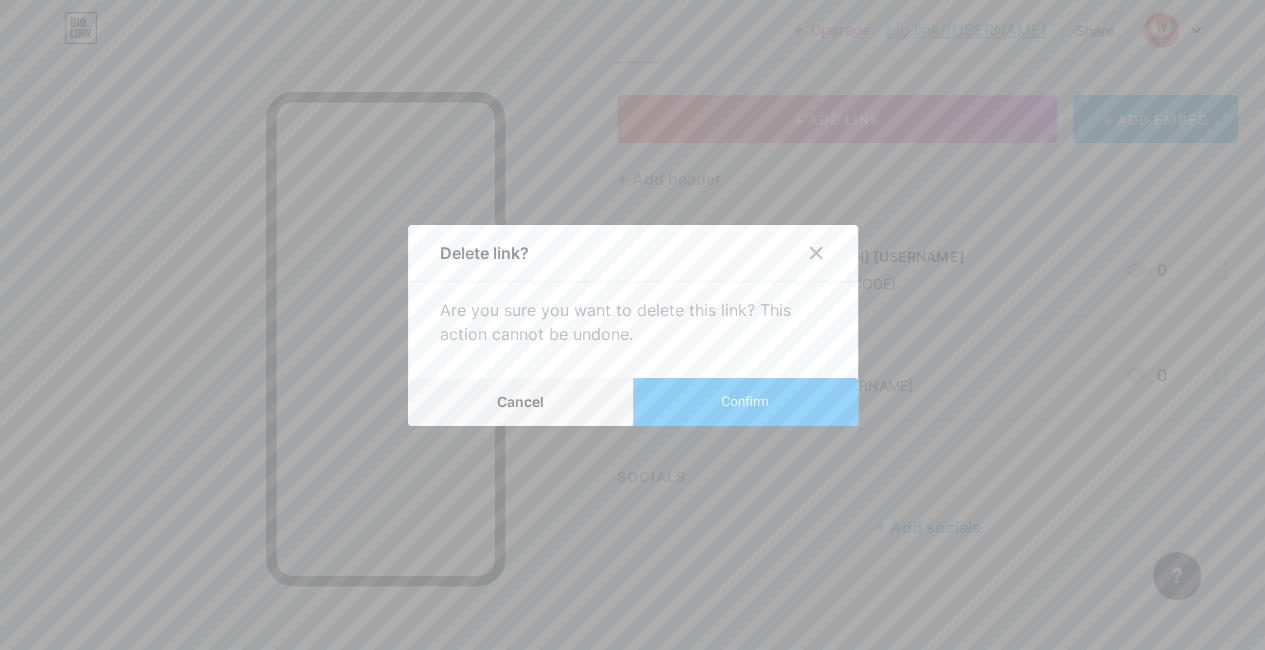 click on "Confirm" at bounding box center [745, 402] 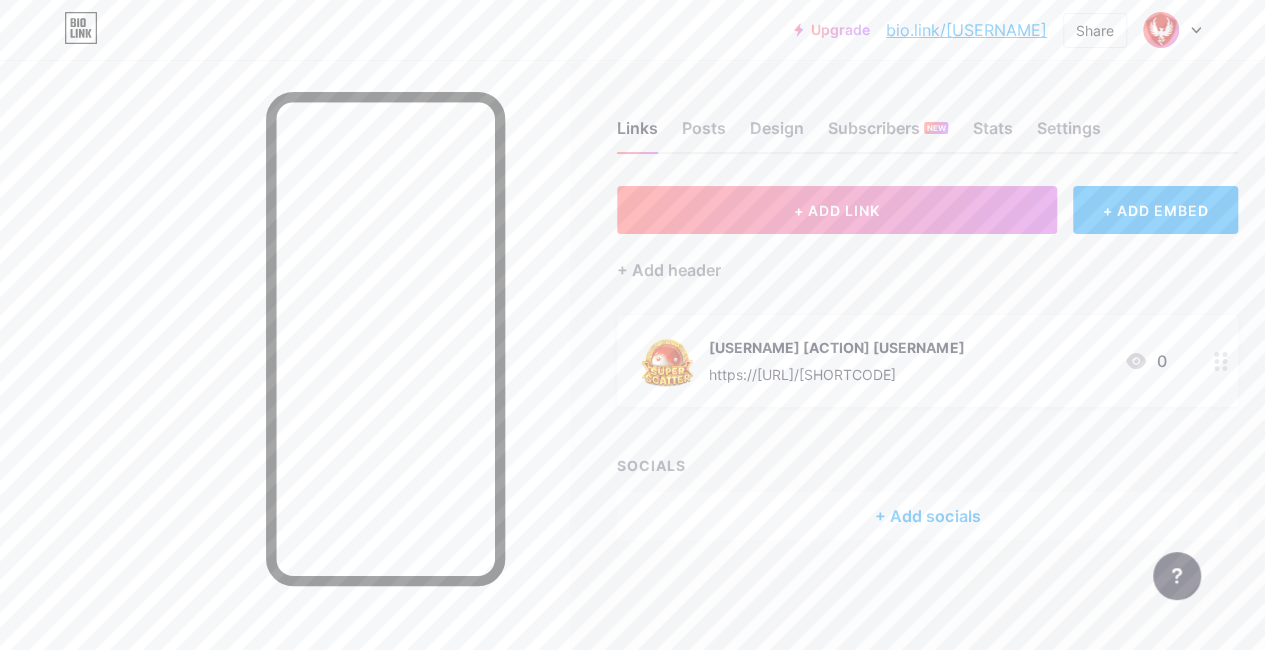 scroll, scrollTop: 15, scrollLeft: 0, axis: vertical 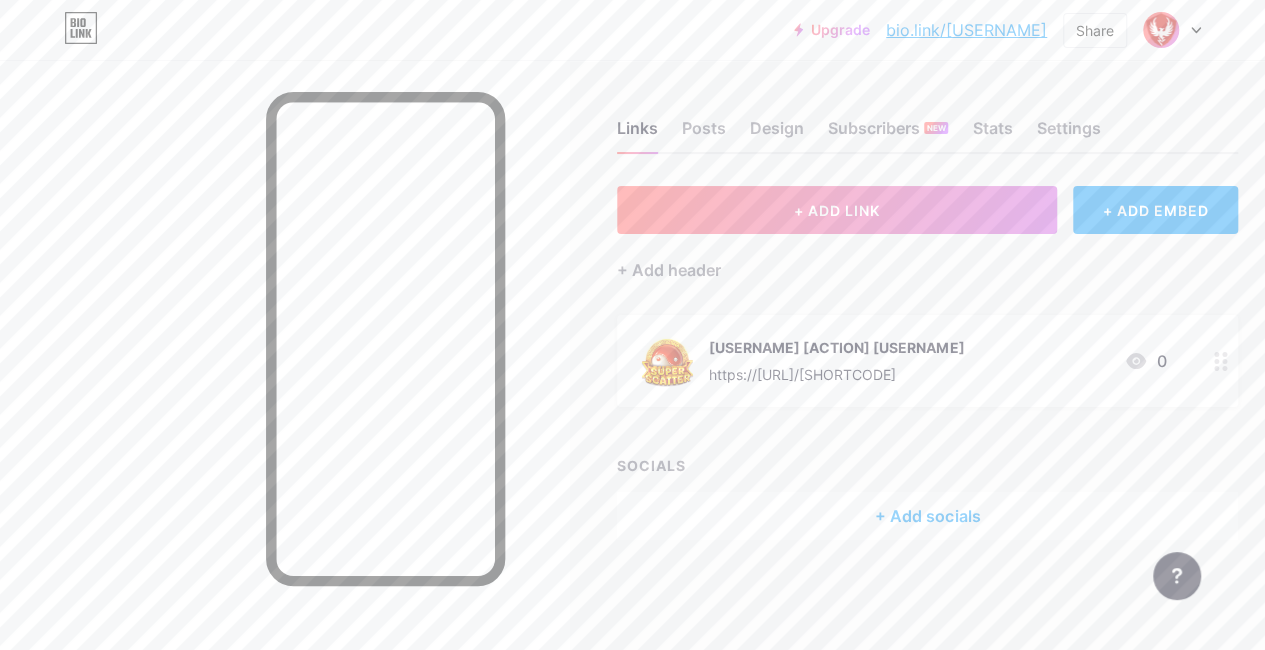 click on "+ Add socials" at bounding box center (927, 516) 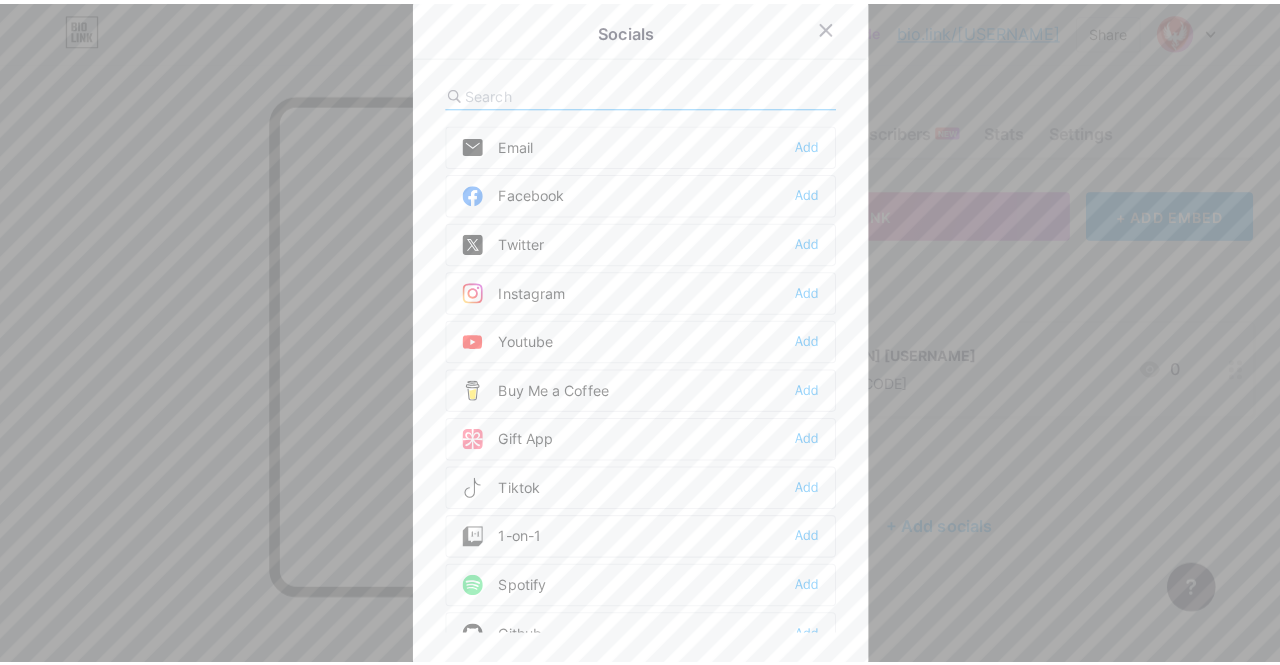 scroll, scrollTop: 0, scrollLeft: 0, axis: both 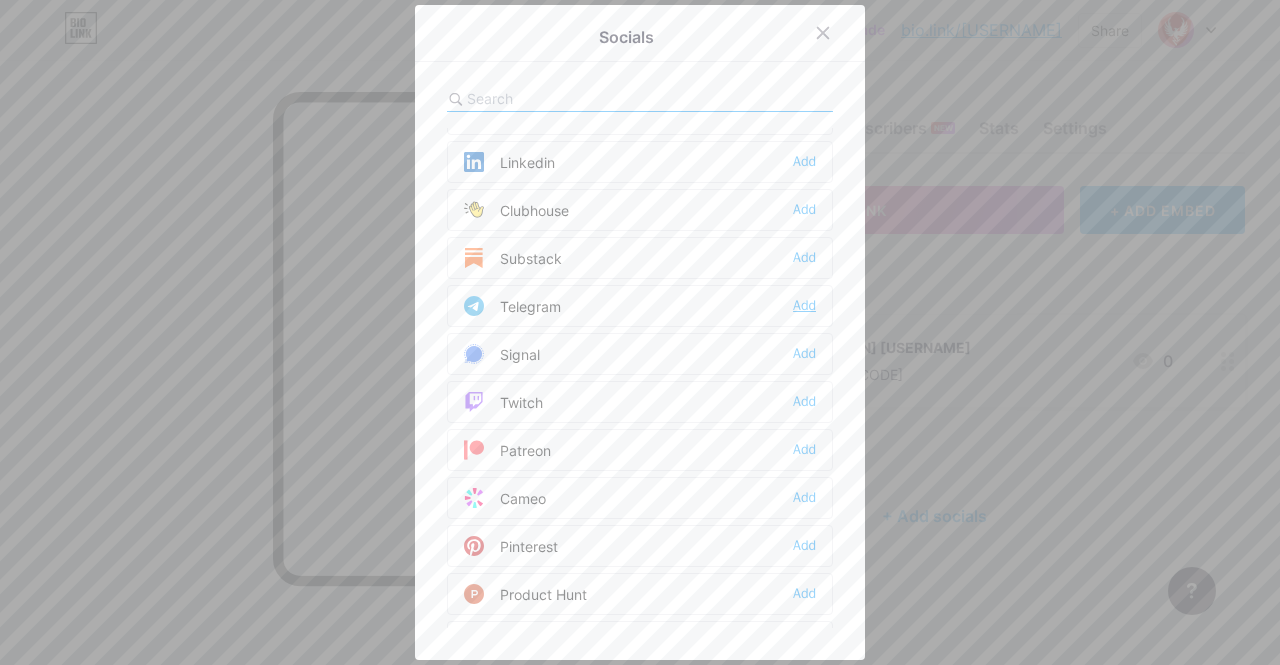 click on "Add" at bounding box center (804, 306) 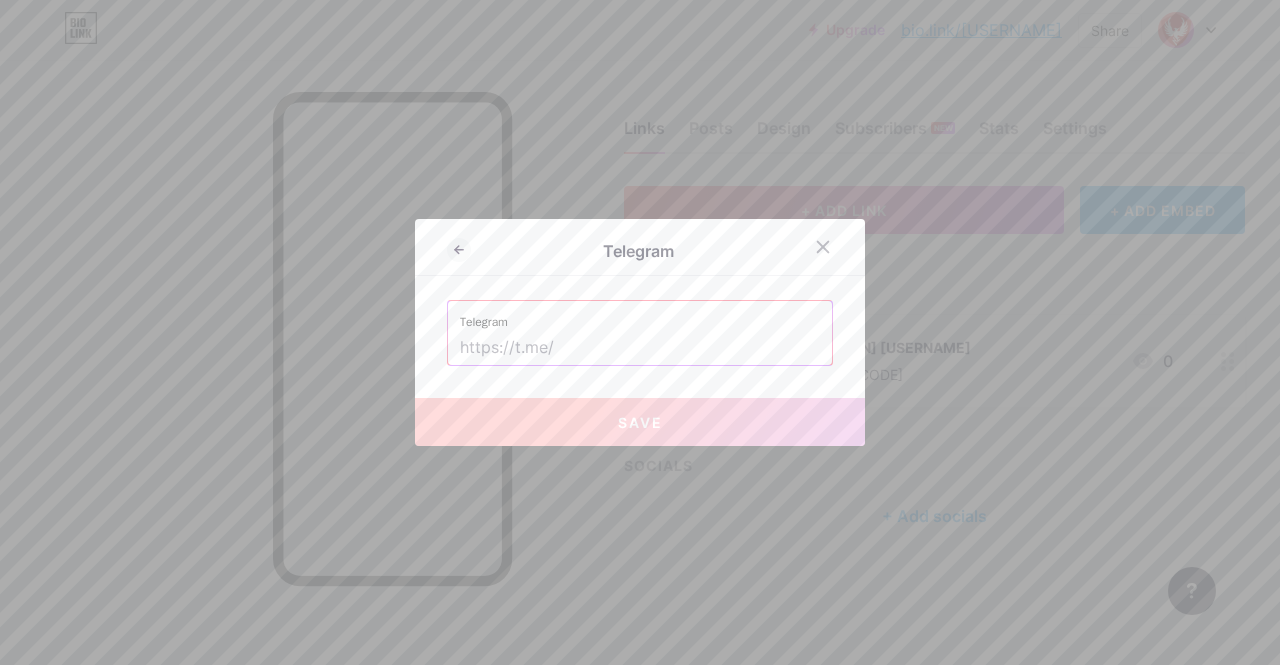 paste on "[URL]" 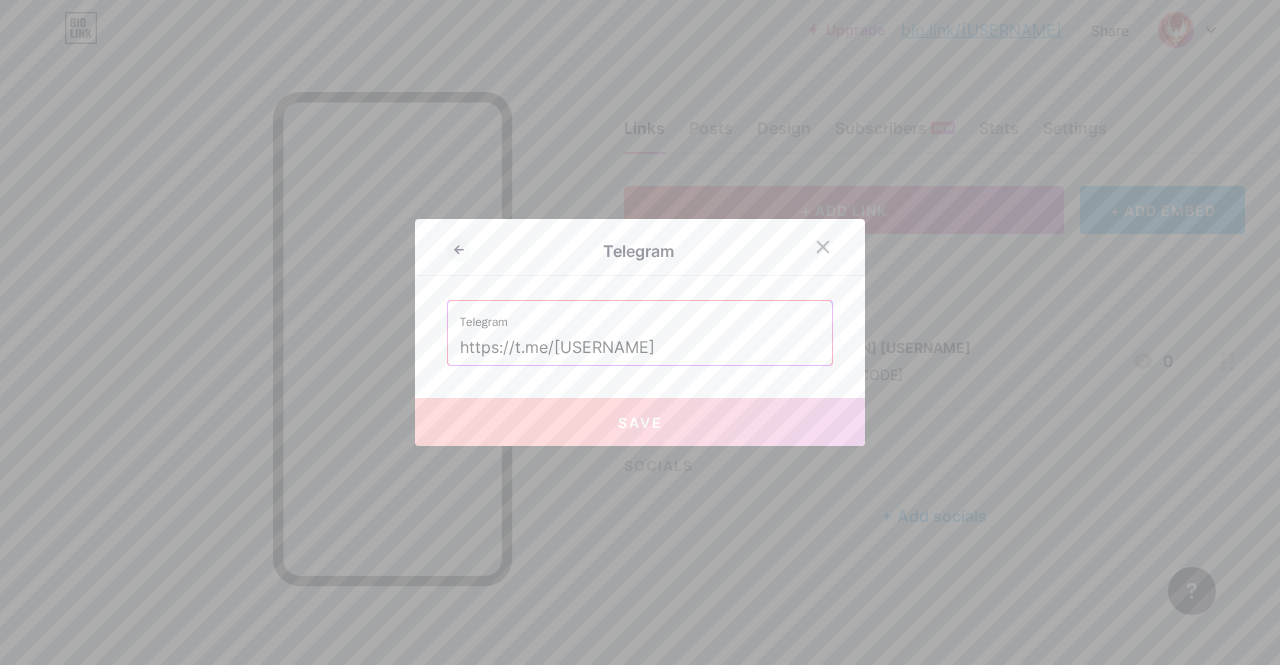 click on "[URL]" at bounding box center [640, 348] 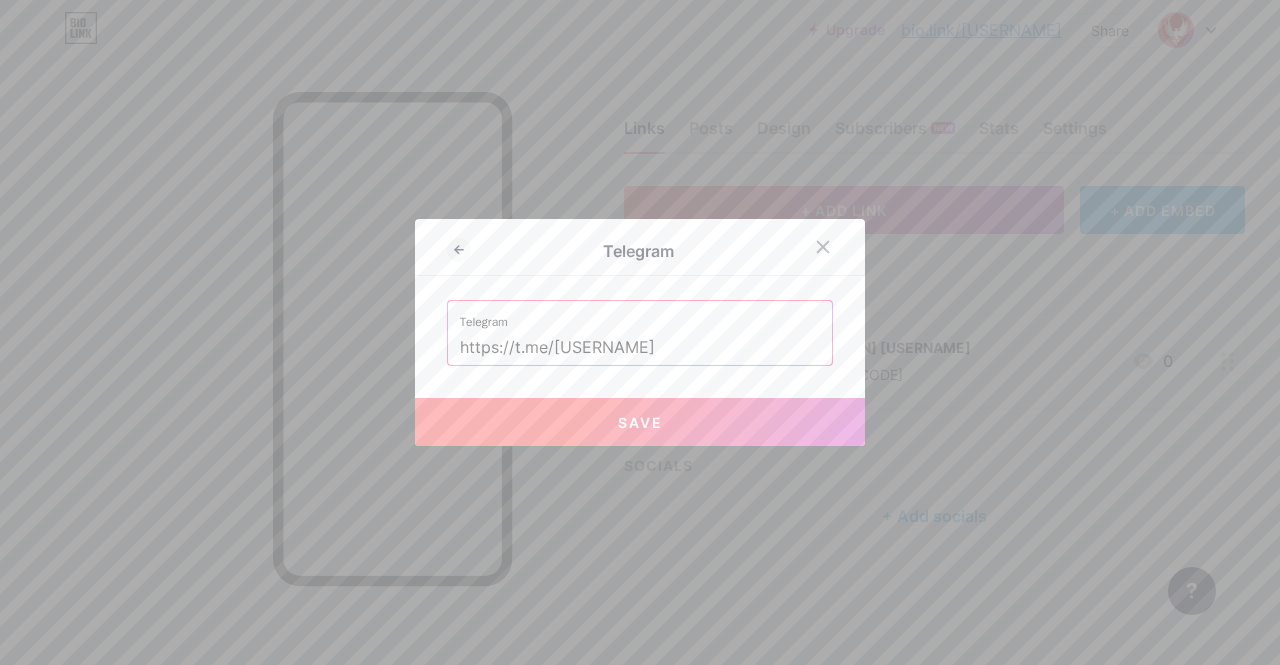 type on "[URL]" 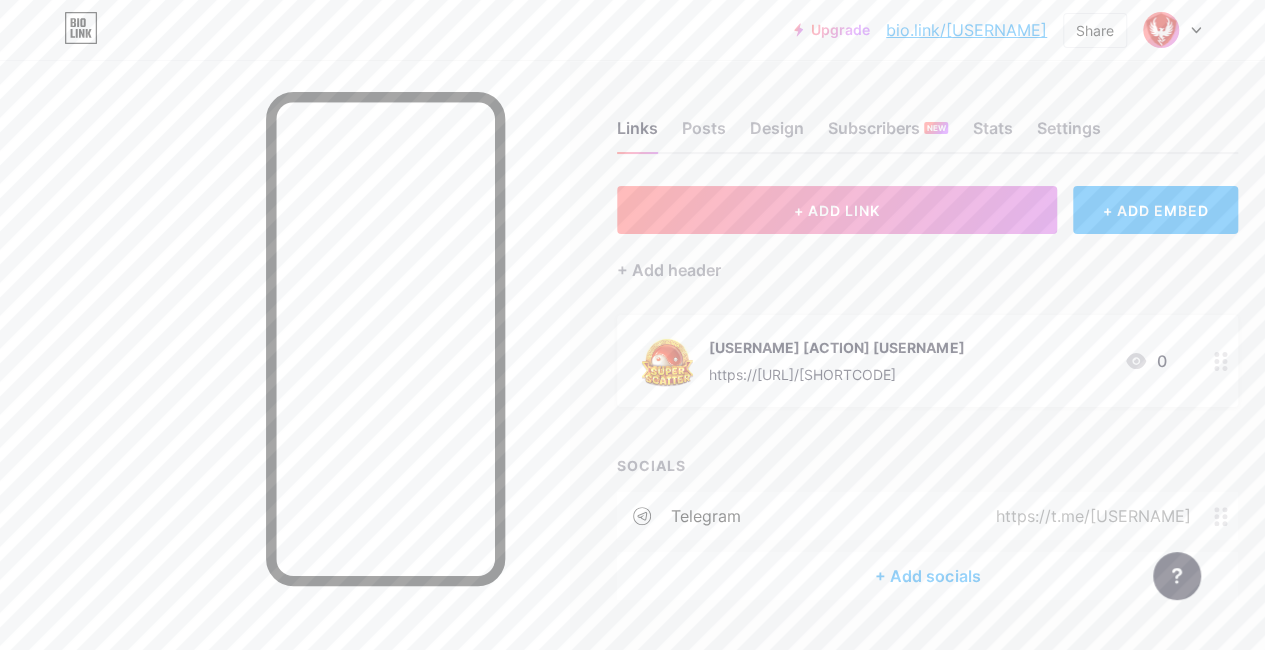 scroll, scrollTop: 49, scrollLeft: 0, axis: vertical 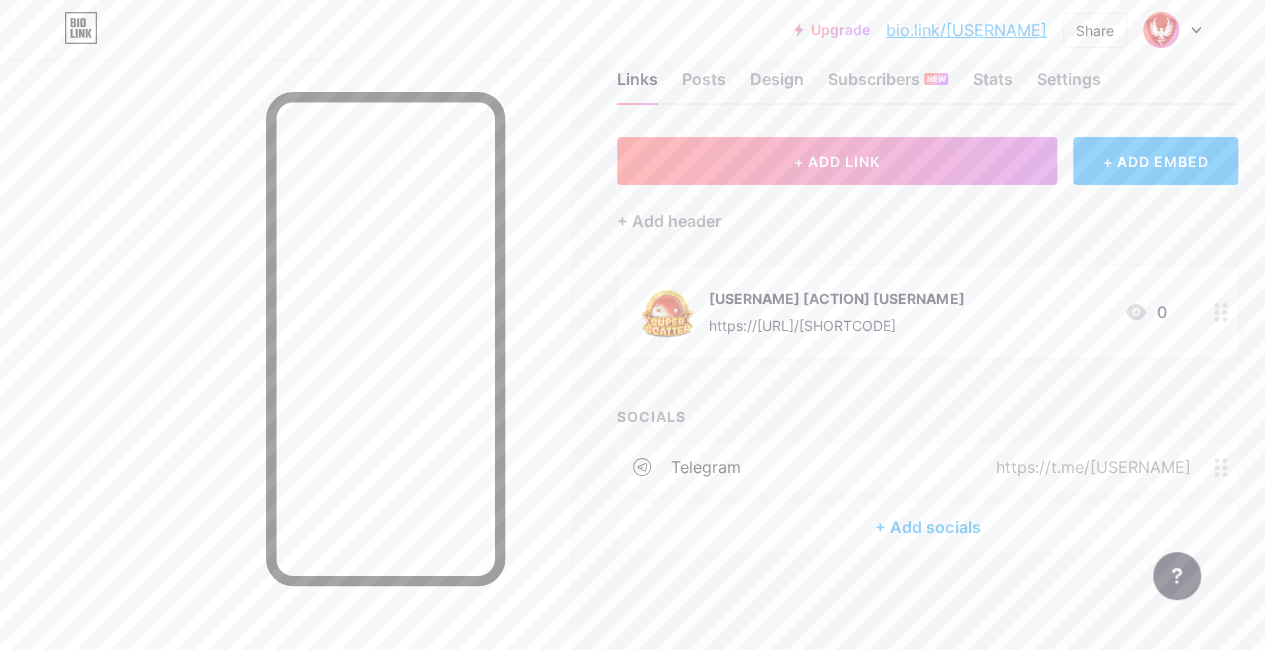 click on "+ Add socials" at bounding box center (927, 527) 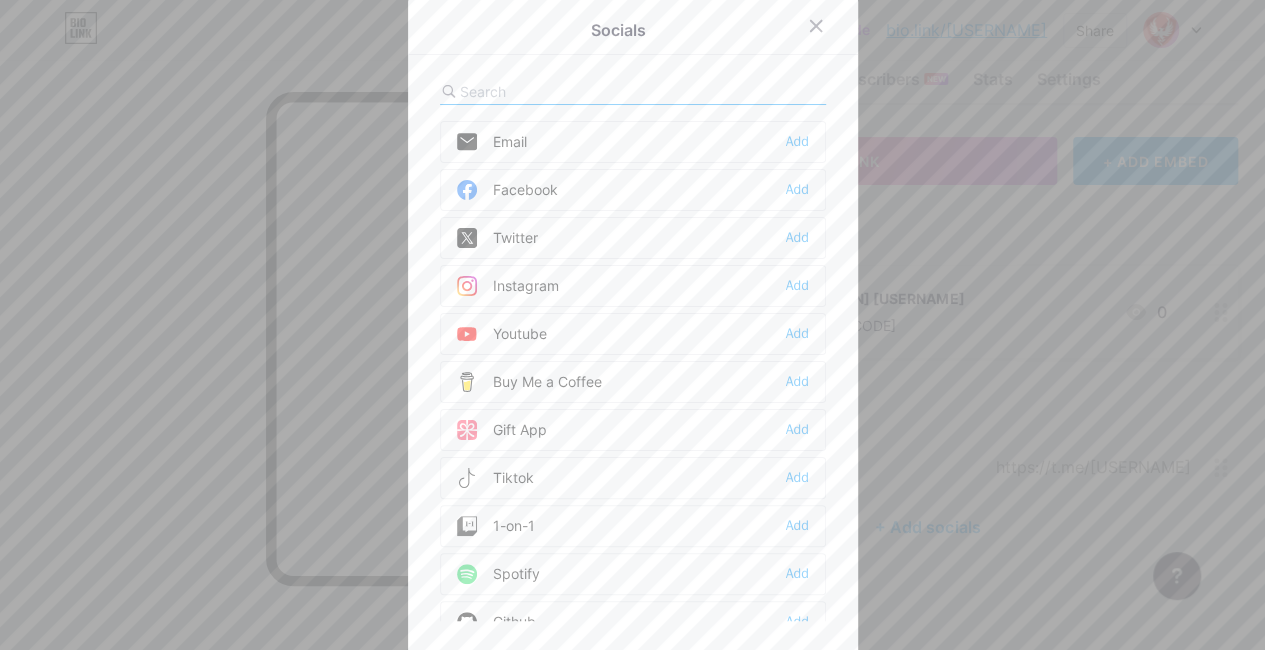 scroll, scrollTop: 34, scrollLeft: 0, axis: vertical 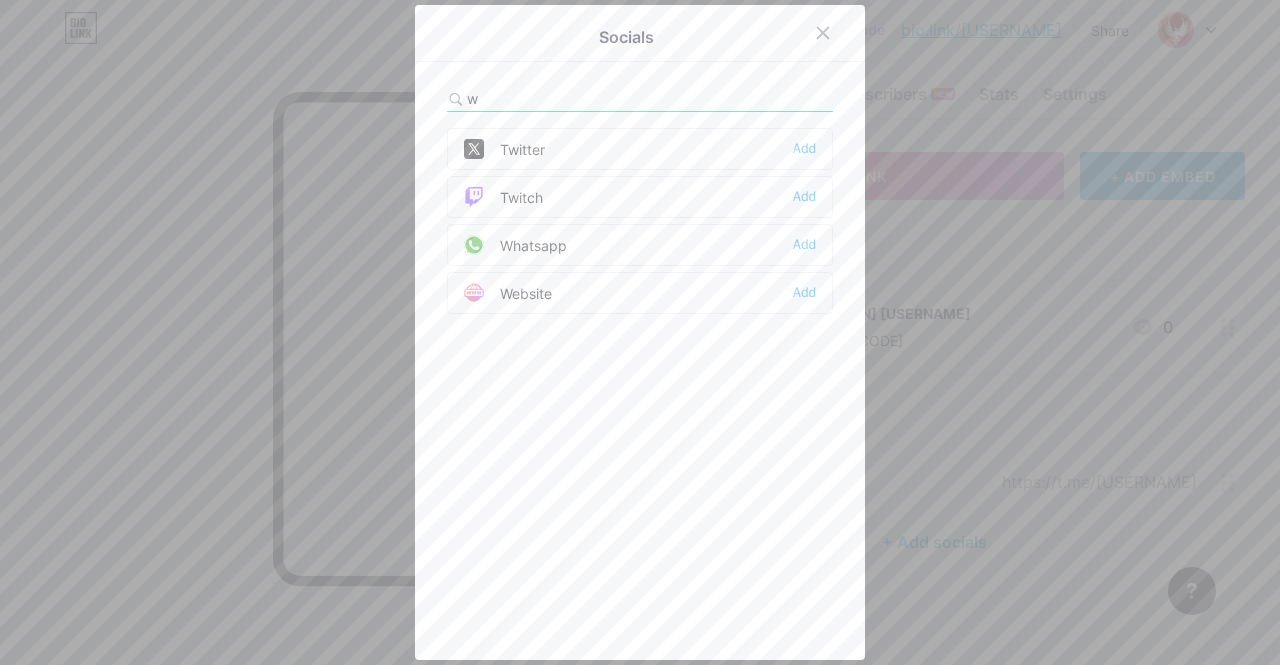 click on "w" at bounding box center (577, 98) 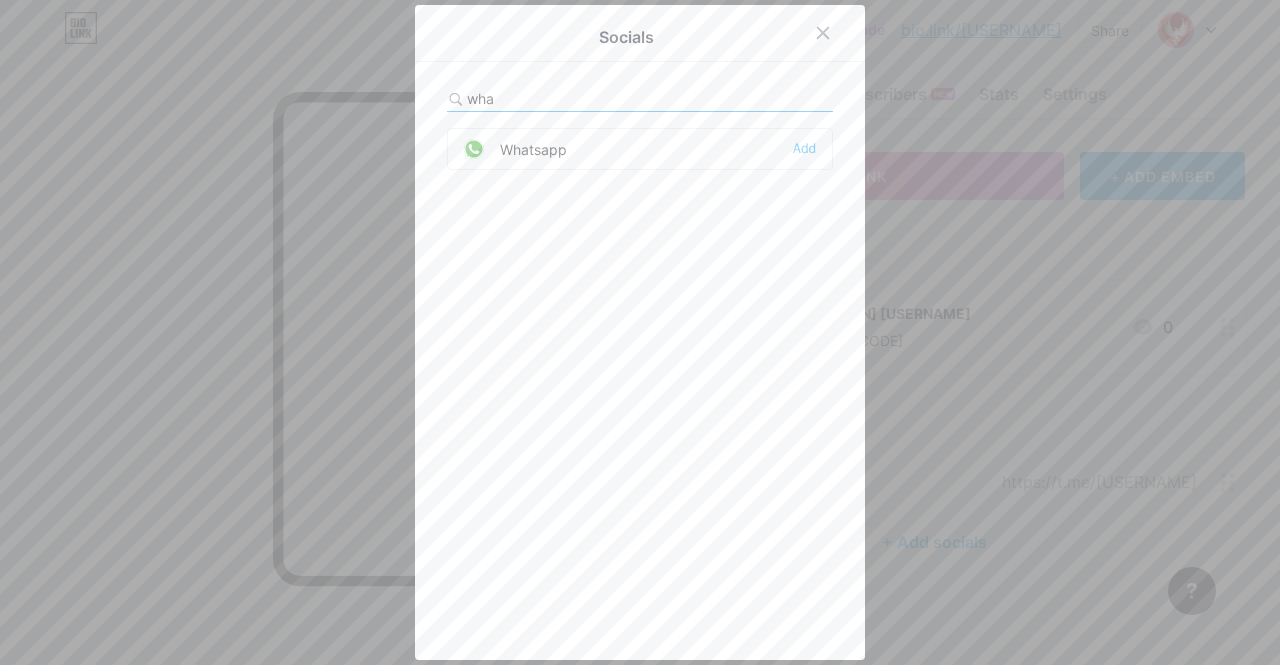 type on "wha" 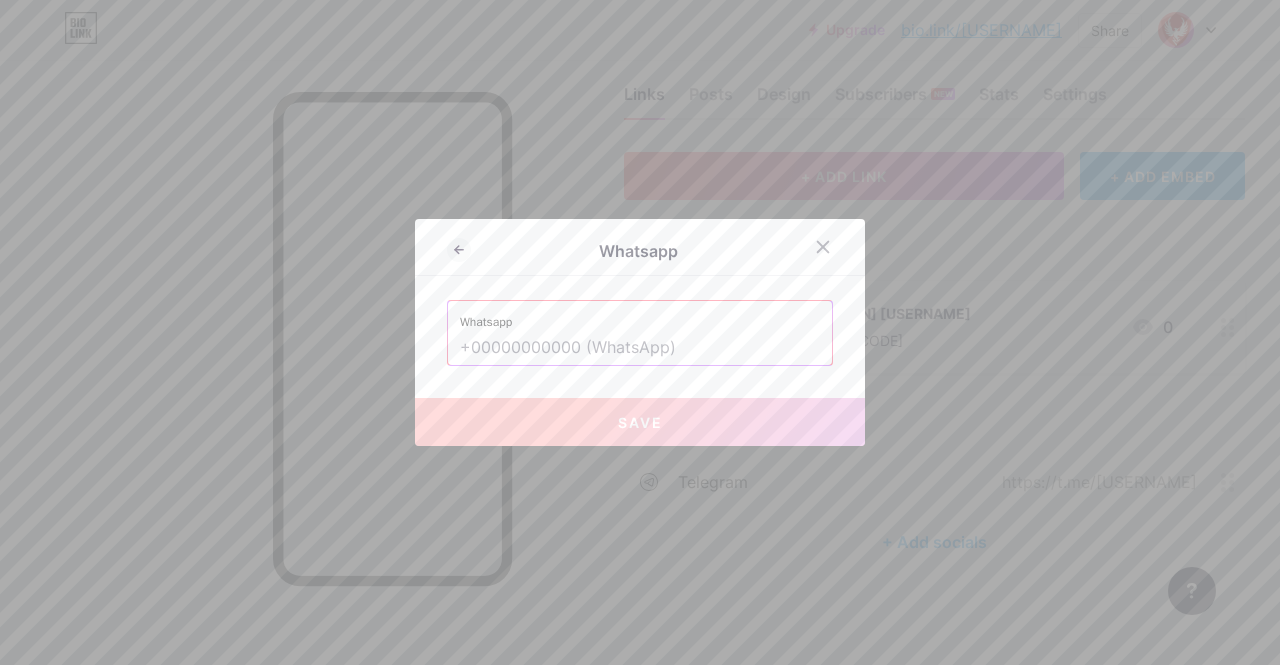 click at bounding box center (640, 348) 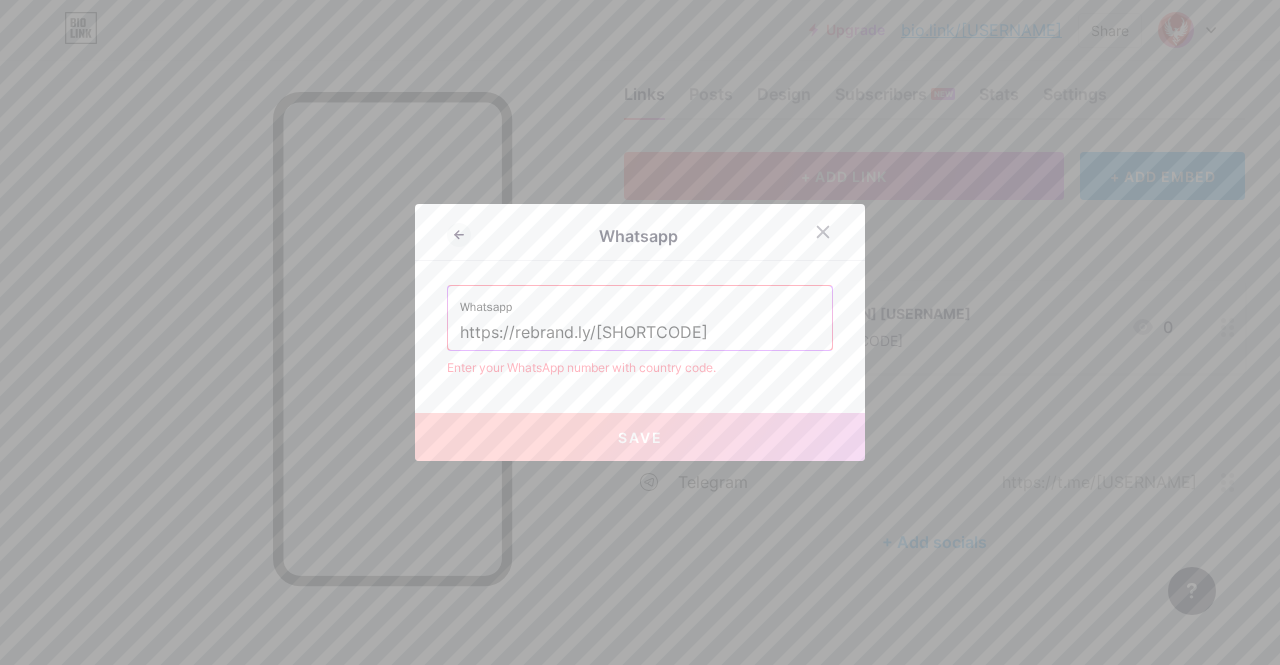 click on "[URL]" at bounding box center [640, 333] 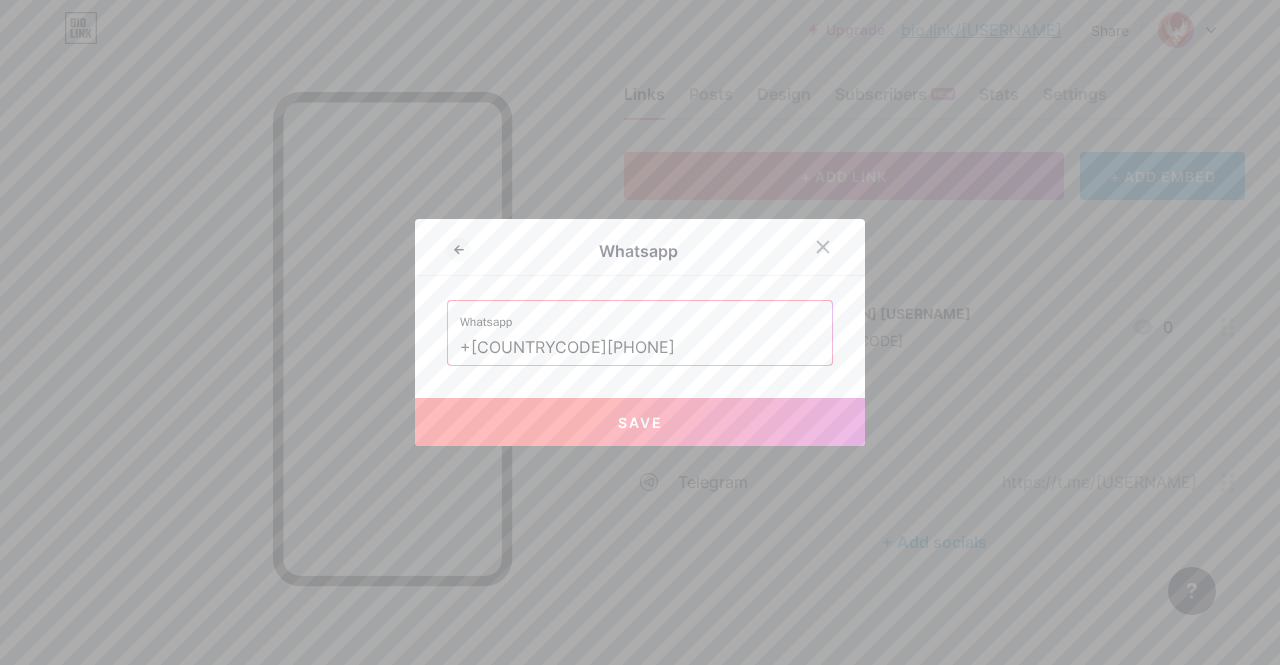 click on "Save" at bounding box center [640, 422] 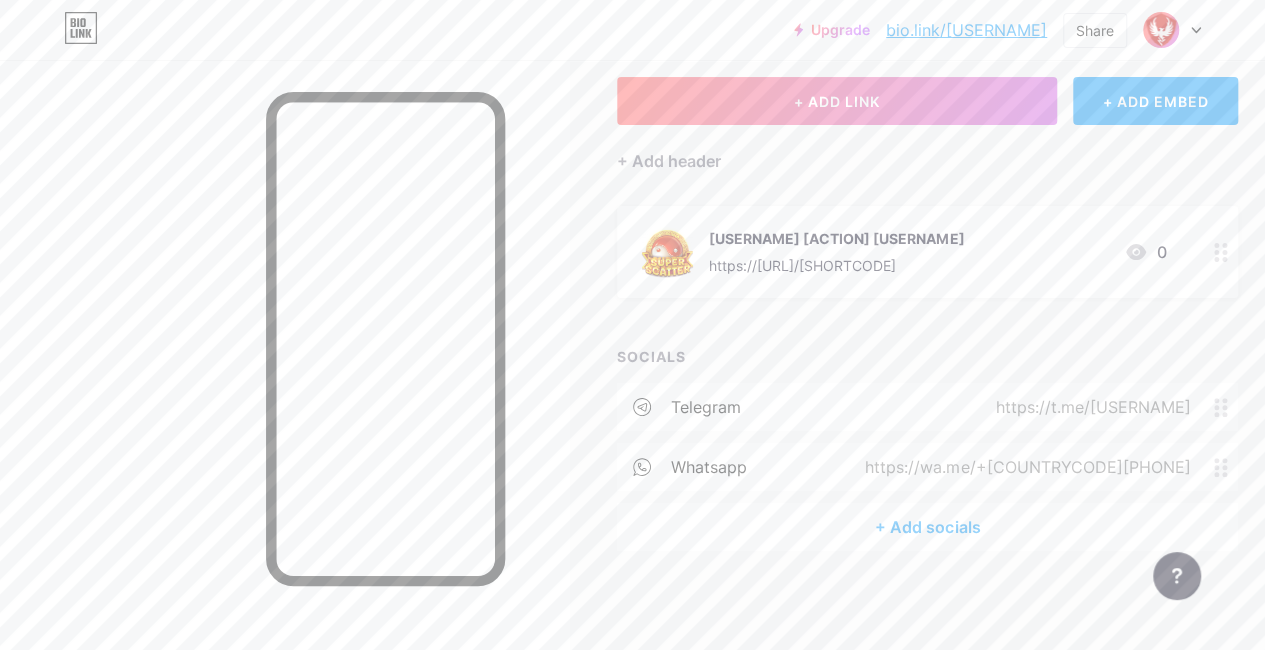 scroll, scrollTop: 0, scrollLeft: 0, axis: both 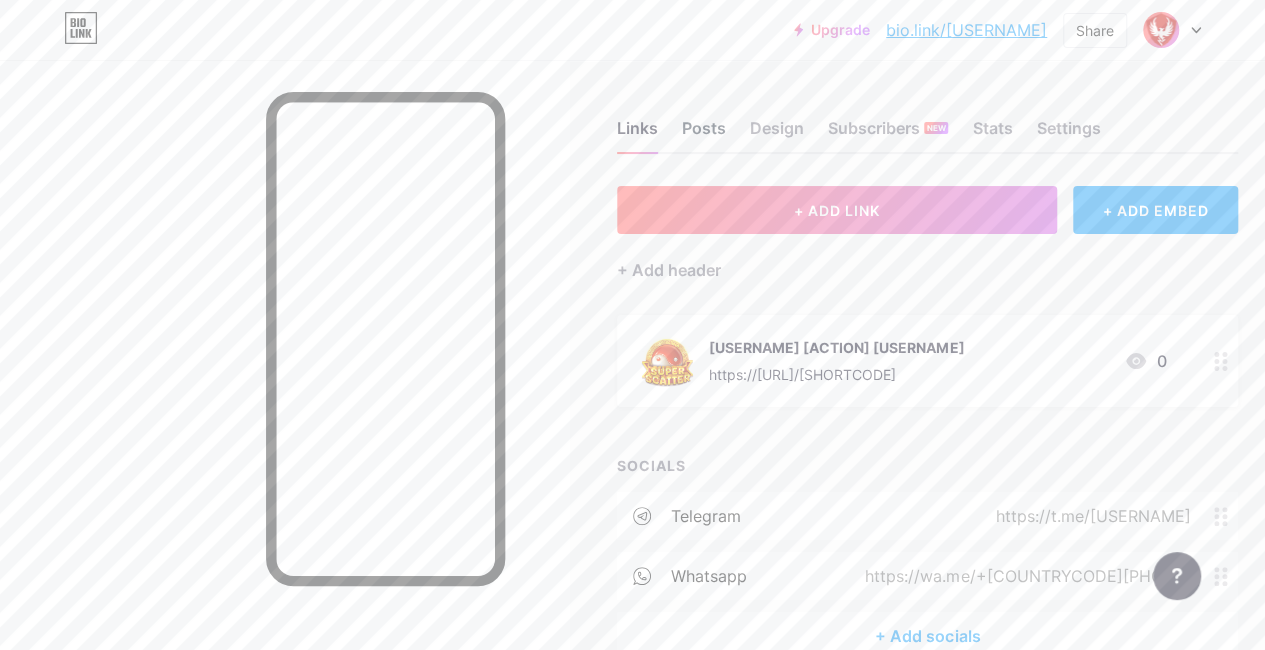click on "Posts" at bounding box center (704, 134) 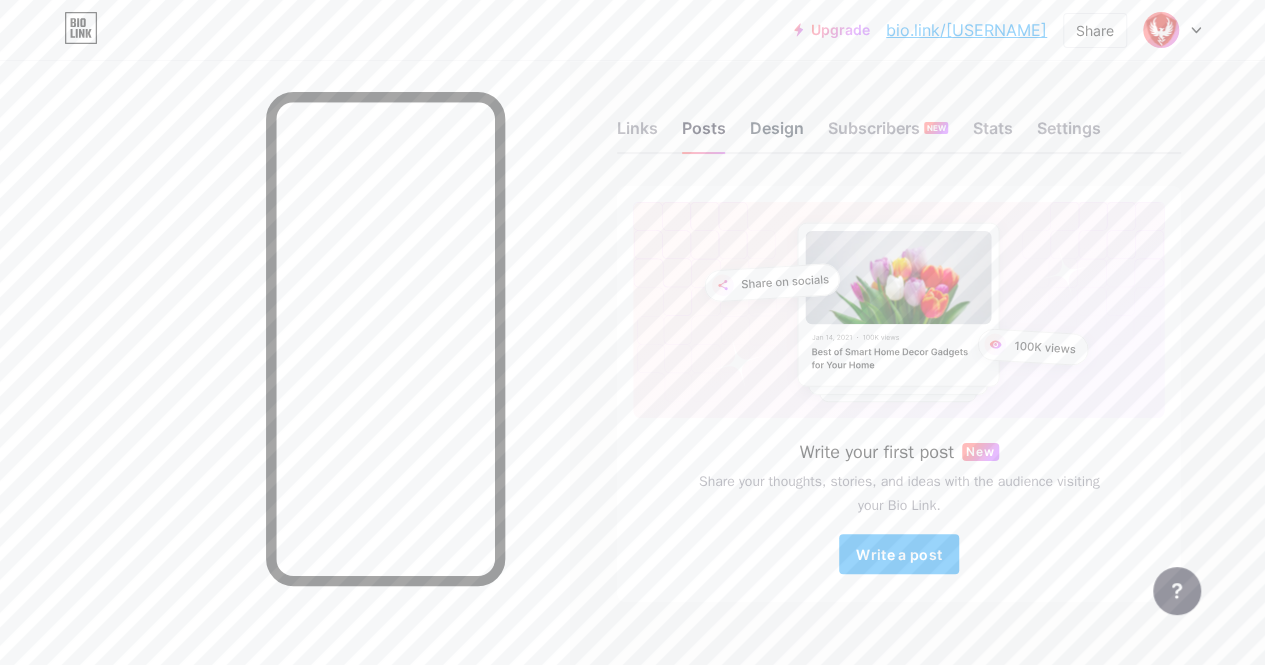 click on "Design" at bounding box center (777, 134) 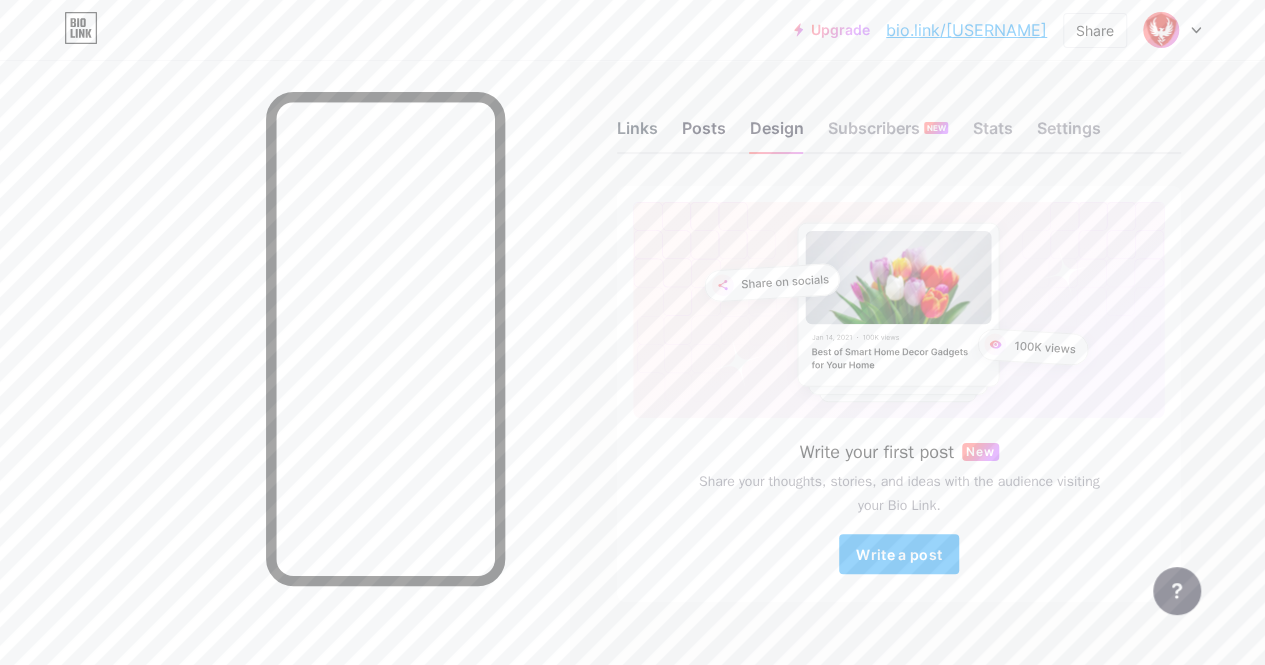 click on "Links" at bounding box center [637, 134] 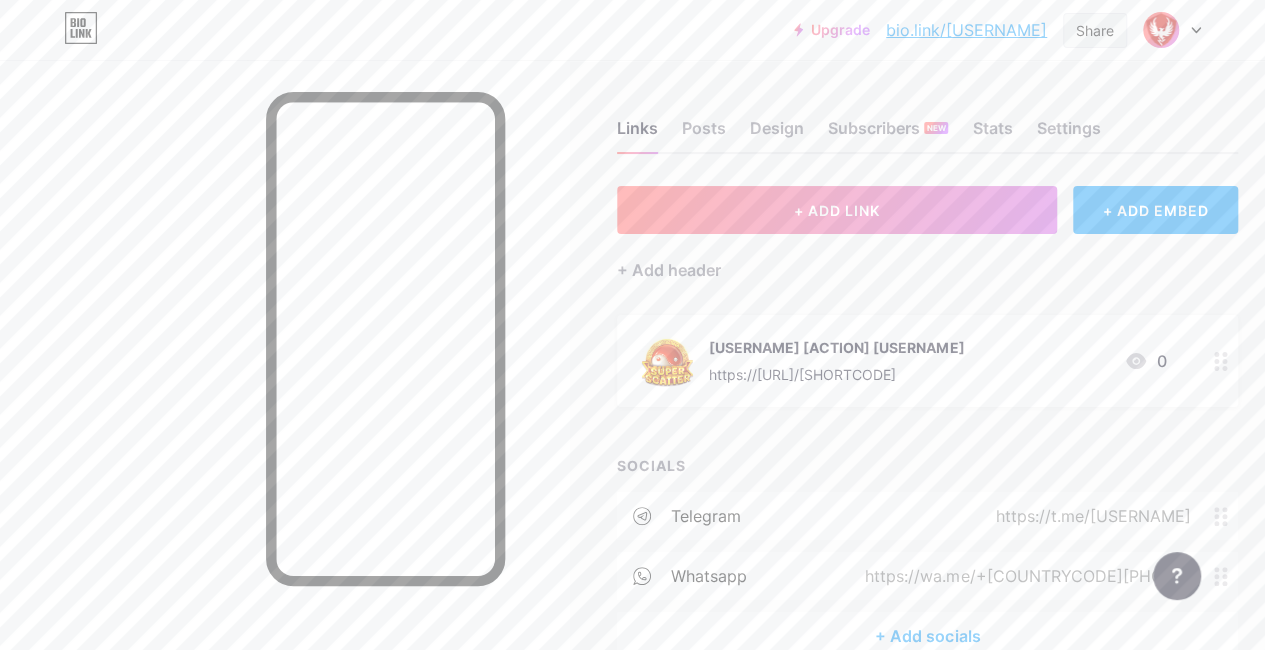 click on "Share" at bounding box center (1095, 30) 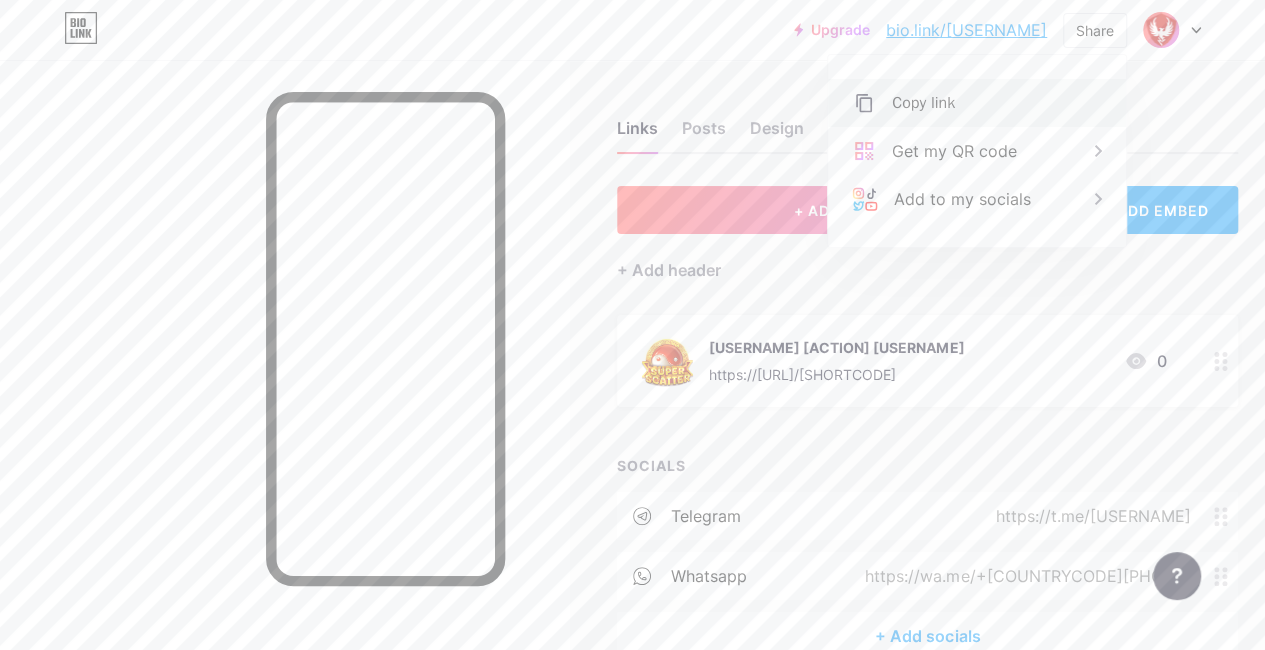 click on "Copy link" at bounding box center [977, 103] 